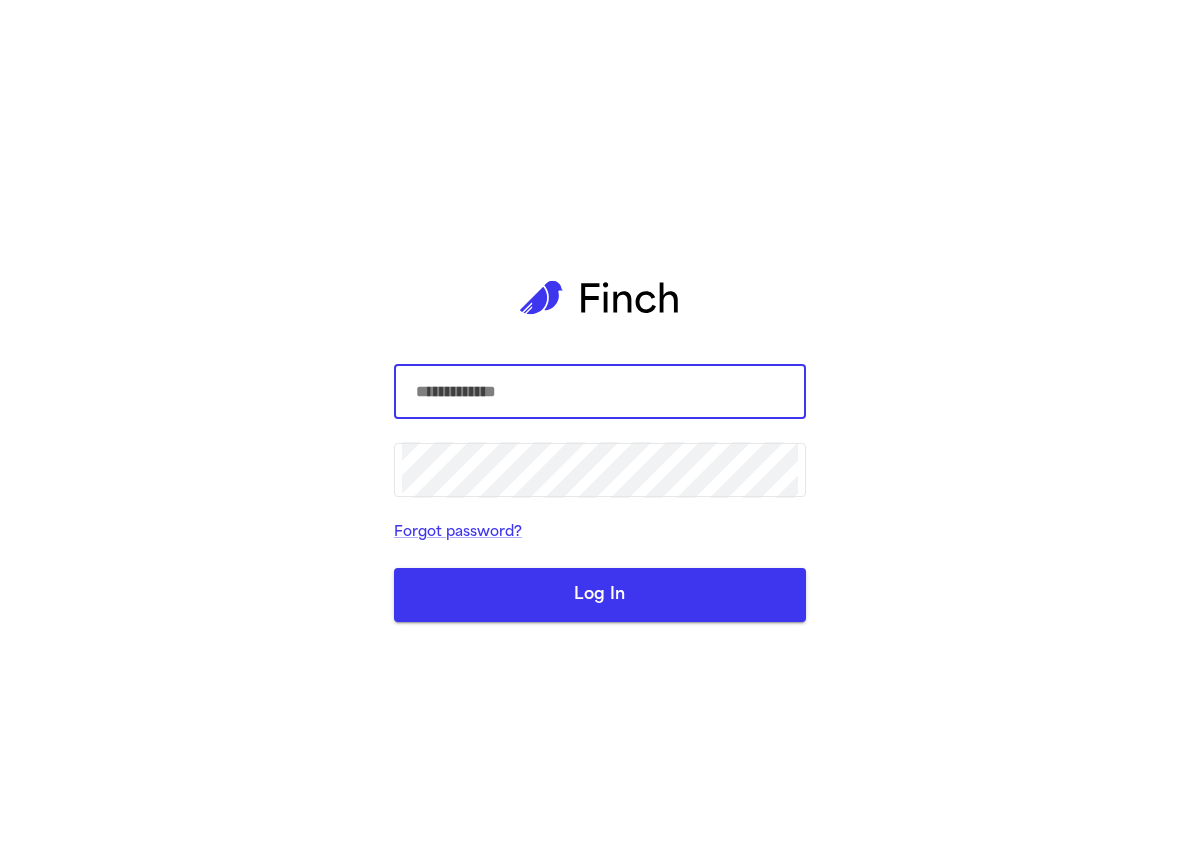 scroll, scrollTop: 0, scrollLeft: 0, axis: both 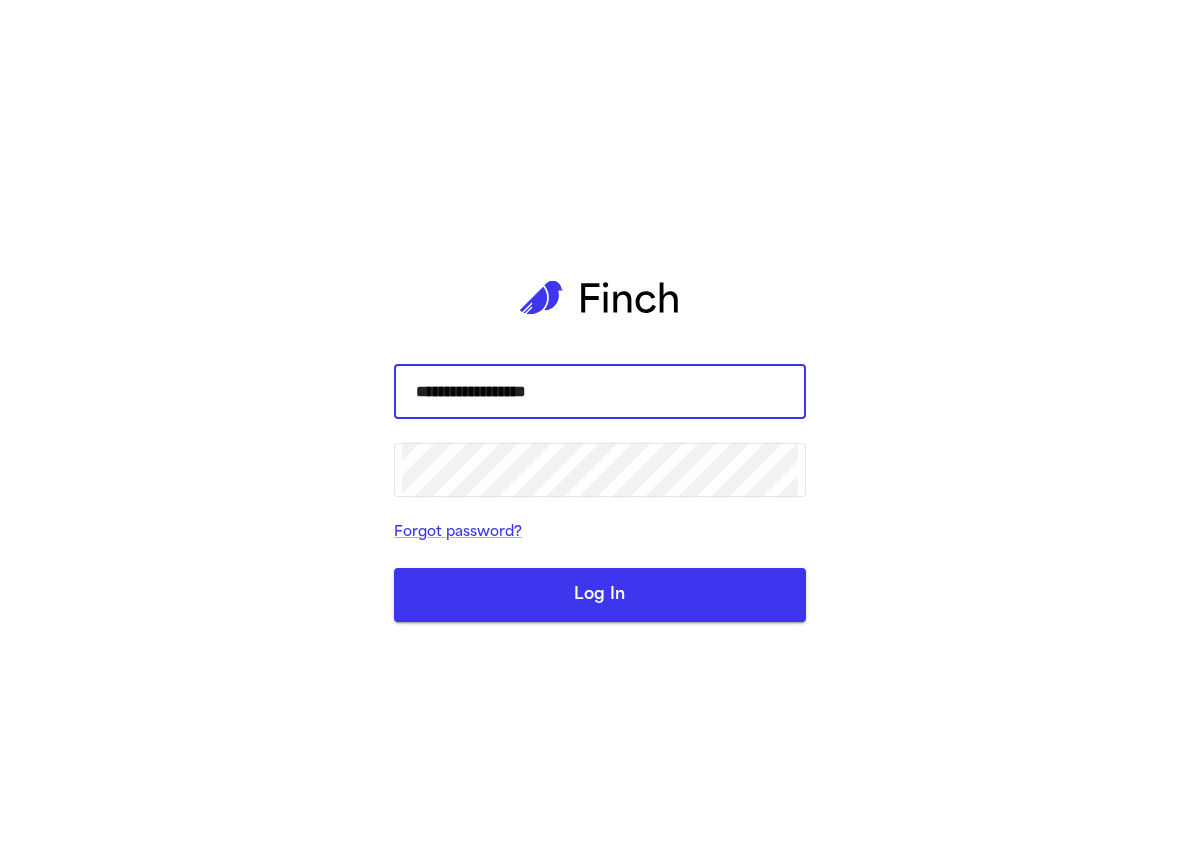 type on "**********" 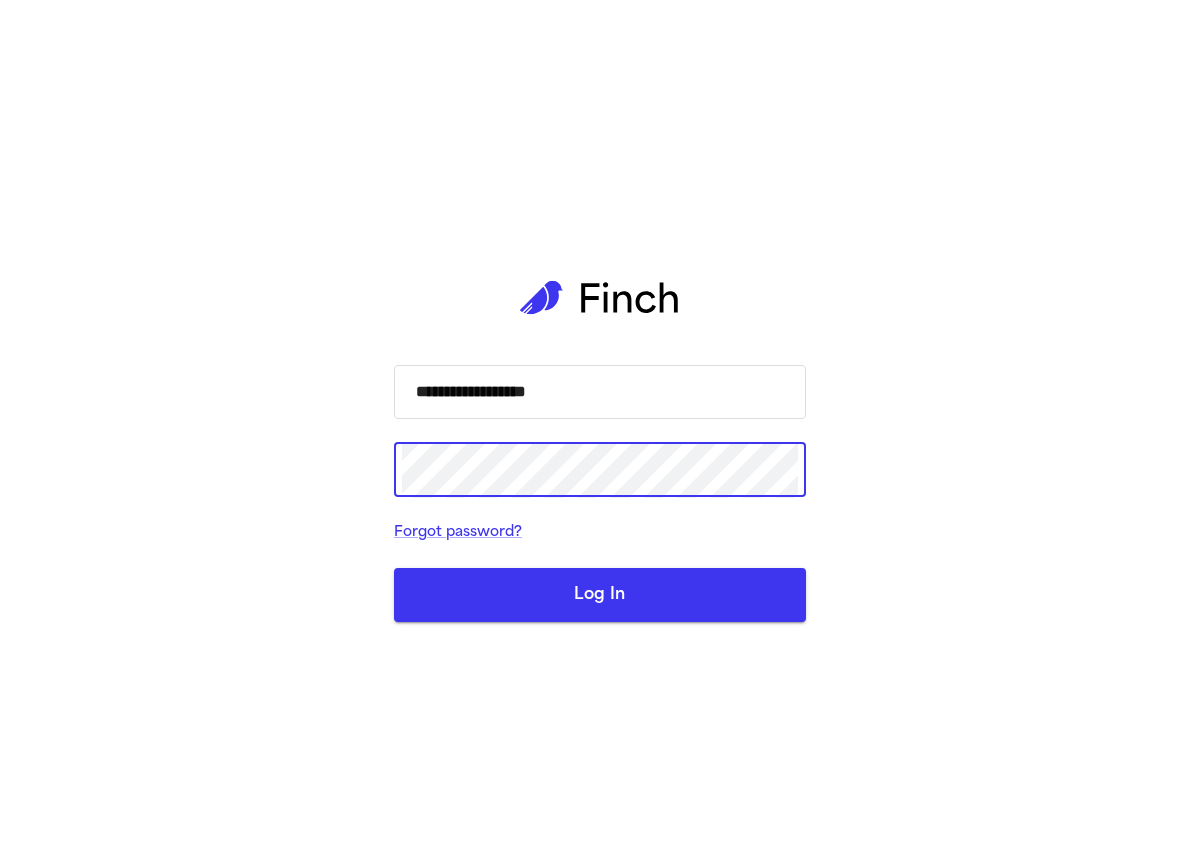click on "Log In" at bounding box center (600, 595) 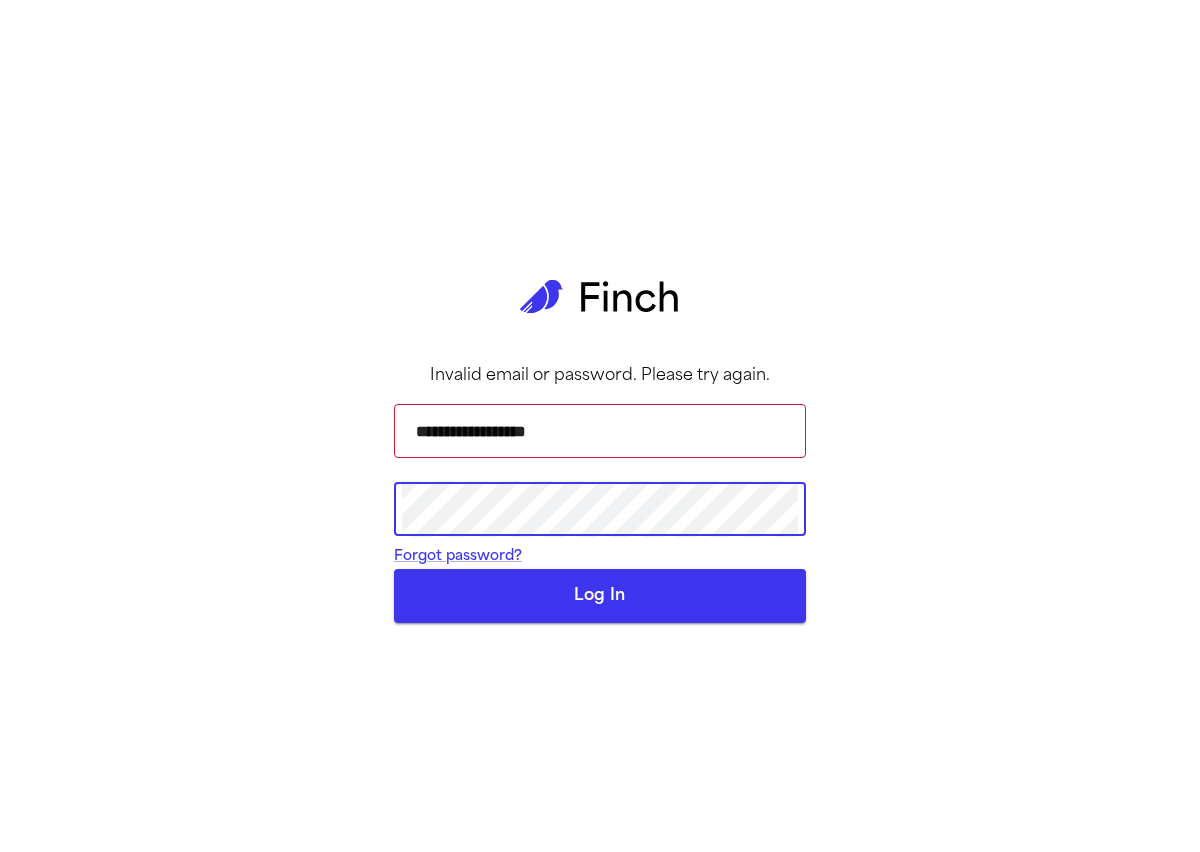 click on "Log In" at bounding box center [600, 596] 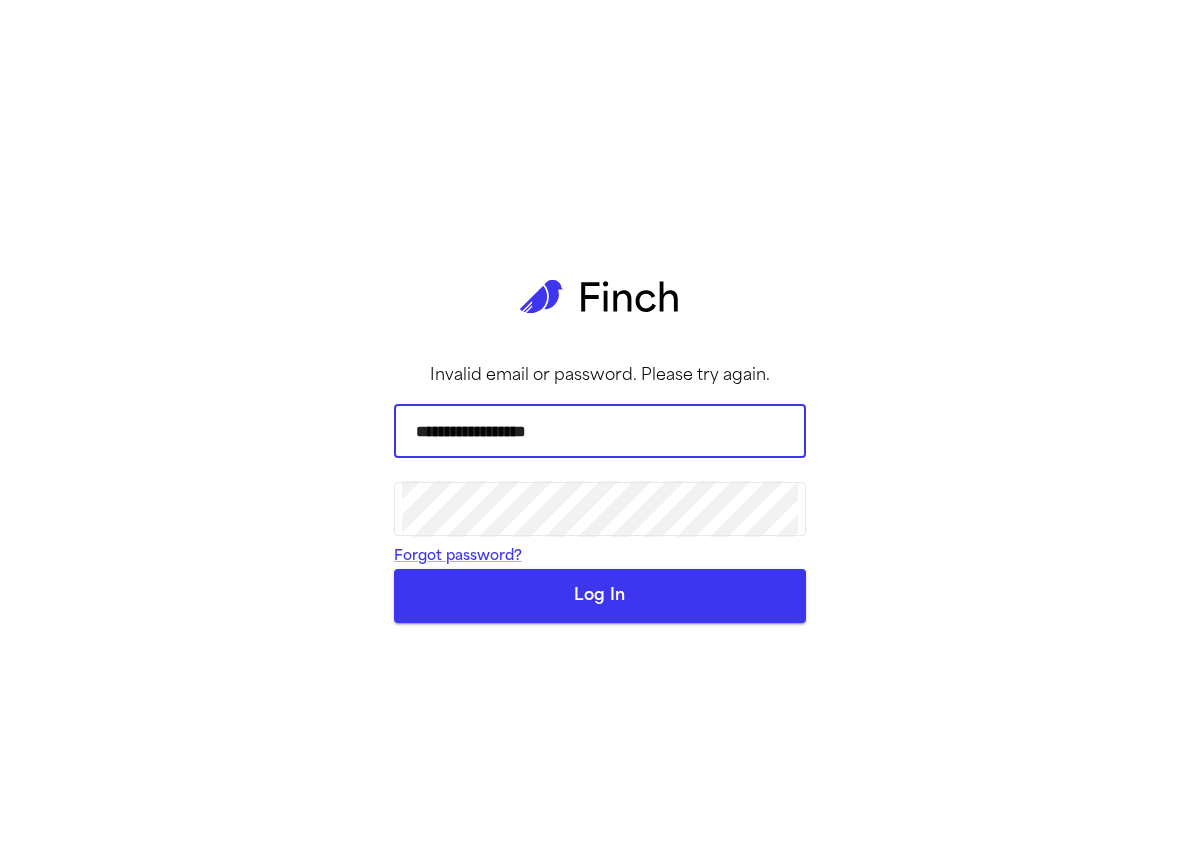 click on "**********" at bounding box center [600, 431] 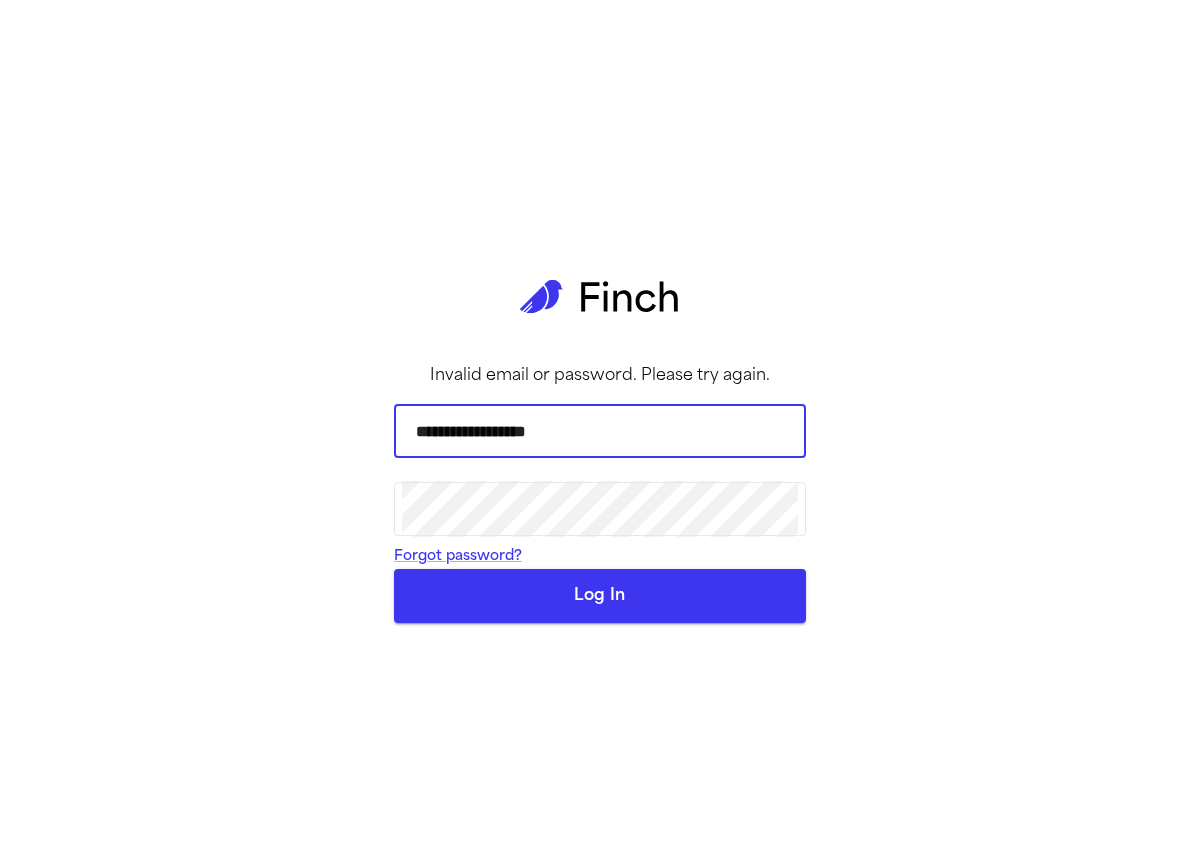 click on "**********" at bounding box center [600, 431] 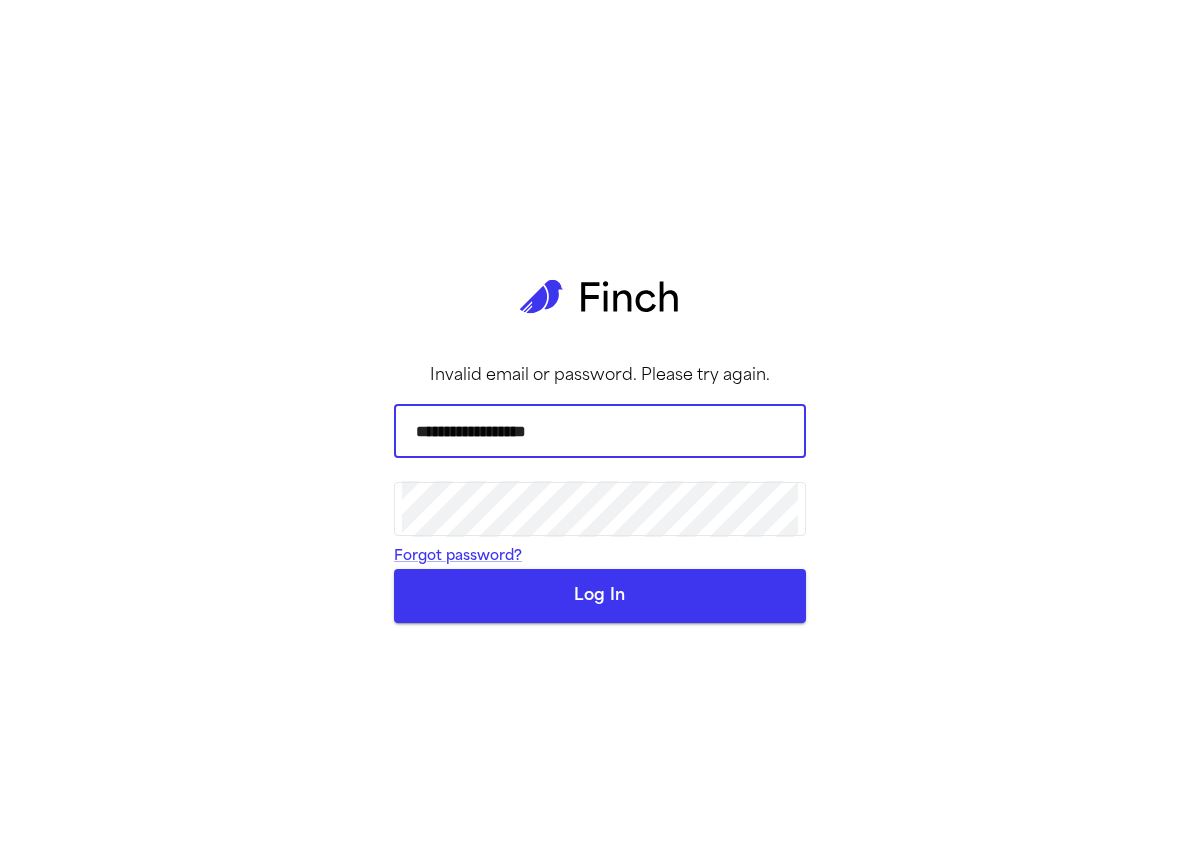 click on "Log In" at bounding box center [600, 596] 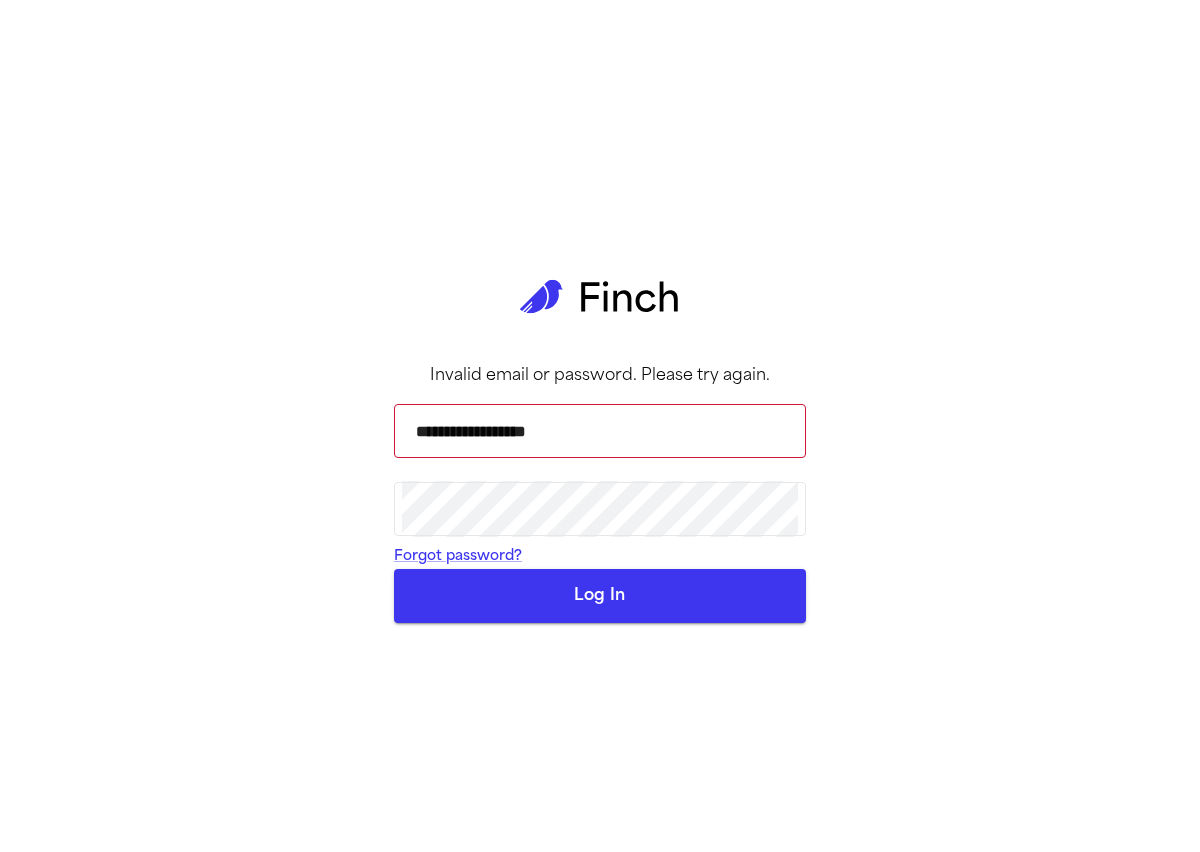 click on "Log In" at bounding box center [600, 596] 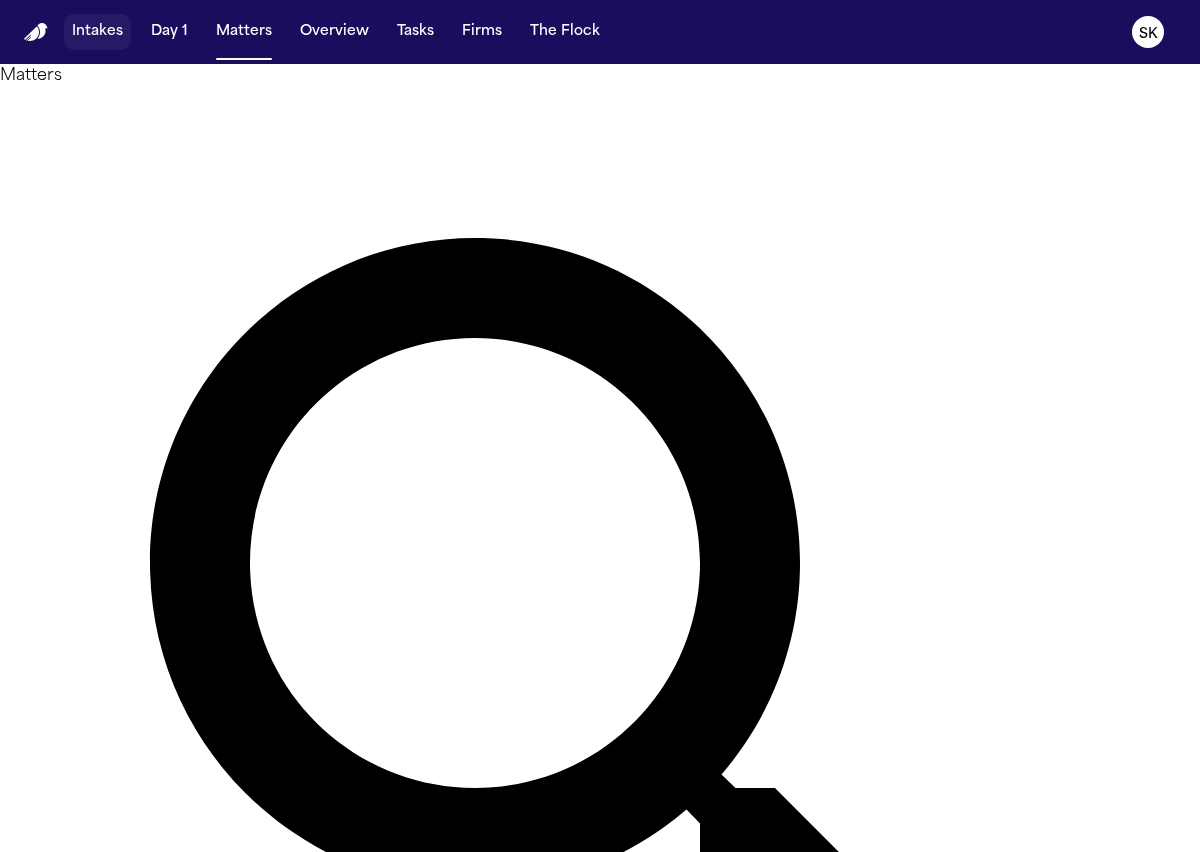 click on "Intakes" at bounding box center (97, 32) 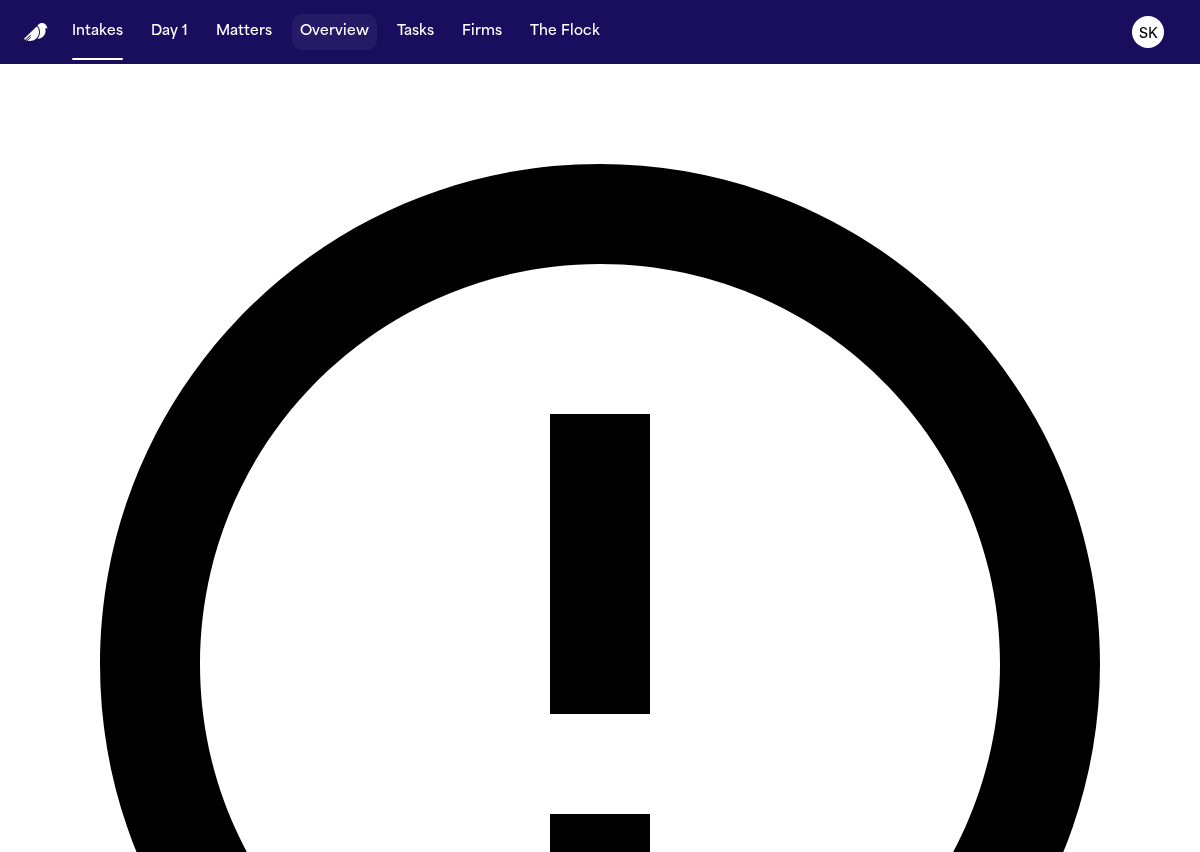 click on "Overview" at bounding box center [334, 32] 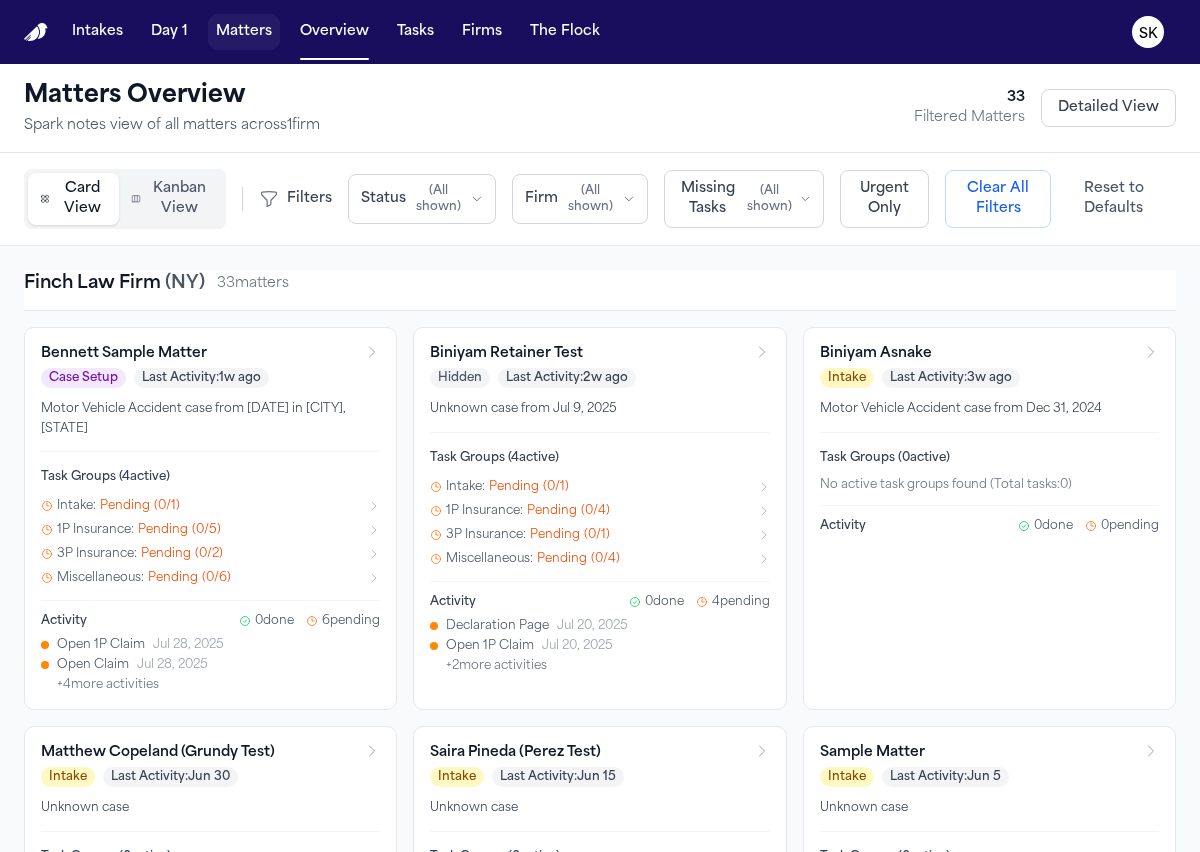 click on "Matters" at bounding box center [244, 32] 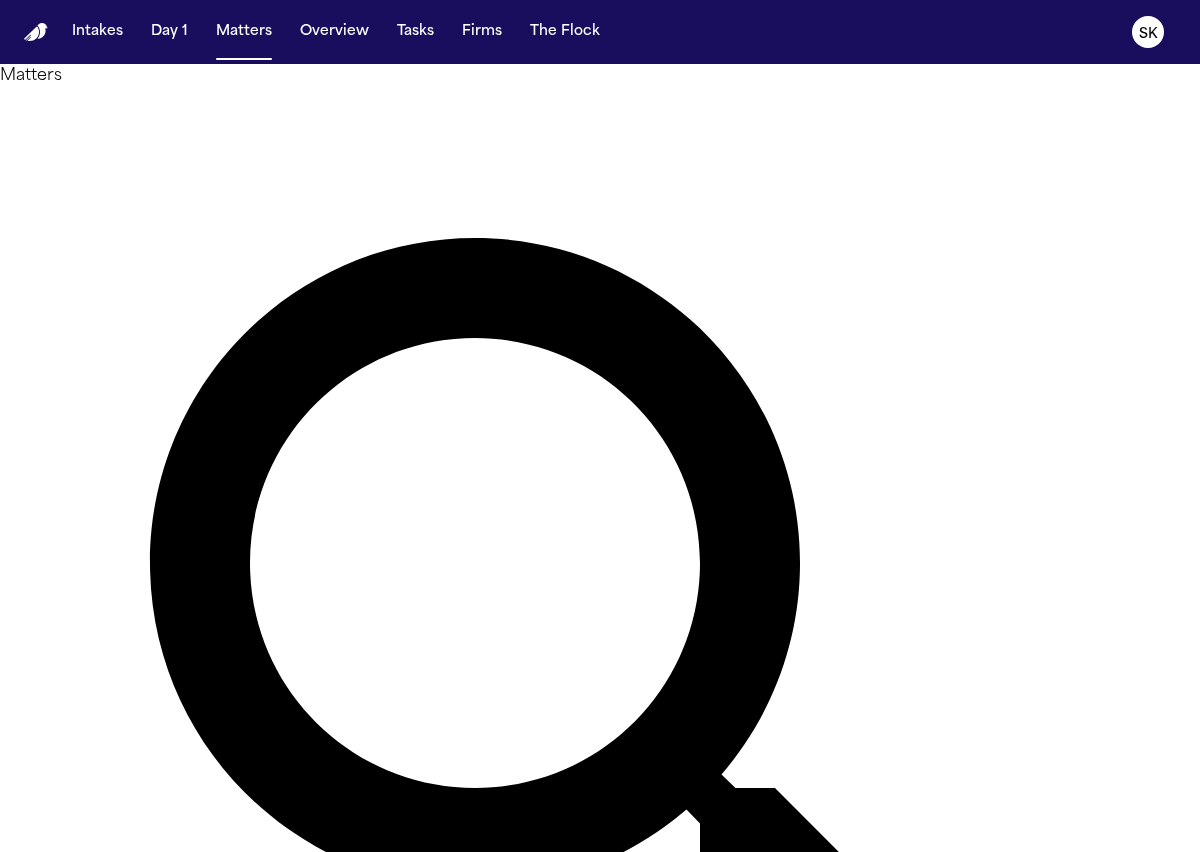click on "Bennett Sample Matter" at bounding box center (165, 1389) 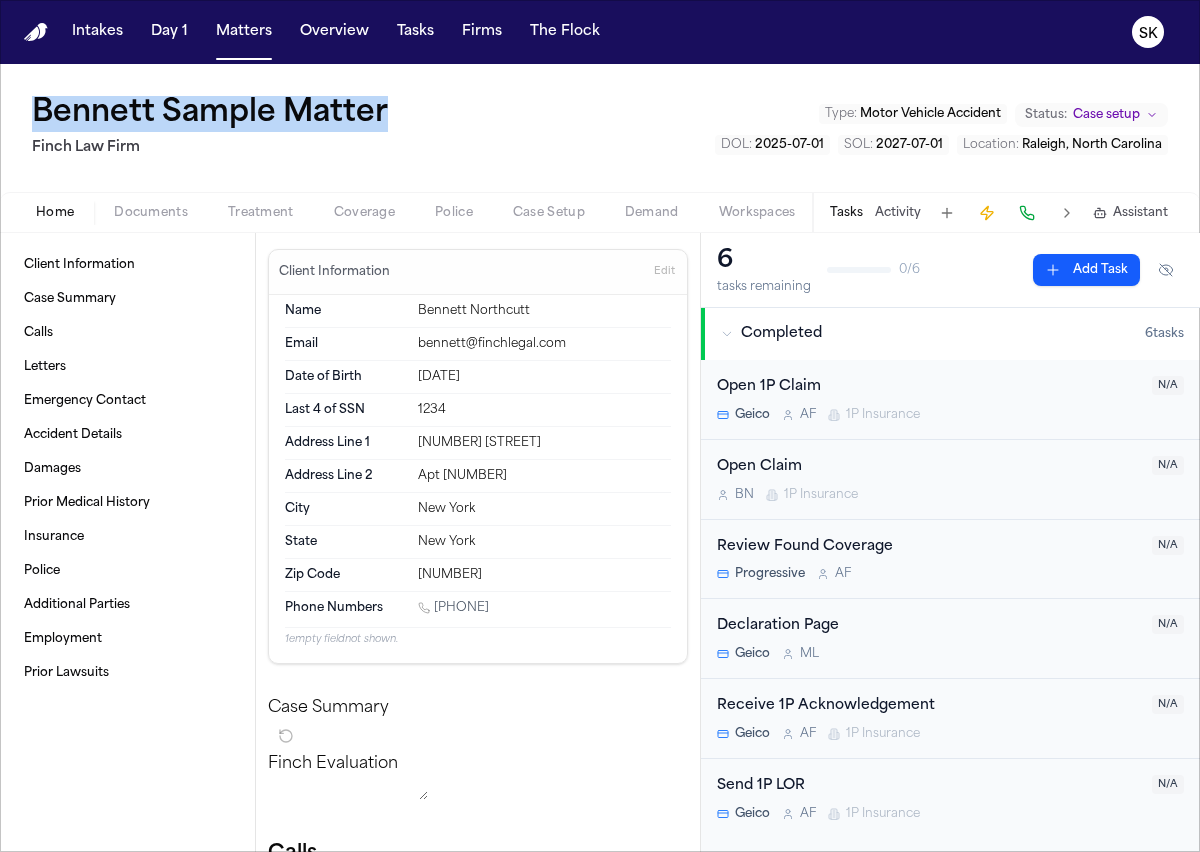 drag, startPoint x: 407, startPoint y: 117, endPoint x: 32, endPoint y: 124, distance: 375.06534 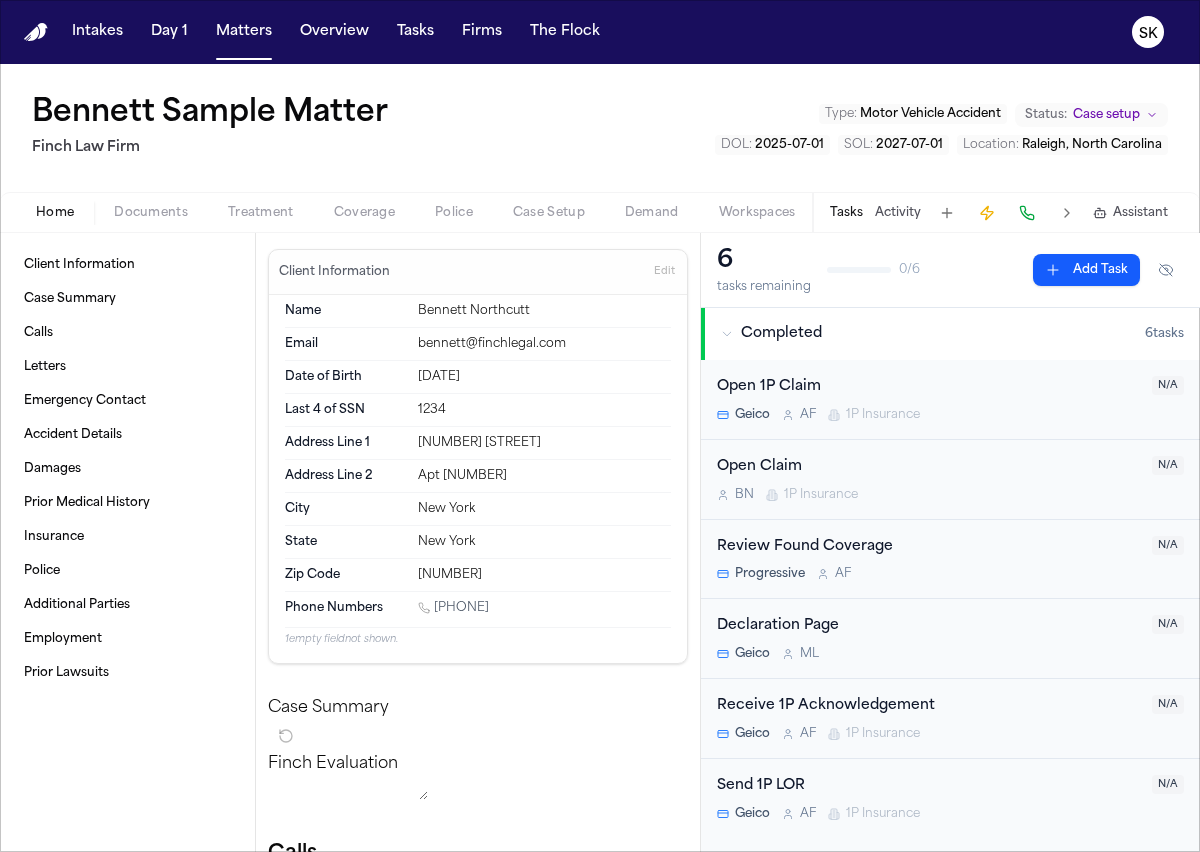 click on "Bennett Northcutt" at bounding box center [544, 311] 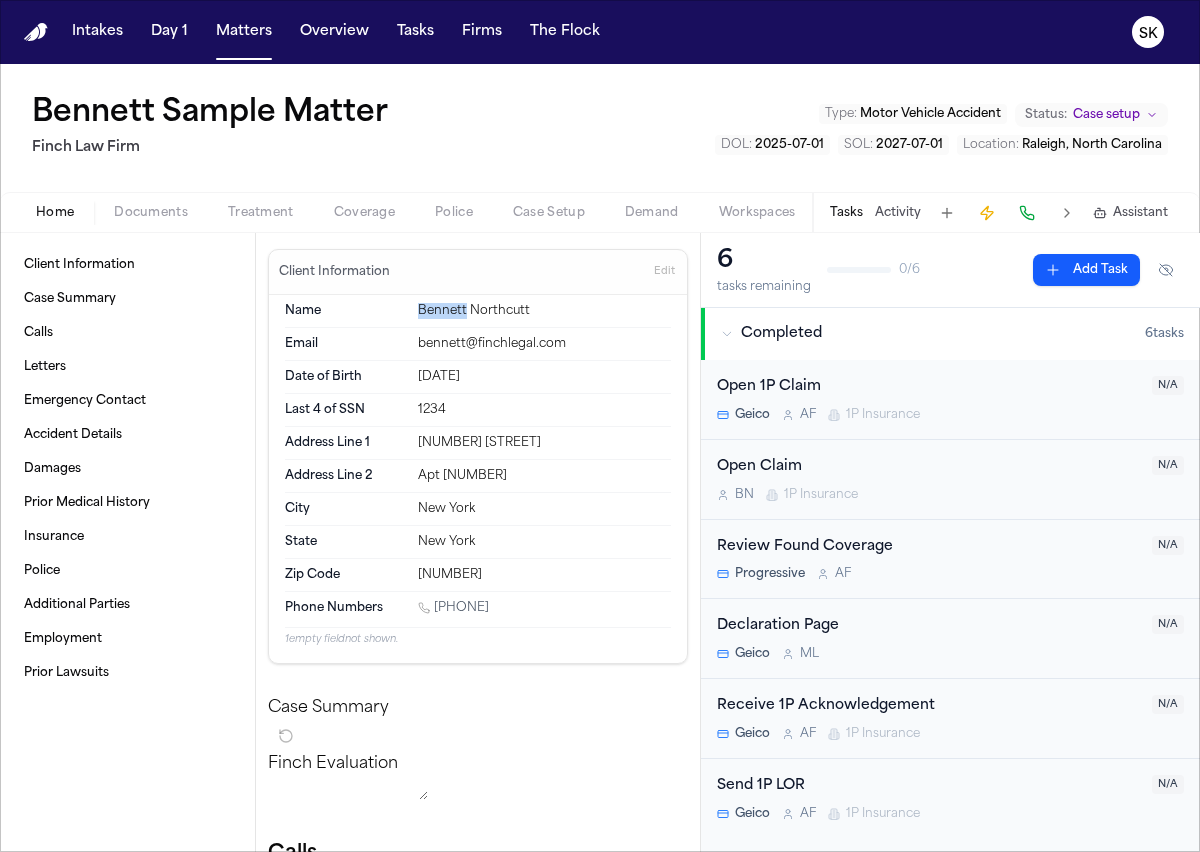 click on "Bennett Northcutt" at bounding box center (544, 311) 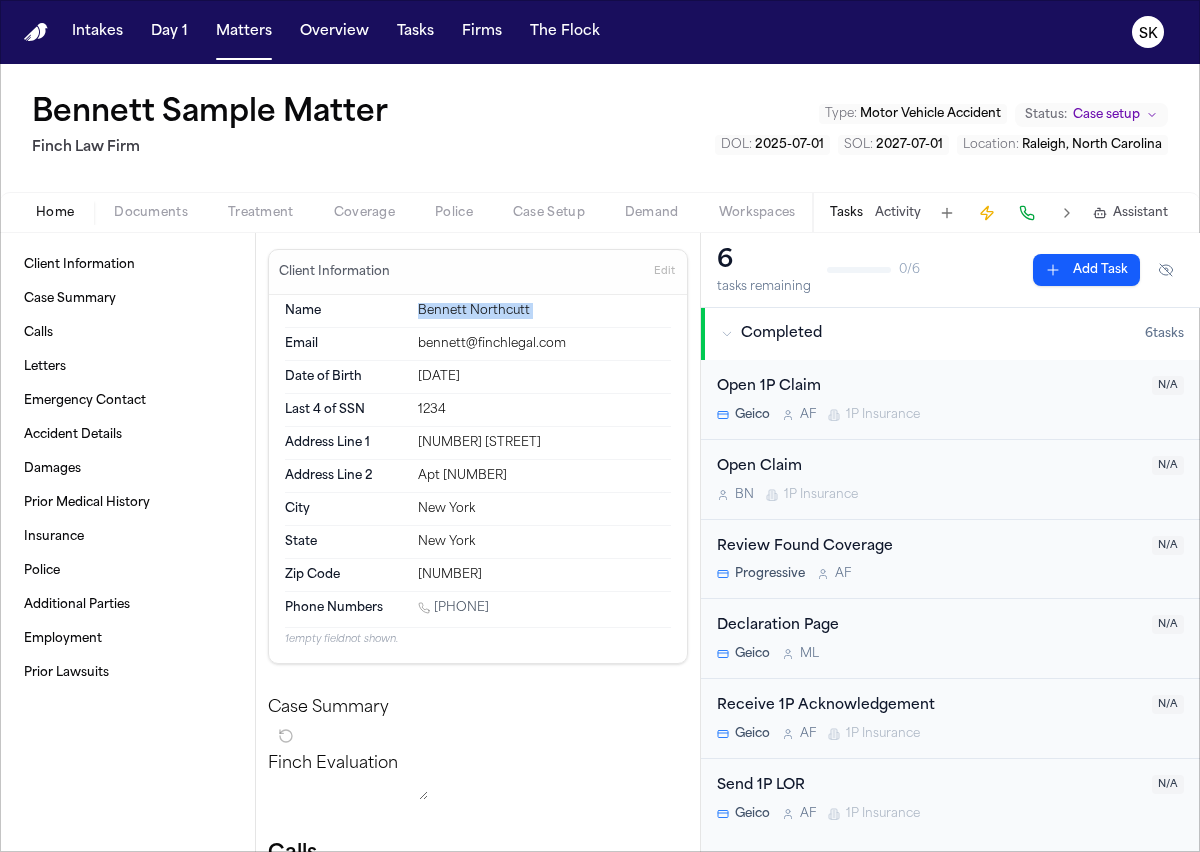 click on "Bennett Northcutt" at bounding box center [544, 311] 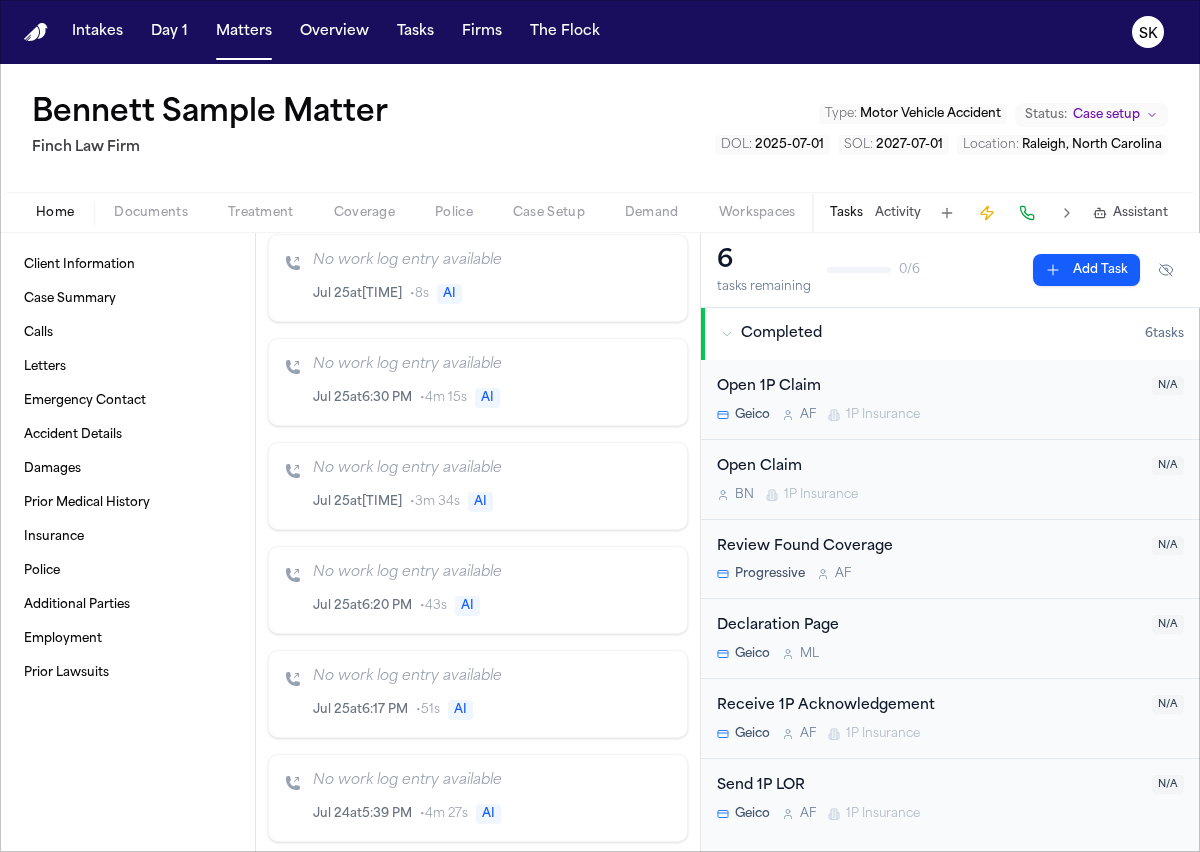 scroll, scrollTop: 664, scrollLeft: 0, axis: vertical 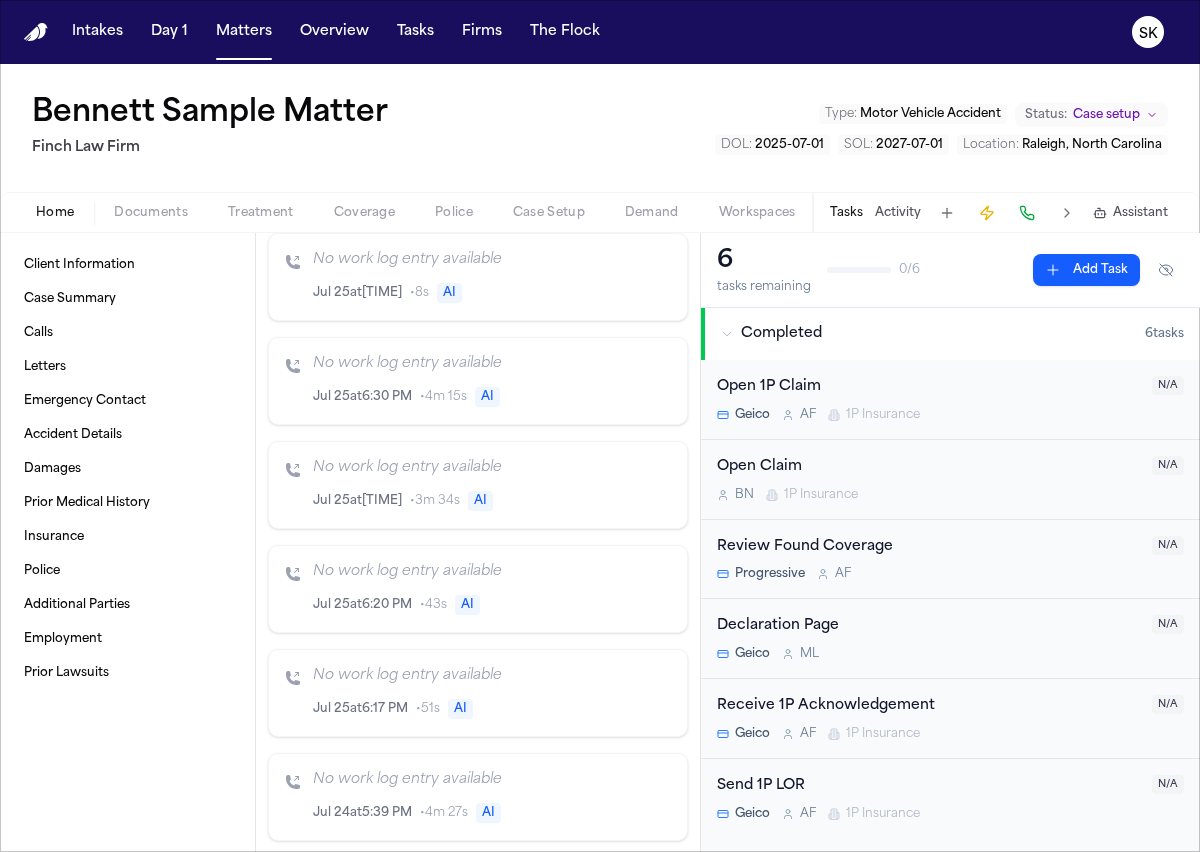 click 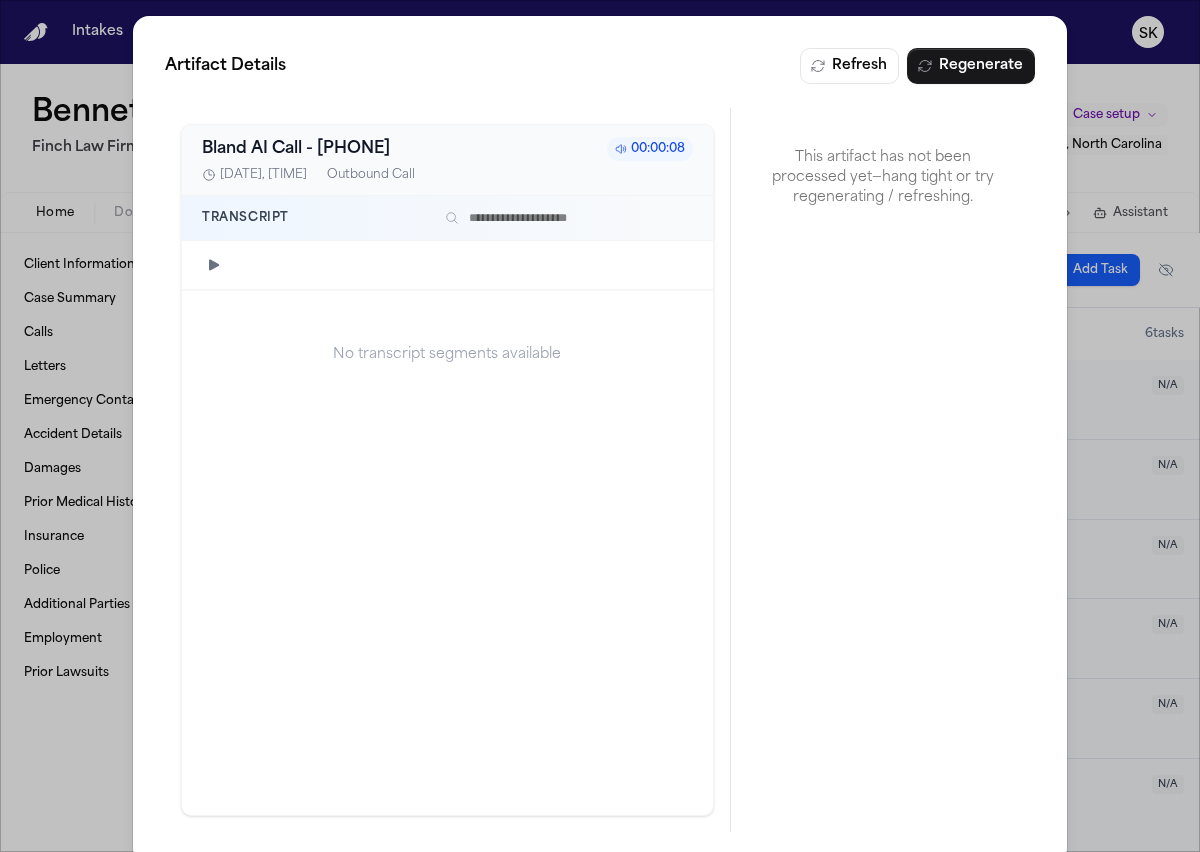 click on "🏁 AI Call - [PHONE] [TIME] [DATE], [TIME] Outbound Call Transcript No transcript segments available This artifact has not been processed yet—hang tight or try regenerating / refreshing." at bounding box center [600, 440] 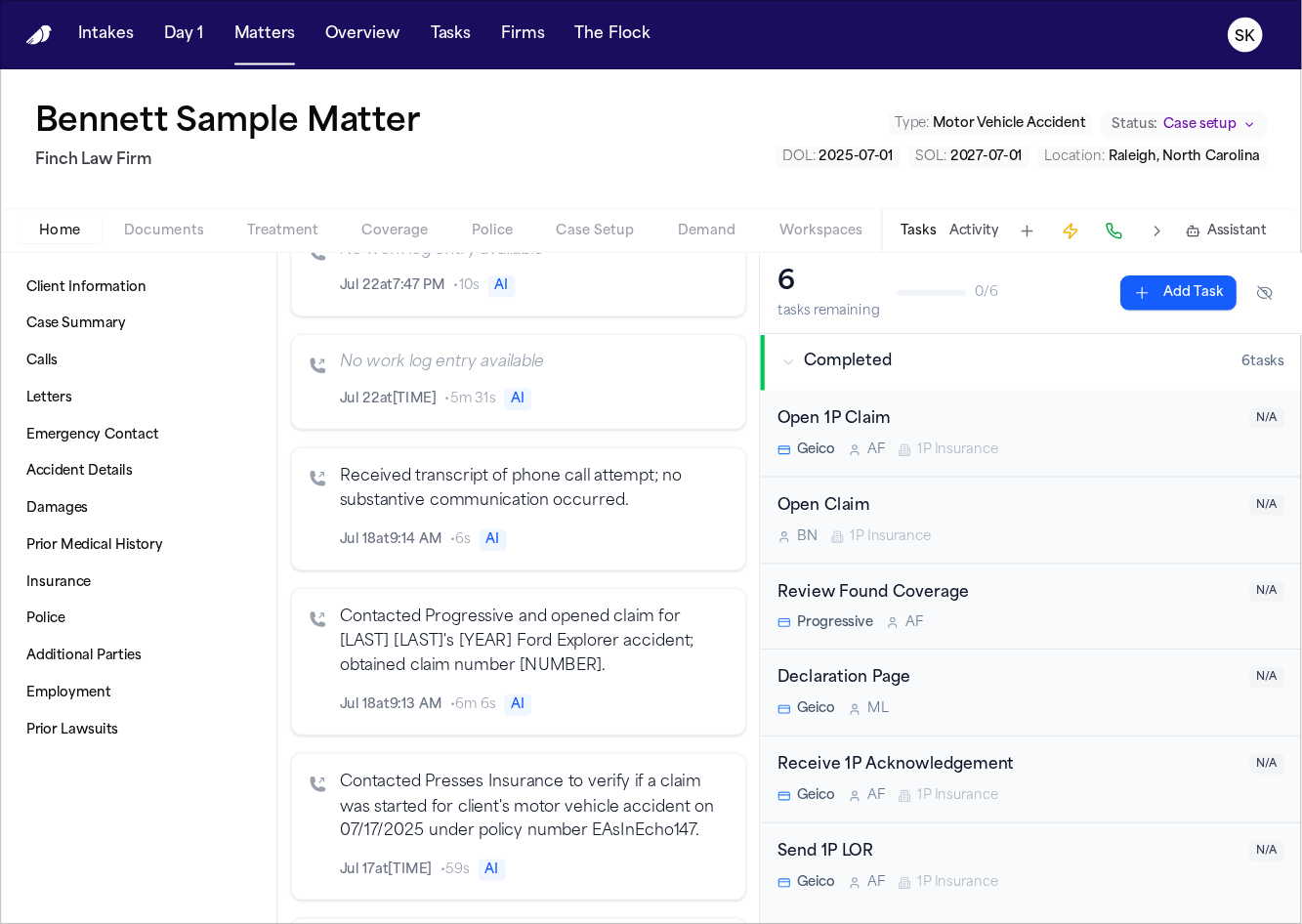 scroll, scrollTop: 1492, scrollLeft: 0, axis: vertical 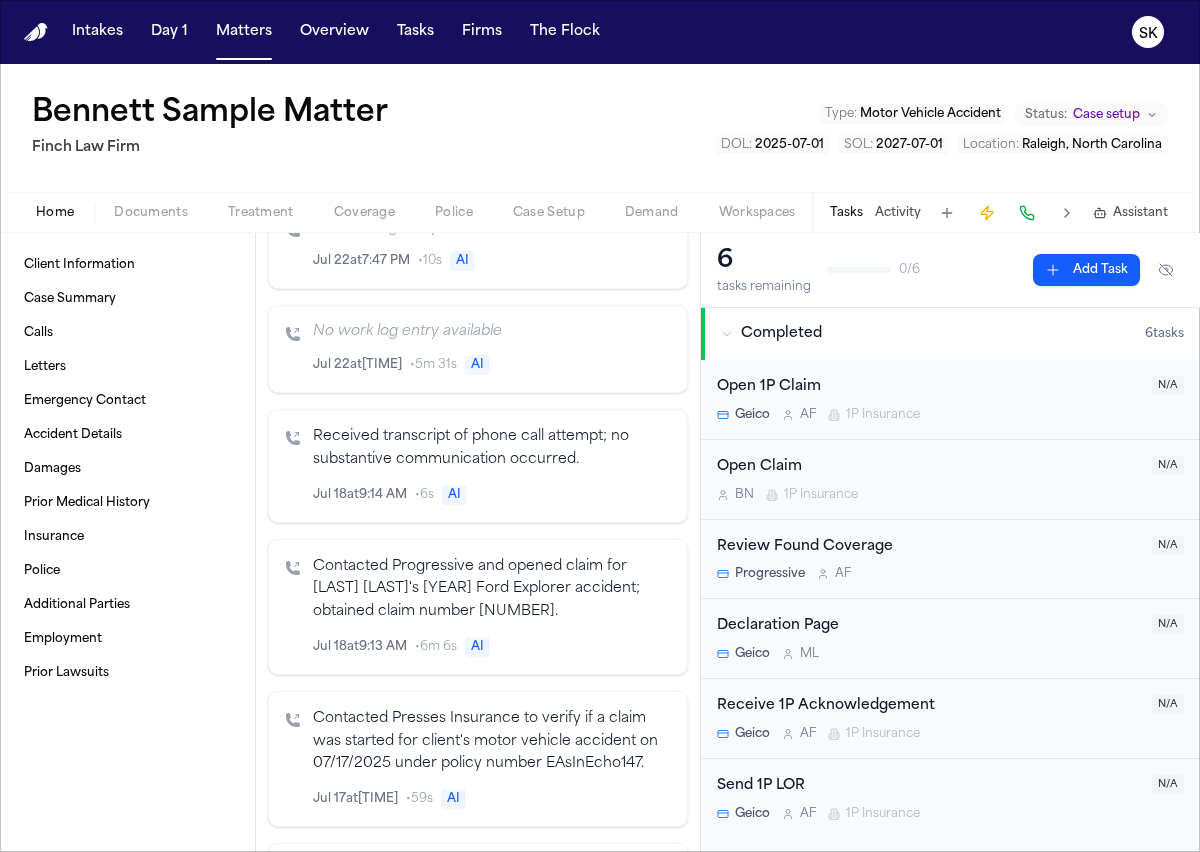 type 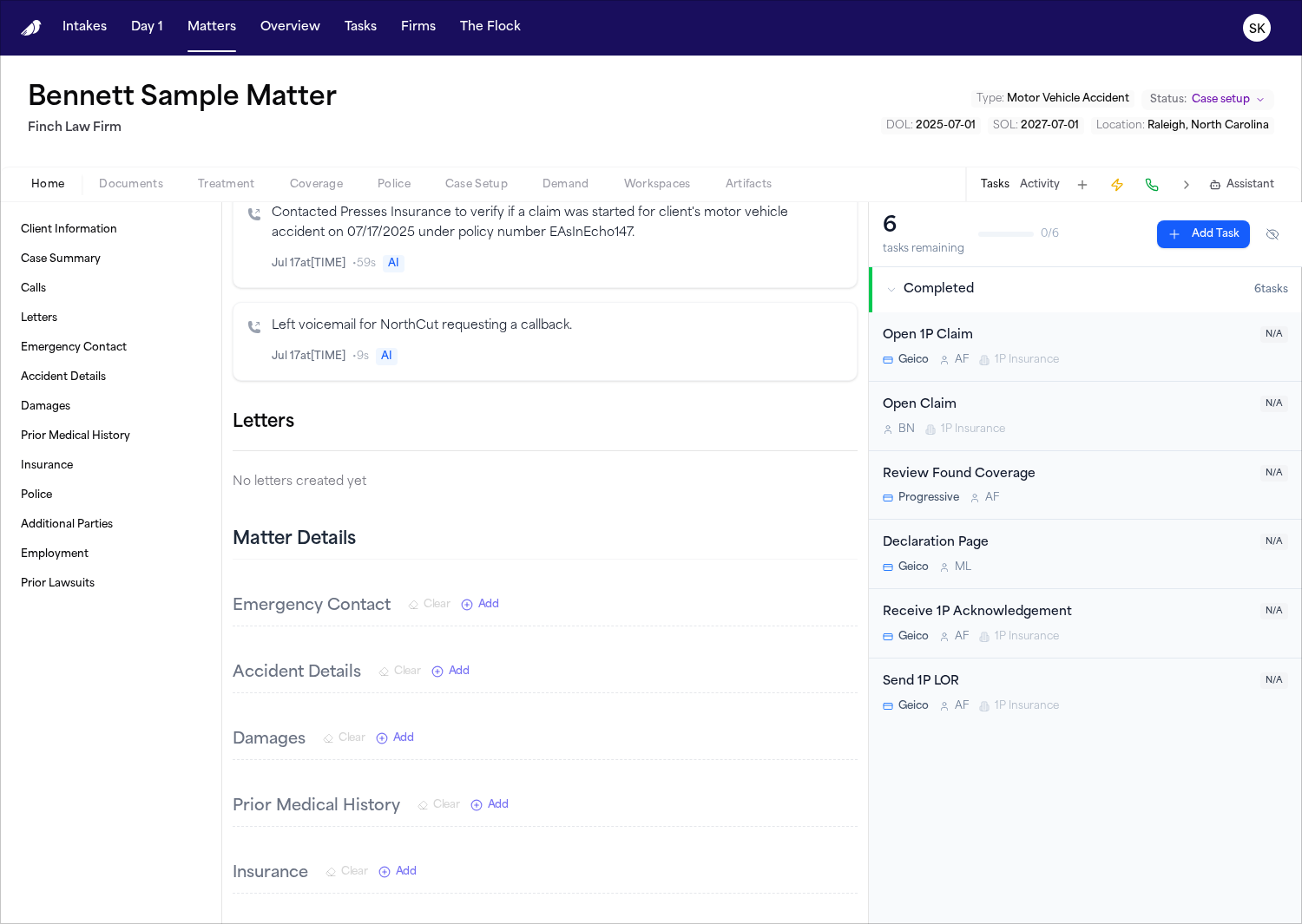 scroll, scrollTop: 1706, scrollLeft: 0, axis: vertical 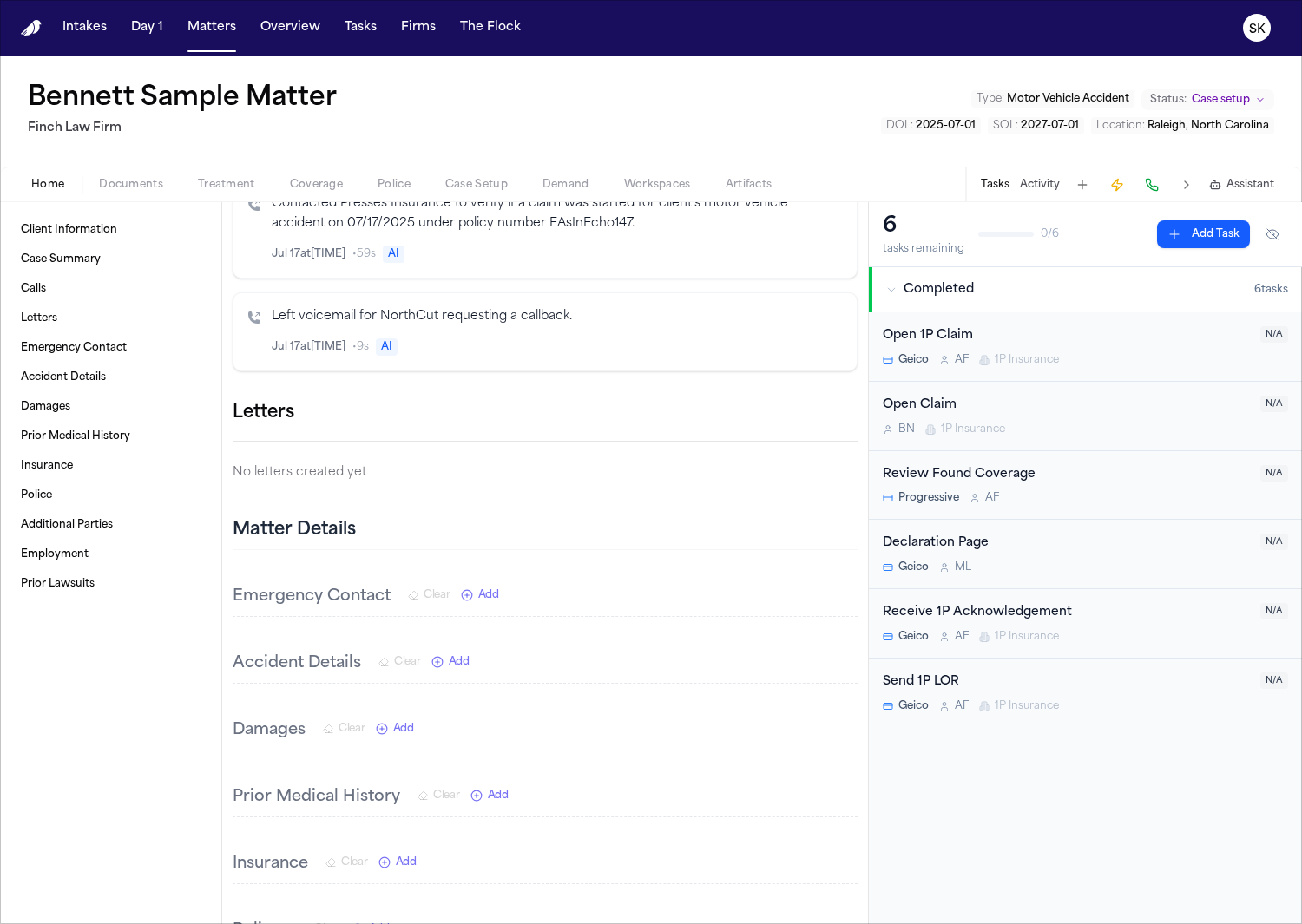 click on "Open 1P Claim" at bounding box center (1066, 336) 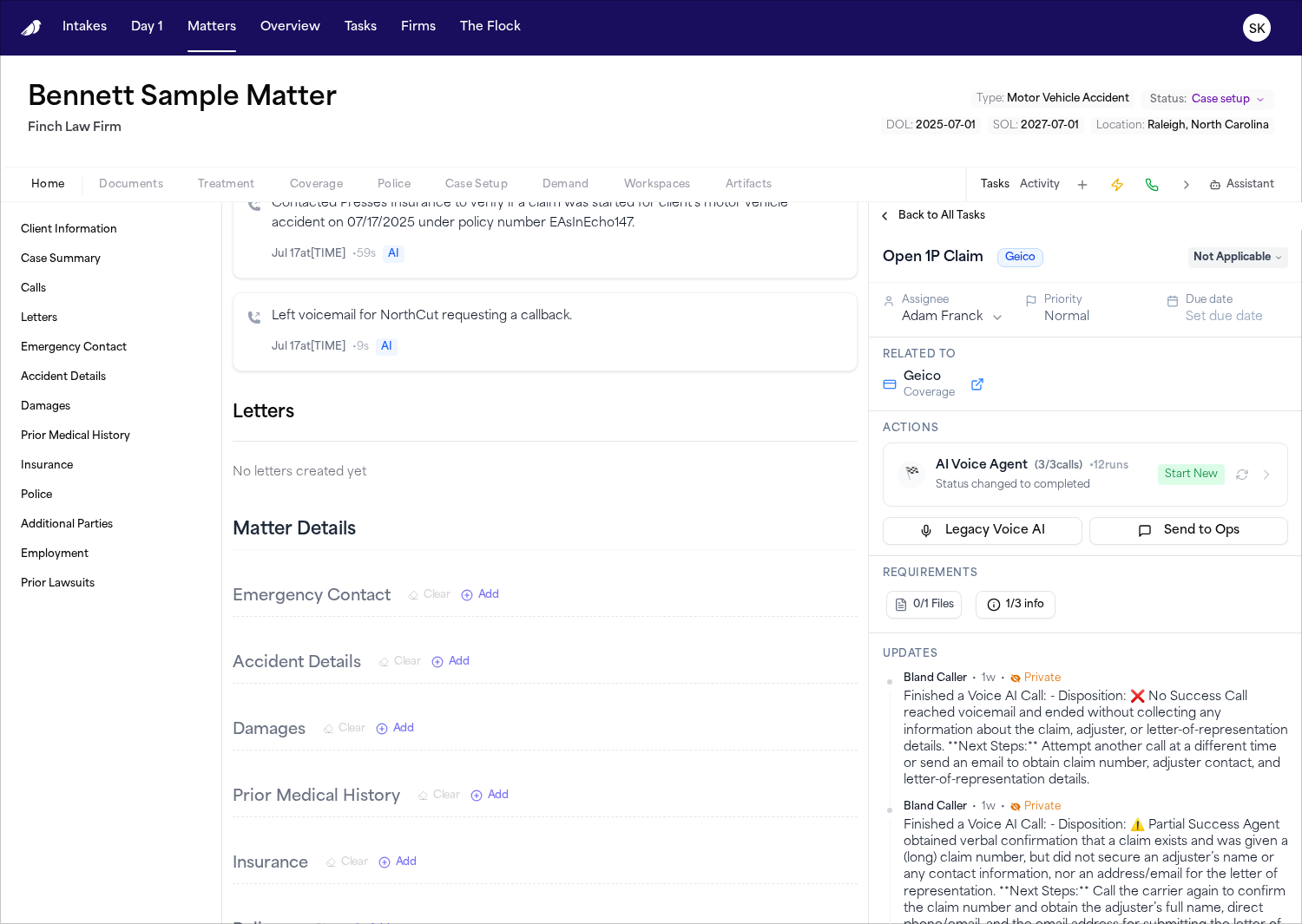 click on "Assignee [FIRST] [LAST] Priority Normal Due date Set due date" at bounding box center [1085, 310] 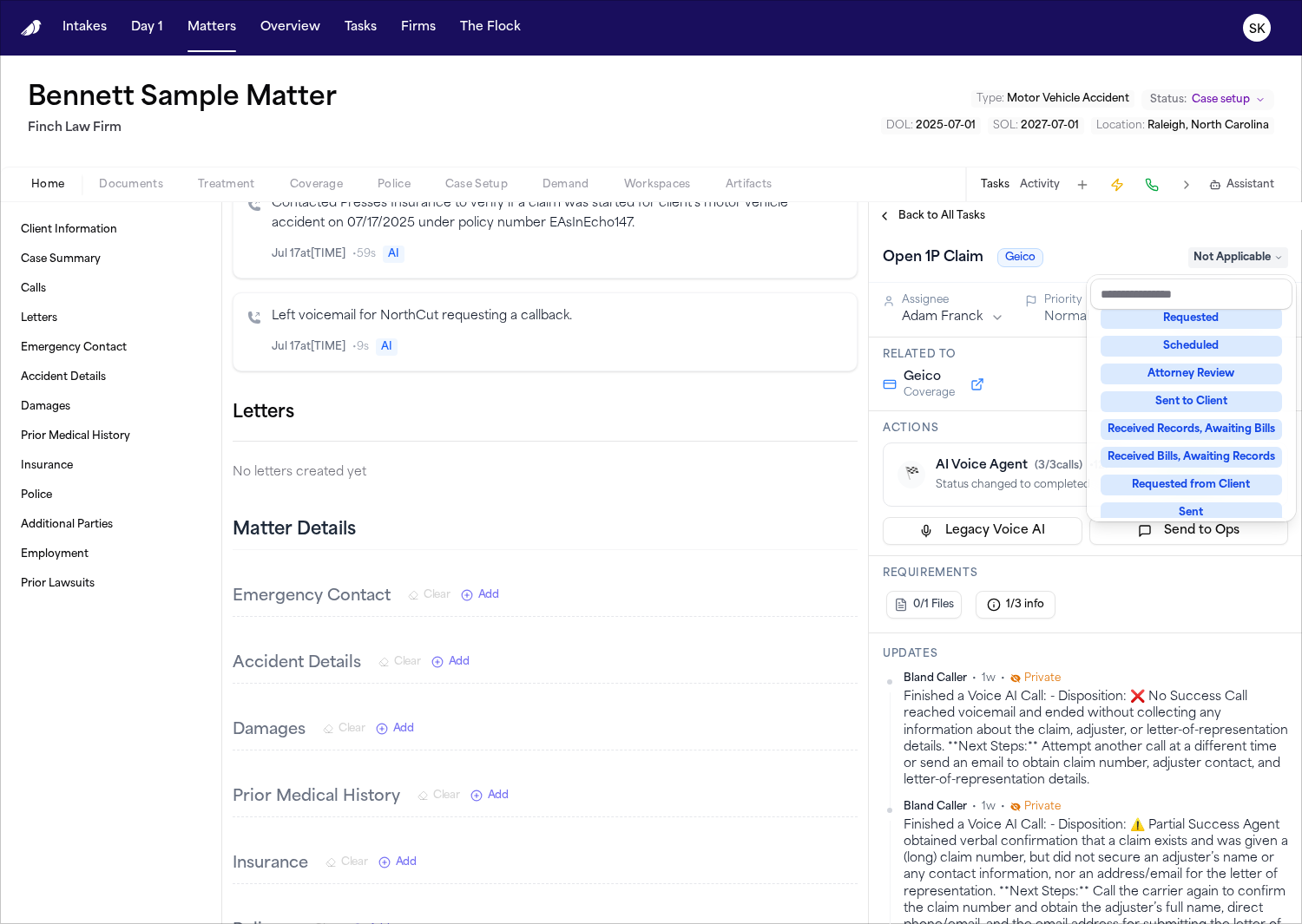 scroll, scrollTop: 270, scrollLeft: 0, axis: vertical 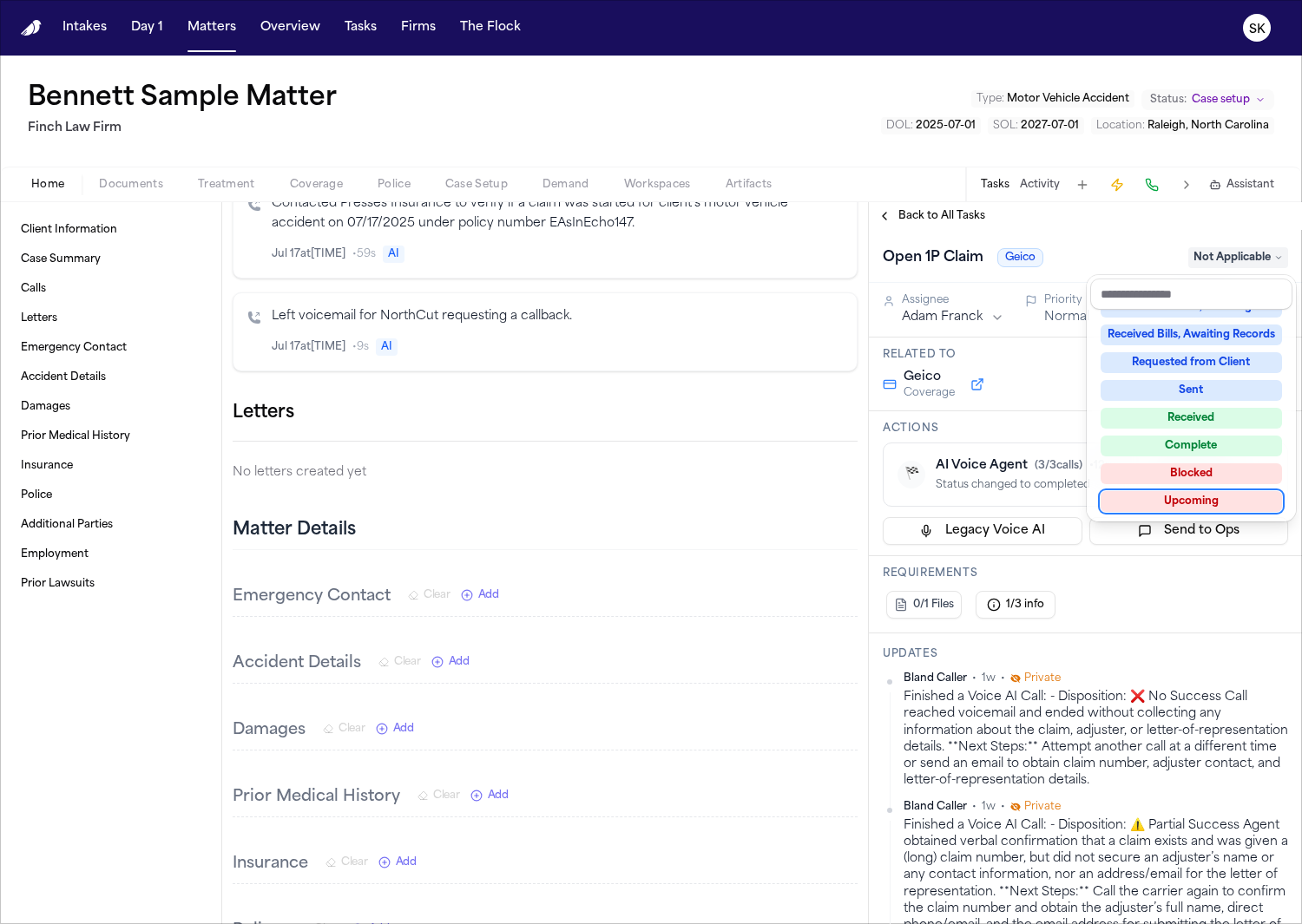 click on "Back to All Tasks Open 1P Claim Geico Not Applicable Assignee [FIRST] [LAST] Priority Normal Due date Set due date Related to Geico Coverage Actions 🏁 AI Voice Agent ( 3 / 3  calls) •  12  runs Status changed to completed Start New Legacy Voice AI Send to Ops Requirements 0/1 Files 1/3 info Updates Bland Caller • 1w • Private Finished a Voice AI Call:
- Disposition: ❌ No Success
Call reached voicemail and ended without collecting any information about the claim, adjuster, or letter-of-representation details.
**Next Steps:** Attempt another call at a different time or send an email to obtain claim number, adjuster contact, and letter-of-representation details.
Bland Caller • 1w • Private Bland Caller • 1w • Private AI Agent Update:
Placed initial call to Progressive ([PHONE]). Provided policy no. and vehicle & DOL details, but call ended before confirming whether a PIP claim exists or opening one, and no adjuster/contact info was obtained. Will call again to complete objectives. Bland Caller • 1w • 1w" at bounding box center [1085, 577] 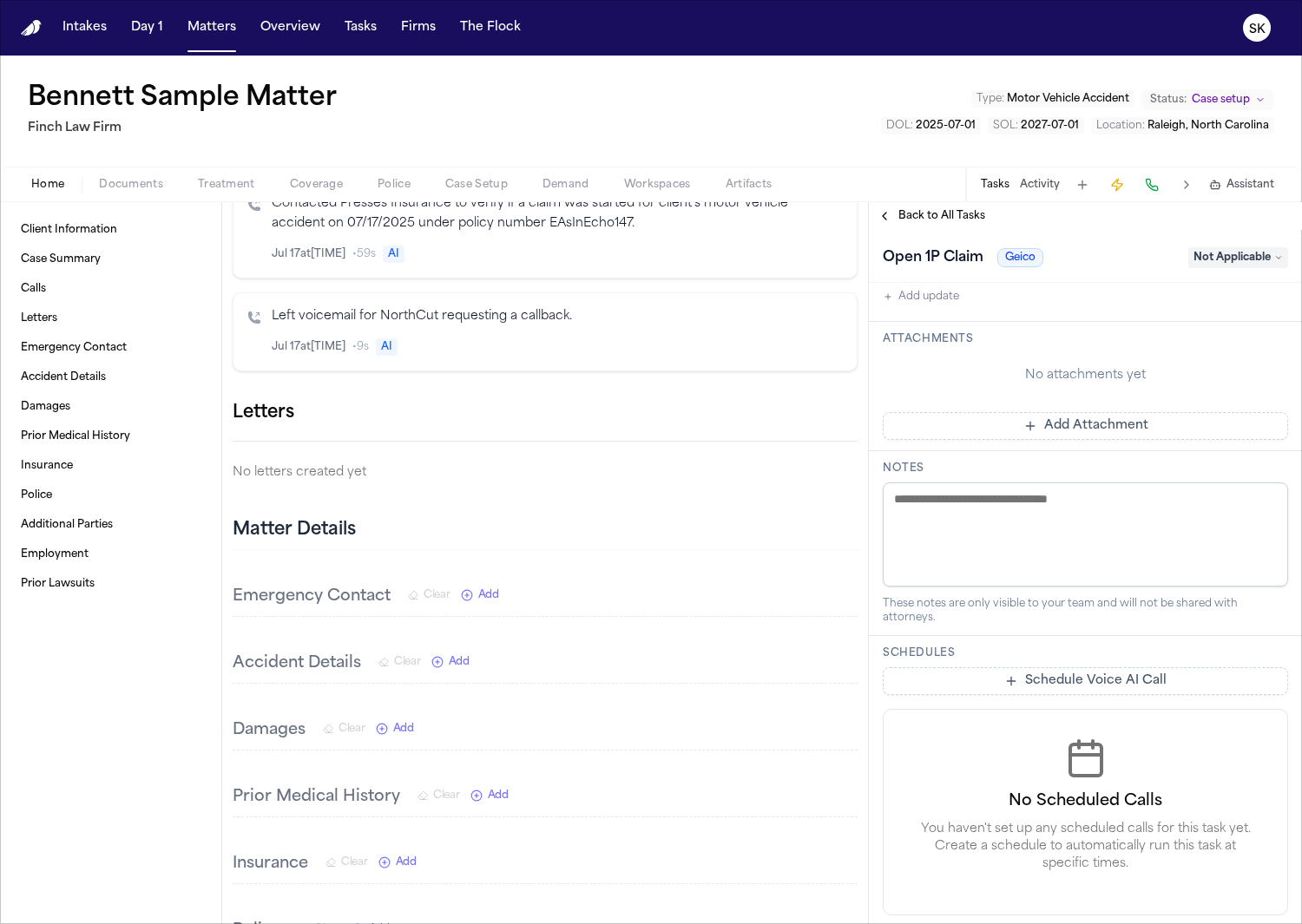 scroll, scrollTop: 2490, scrollLeft: 0, axis: vertical 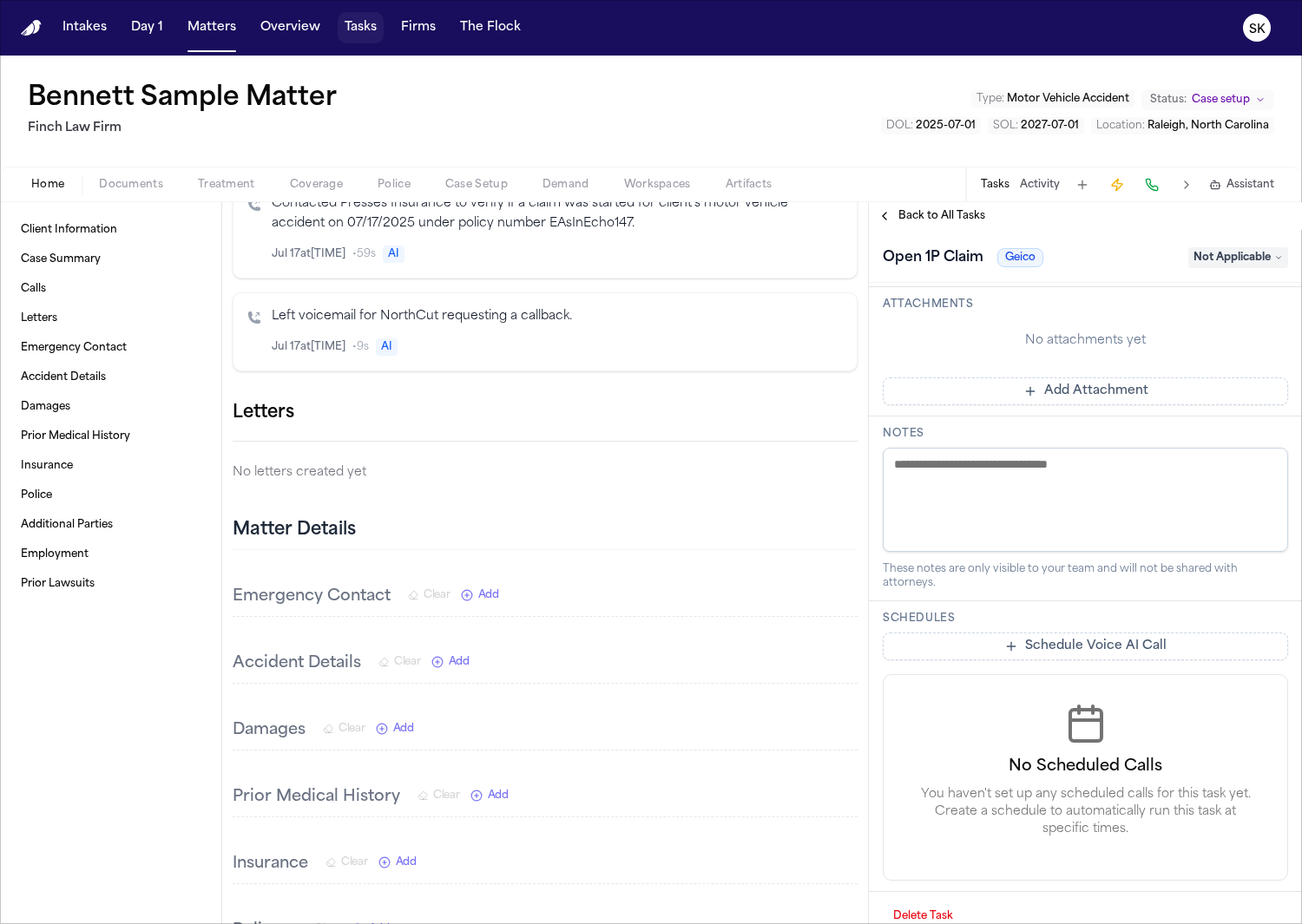 click on "Tasks" at bounding box center [360, 28] 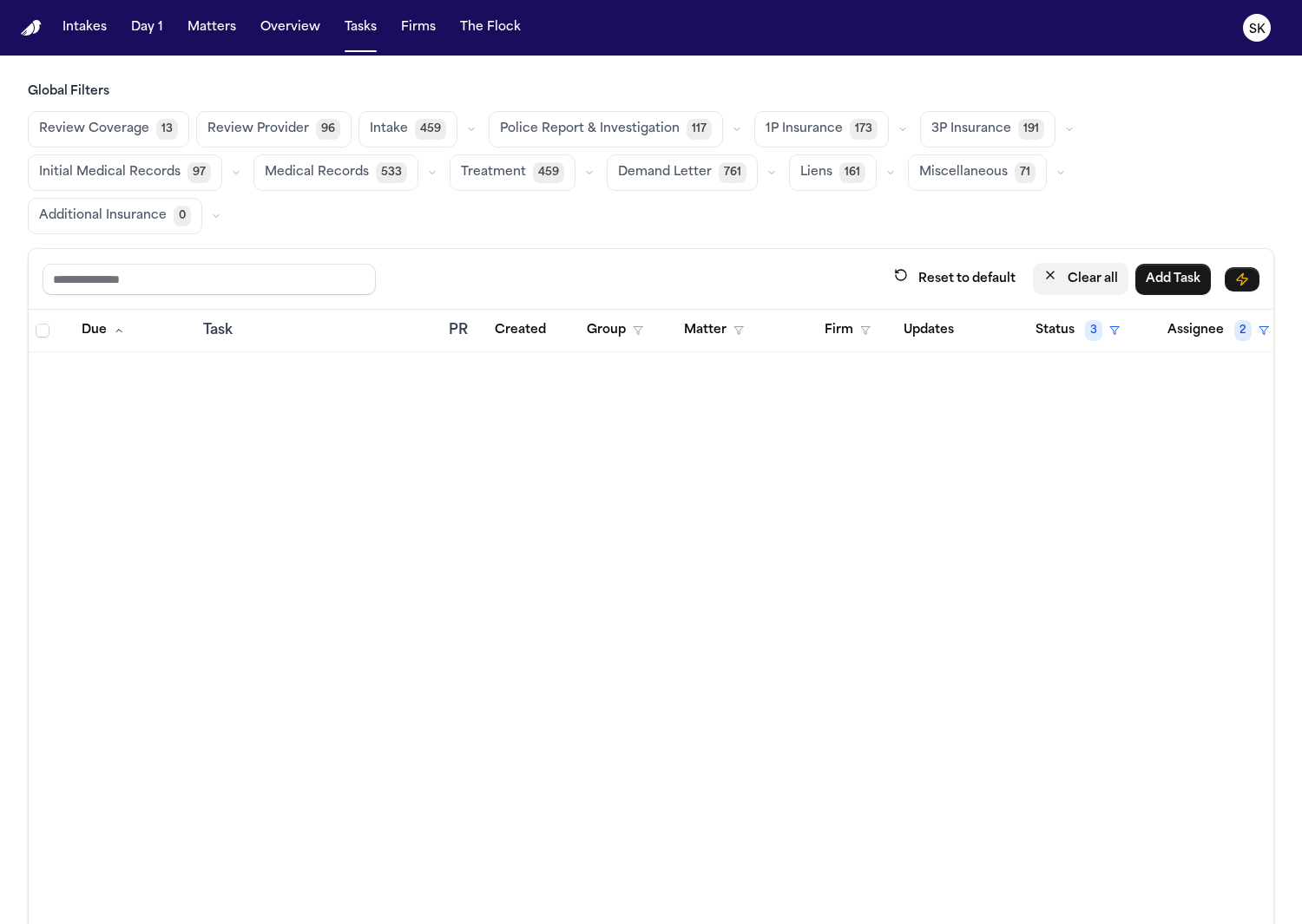 click on "Clear all" at bounding box center (1081, 279) 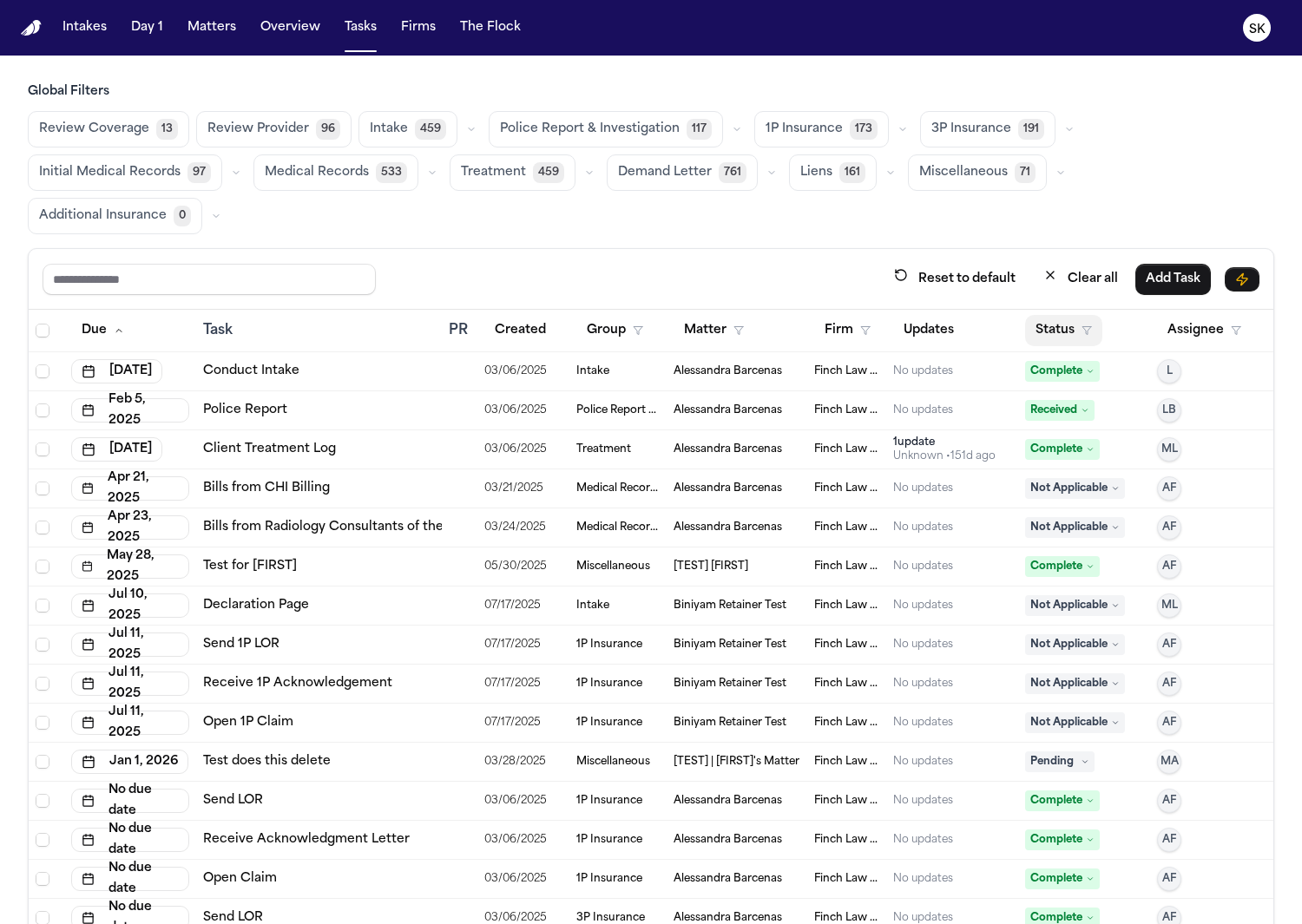 click on "Status" at bounding box center (1063, 331) 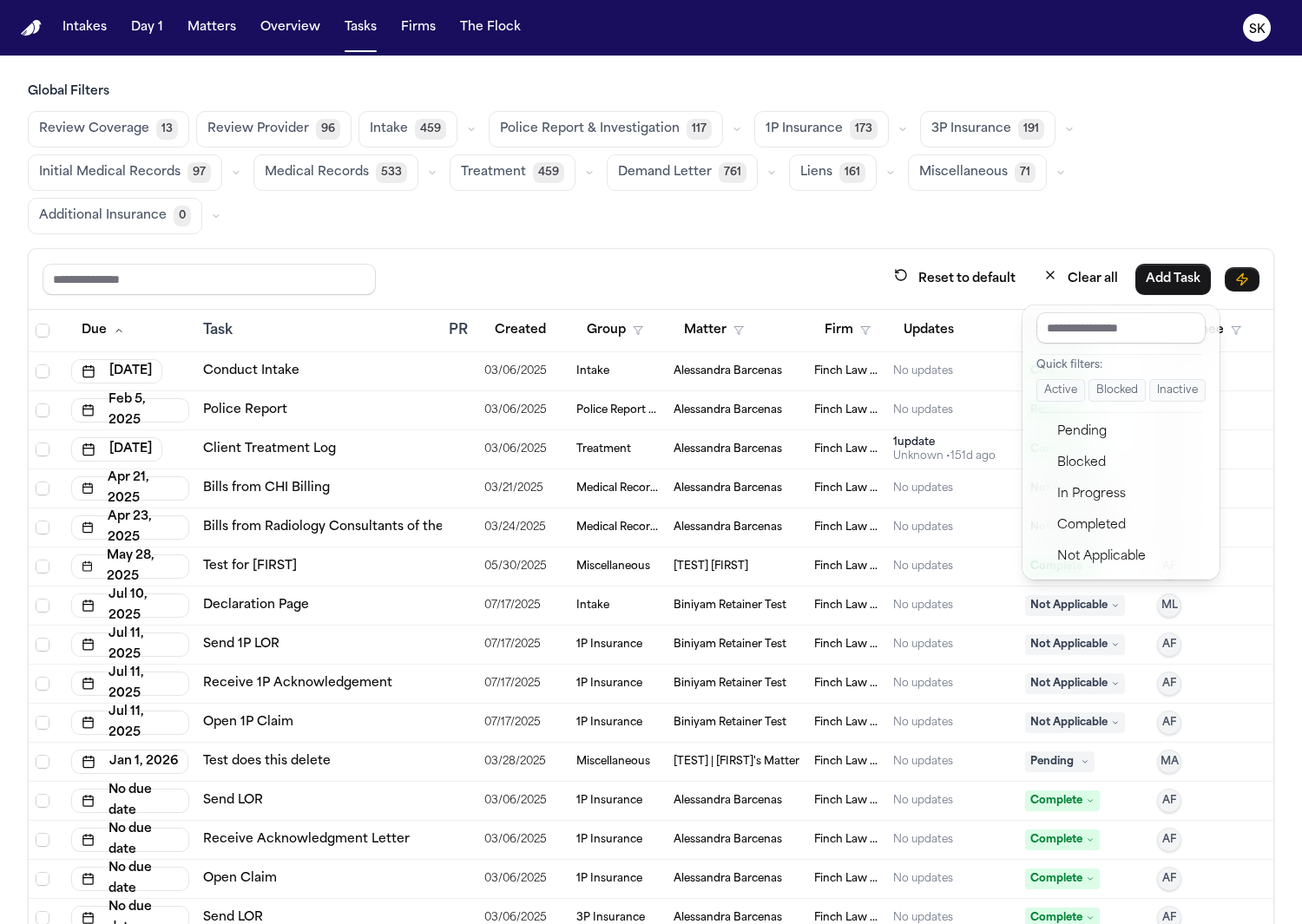 click on "Active" at bounding box center [1061, 390] 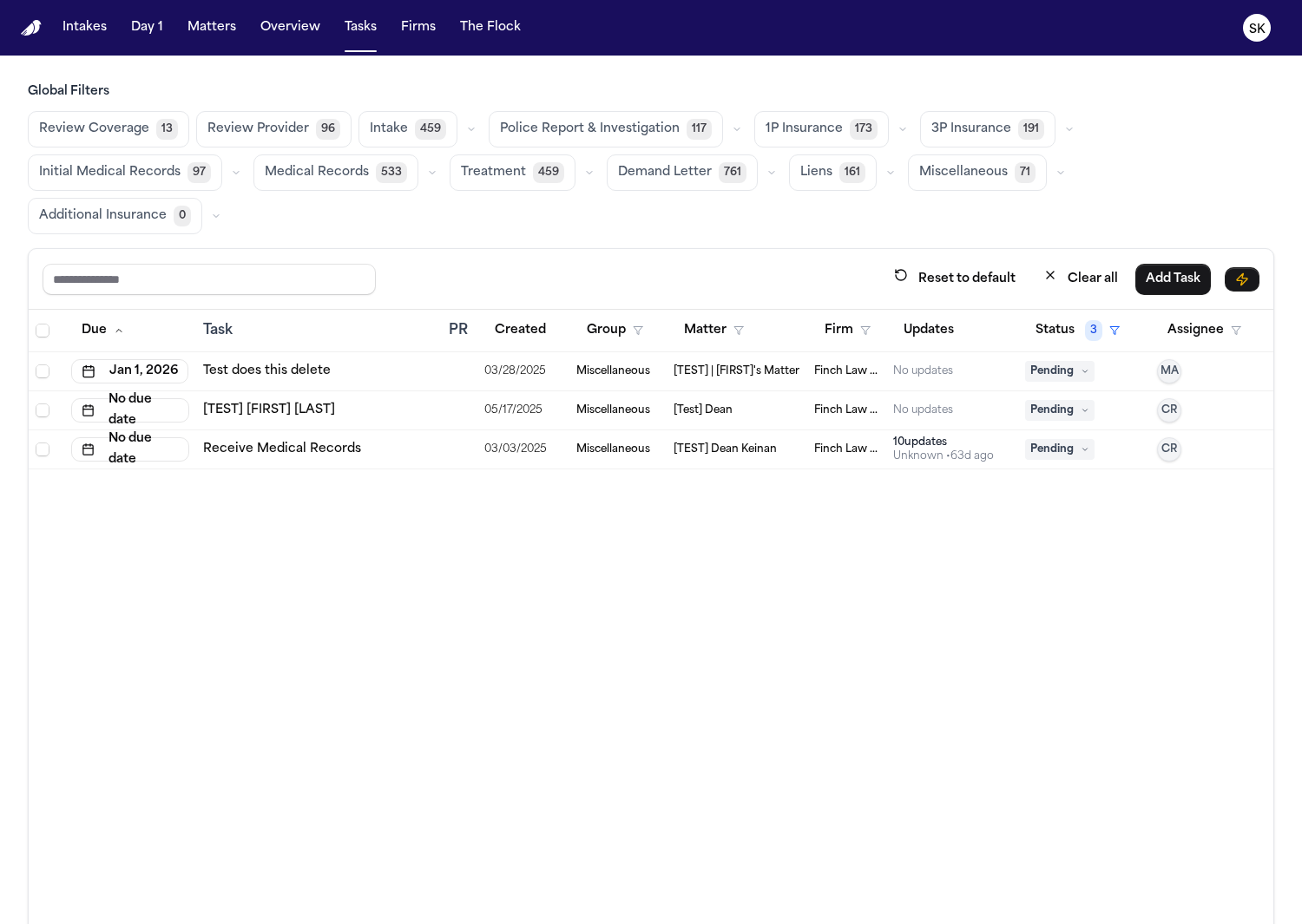 click on "Review Coverage" at bounding box center (94, 129) 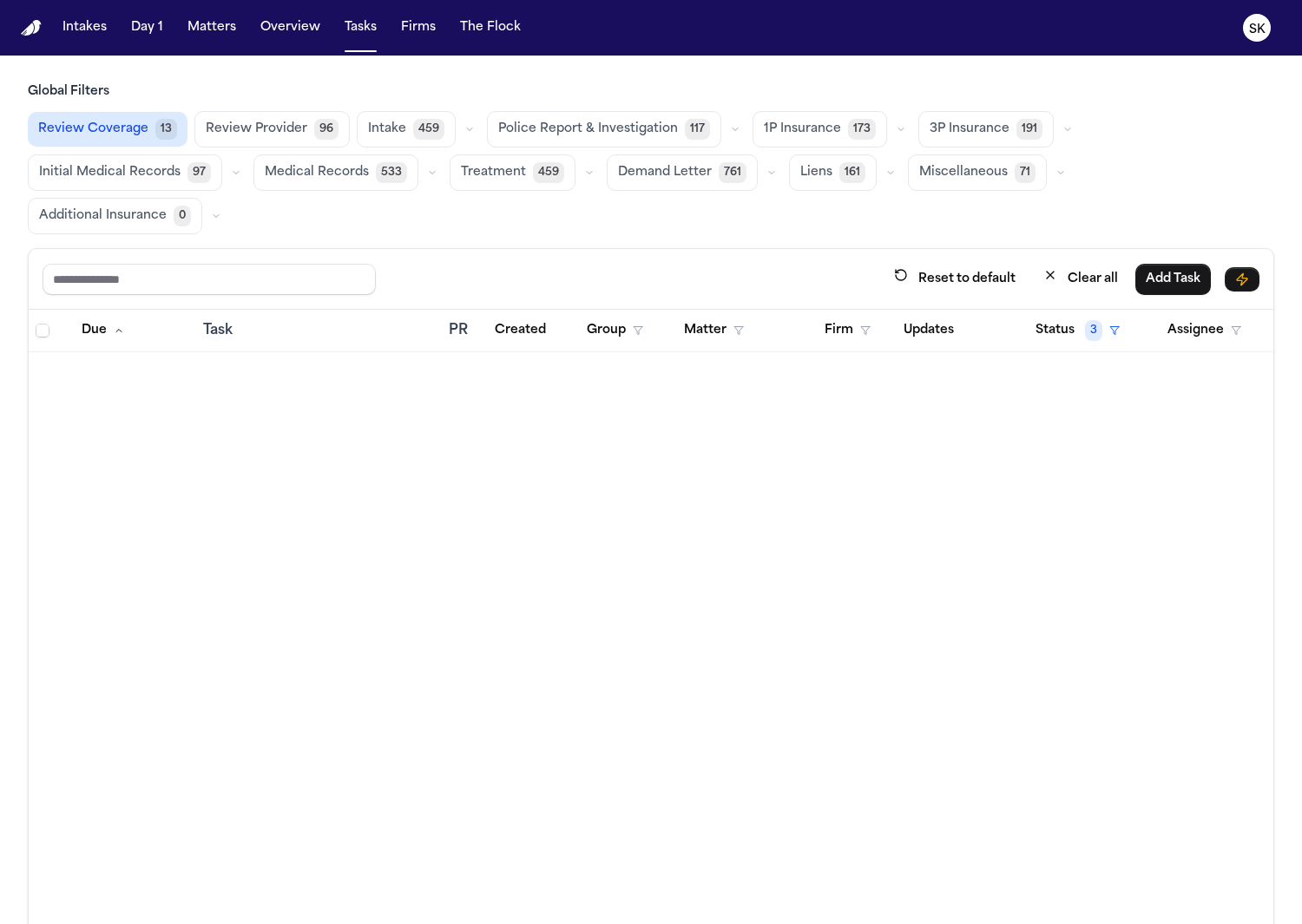 click on "Police Report & Investigation" at bounding box center (588, 129) 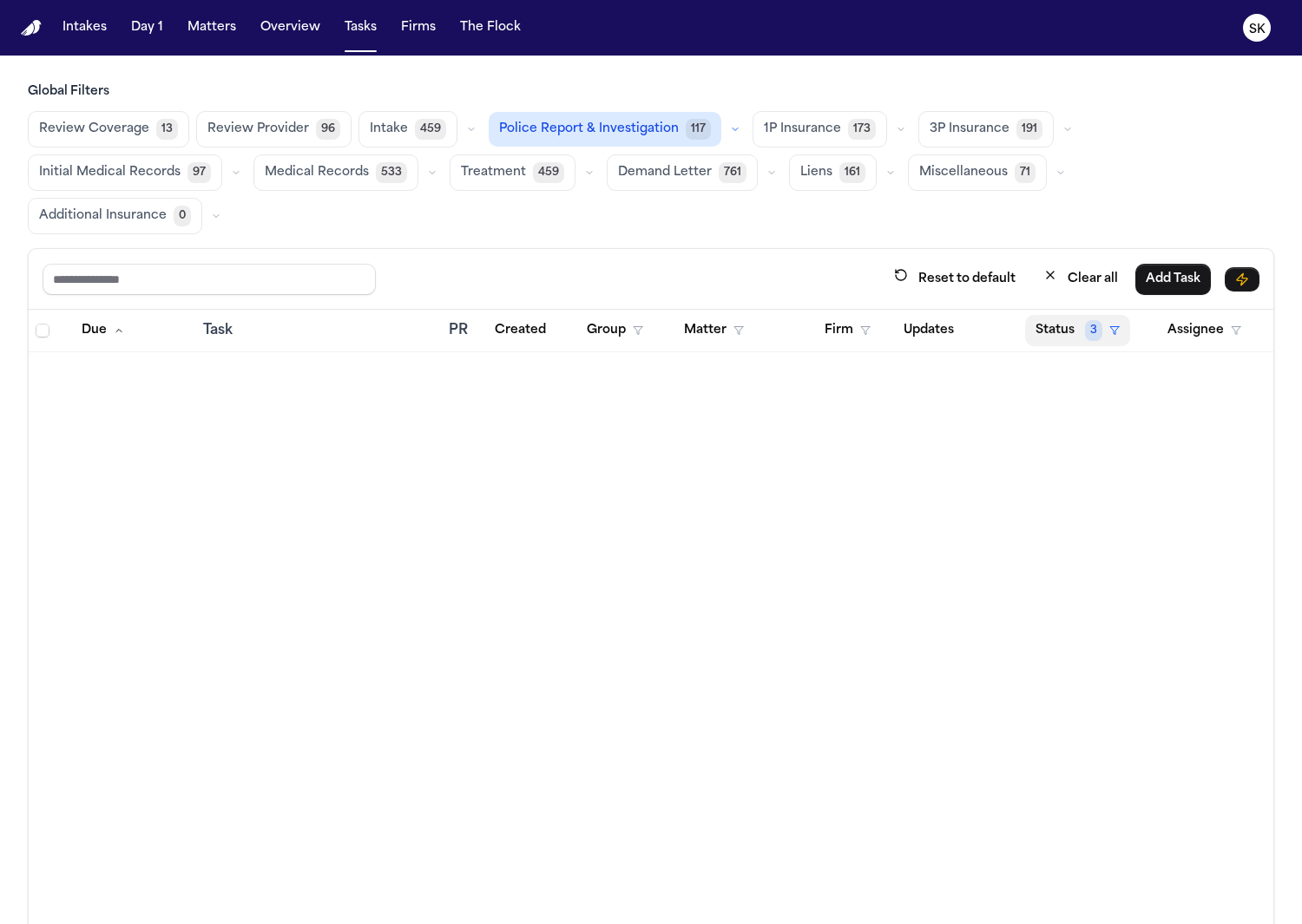 click on "Status [NUMBER]" at bounding box center (1077, 331) 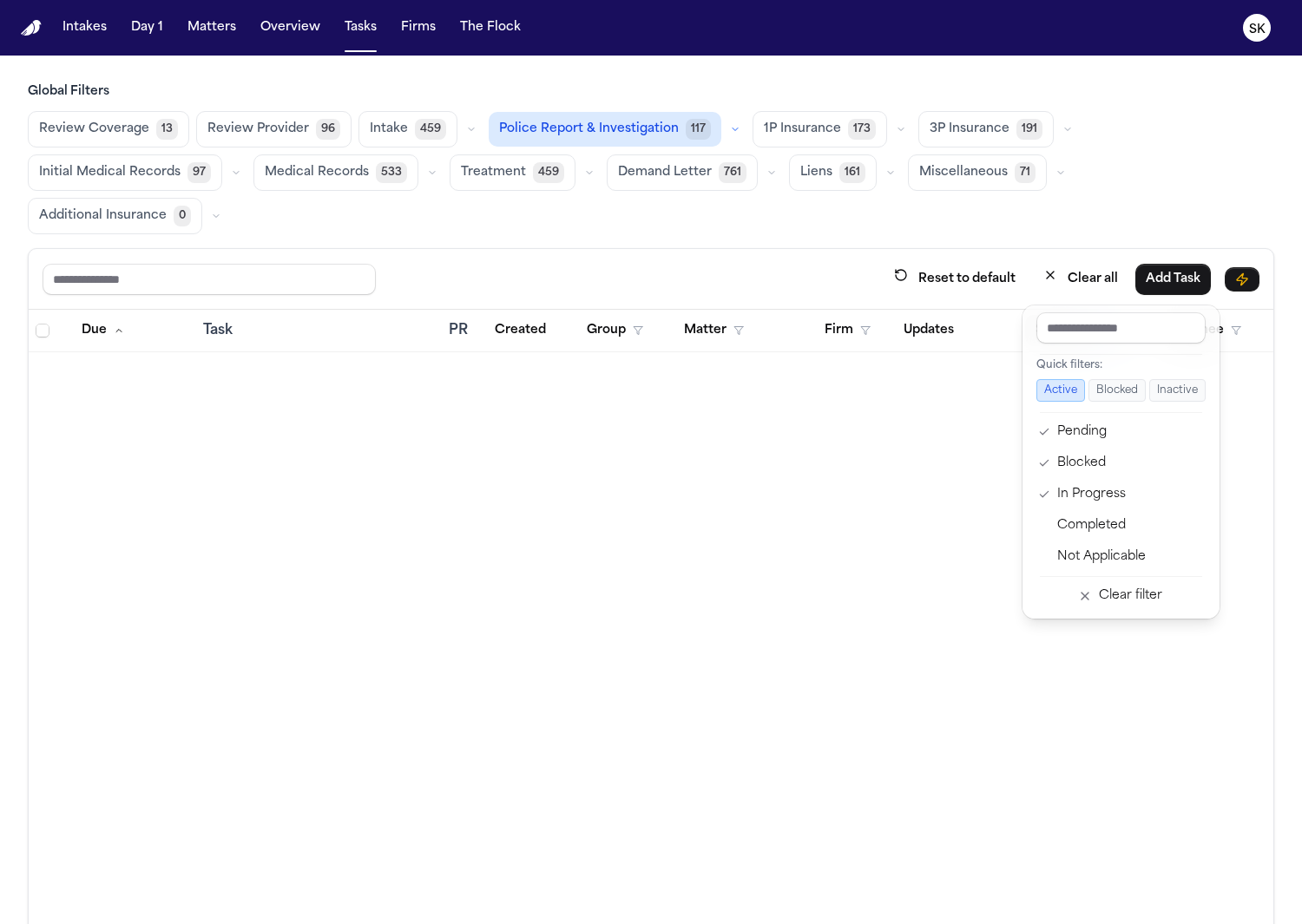 click on "Global Filters Review Coverage 13 Review Provider 96 Intake 459 Police Report & Investigation 117 1P Insurance 173 3P Insurance 191 Initial Medical Records 97 Medical Records 533 Treatment 459 Demand Letter 761 Liens 161 Miscellaneous 71 Additional Insurance 0 Reset to default Clear all Add Task Due Task PR Created Group Matter Firm Updates Status 3 Assignee" at bounding box center [651, 563] 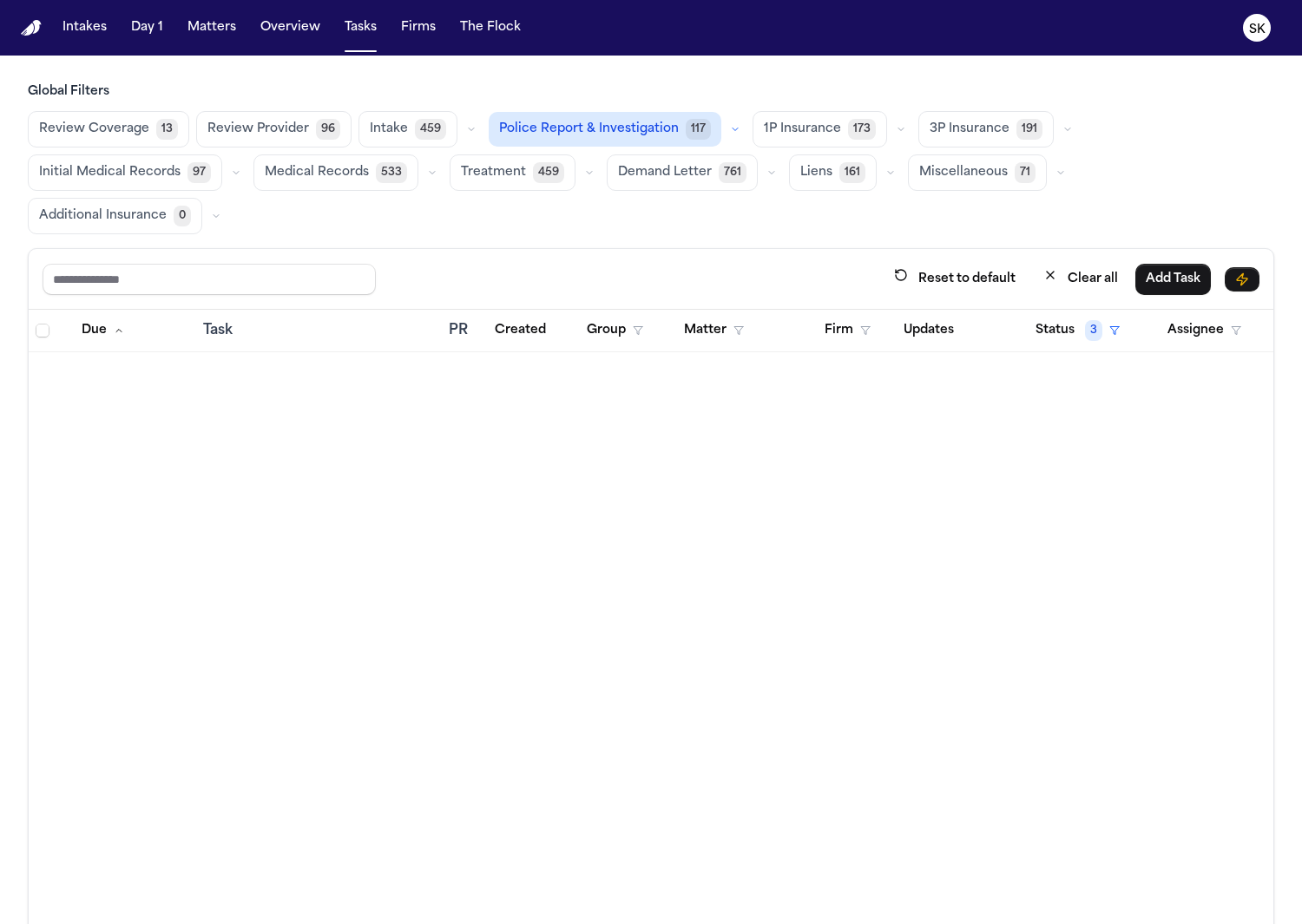 click on "Police Report & Investigation 117" at bounding box center [605, 129] 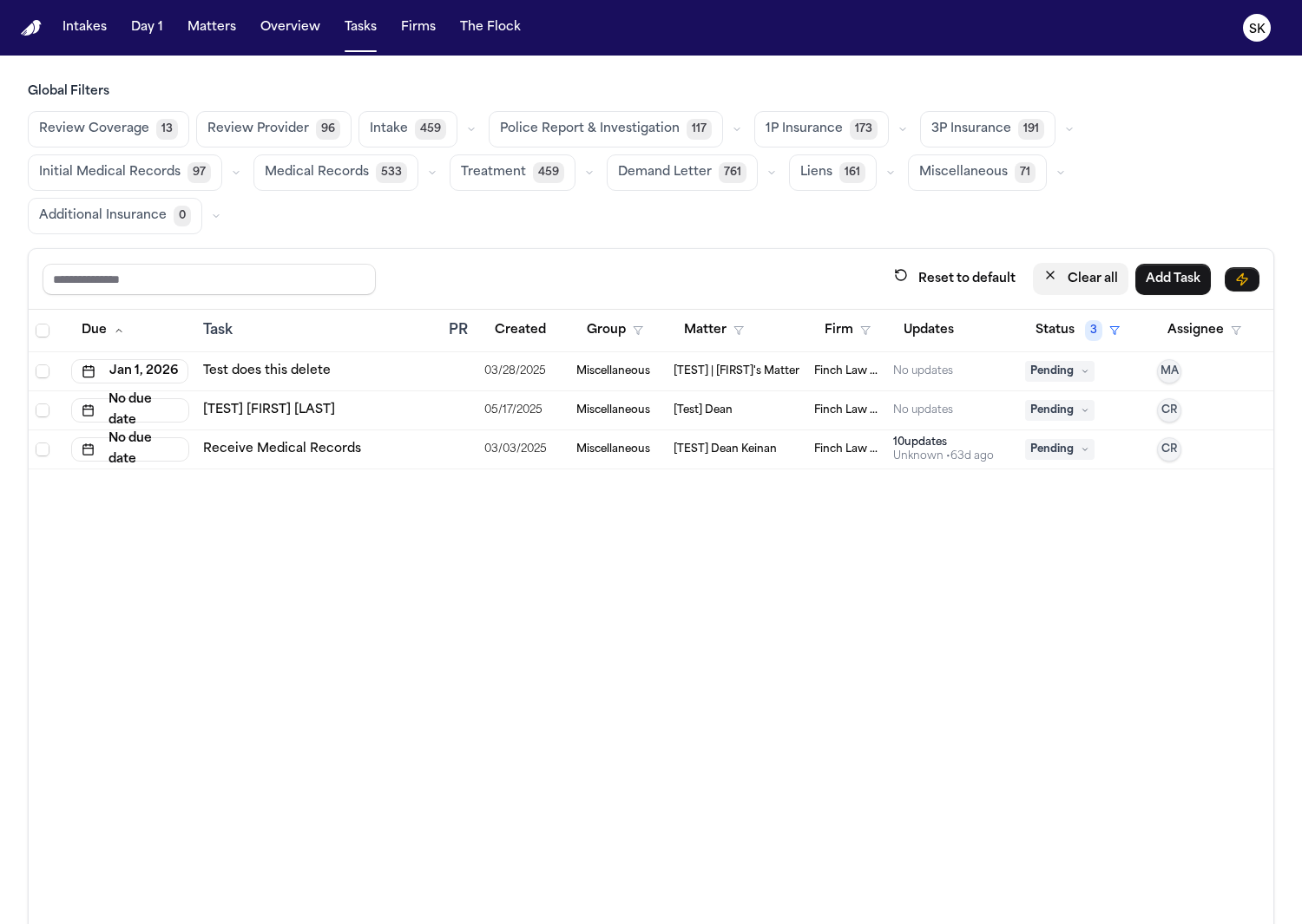 click 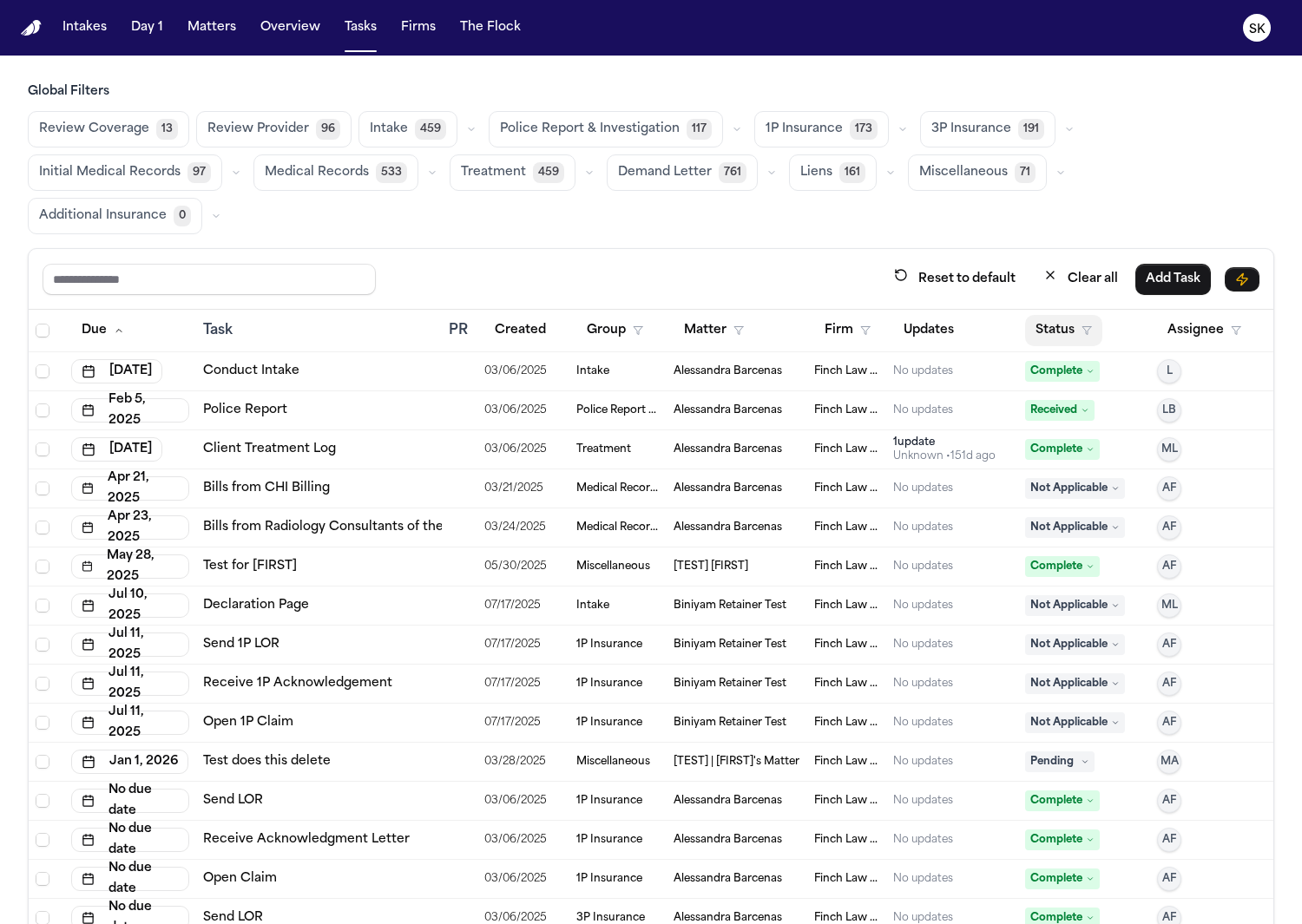 click on "Status" at bounding box center (1063, 331) 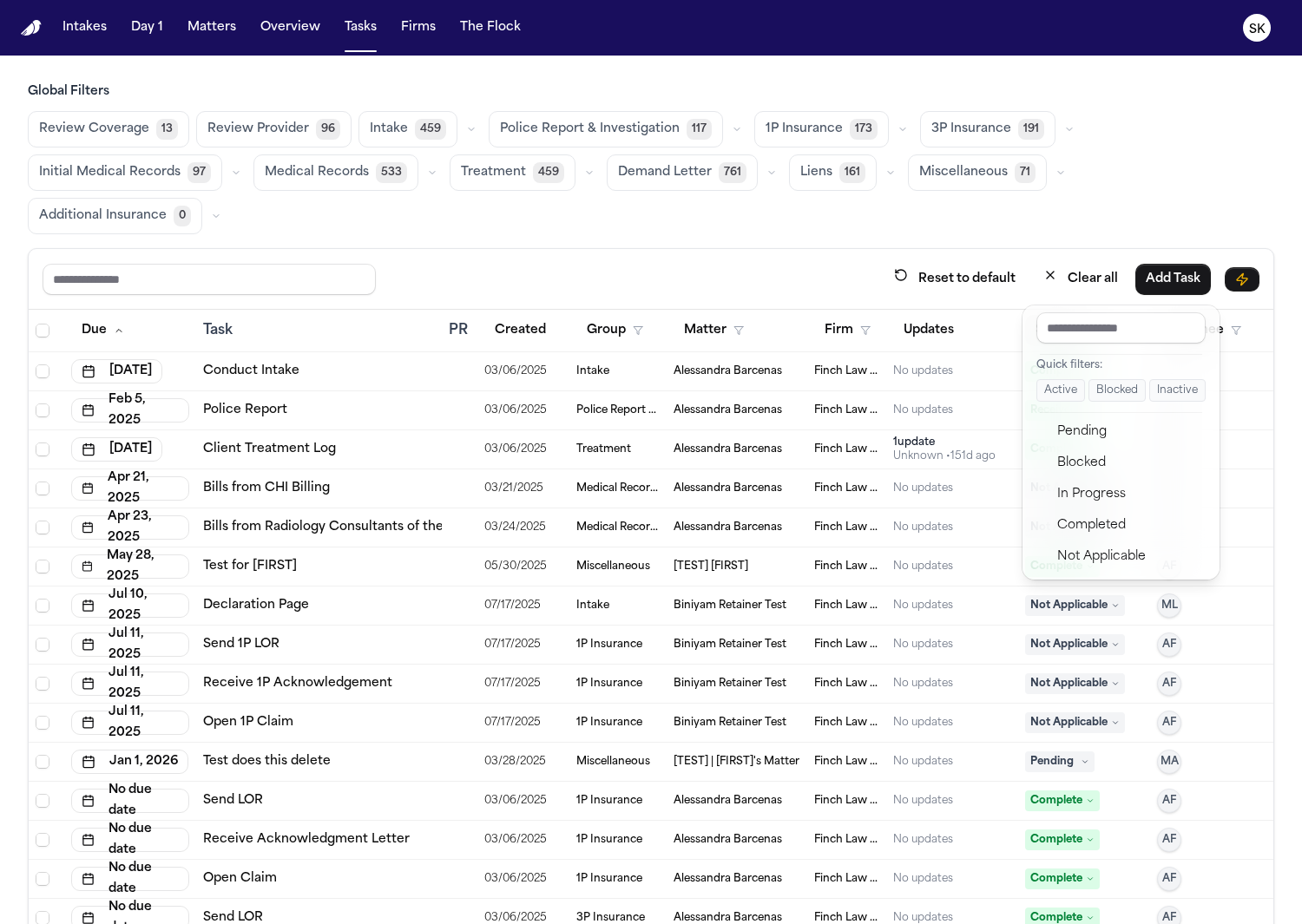 click on "Active" at bounding box center [1061, 390] 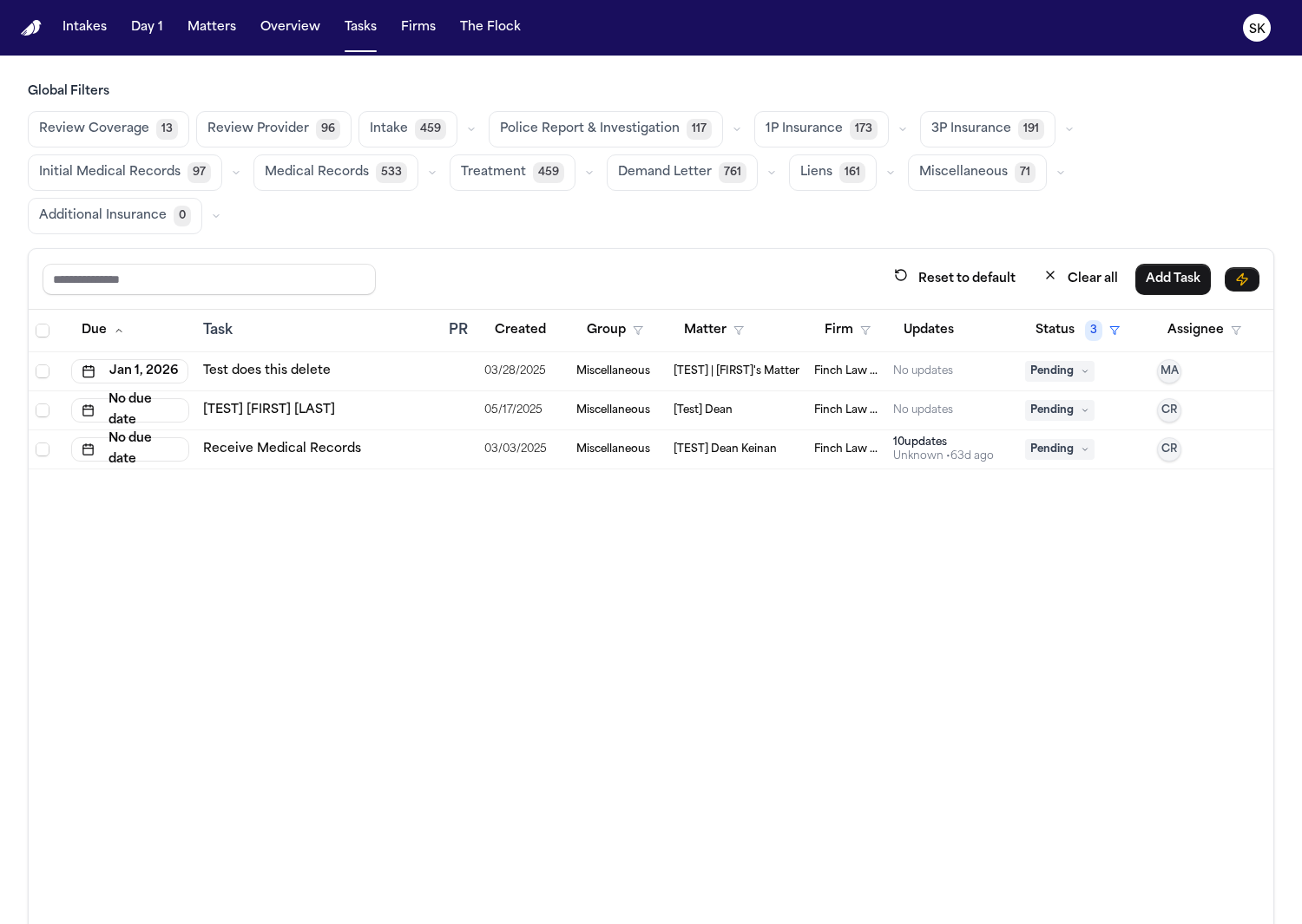 click on "Police Report & Investigation 117" at bounding box center (606, 129) 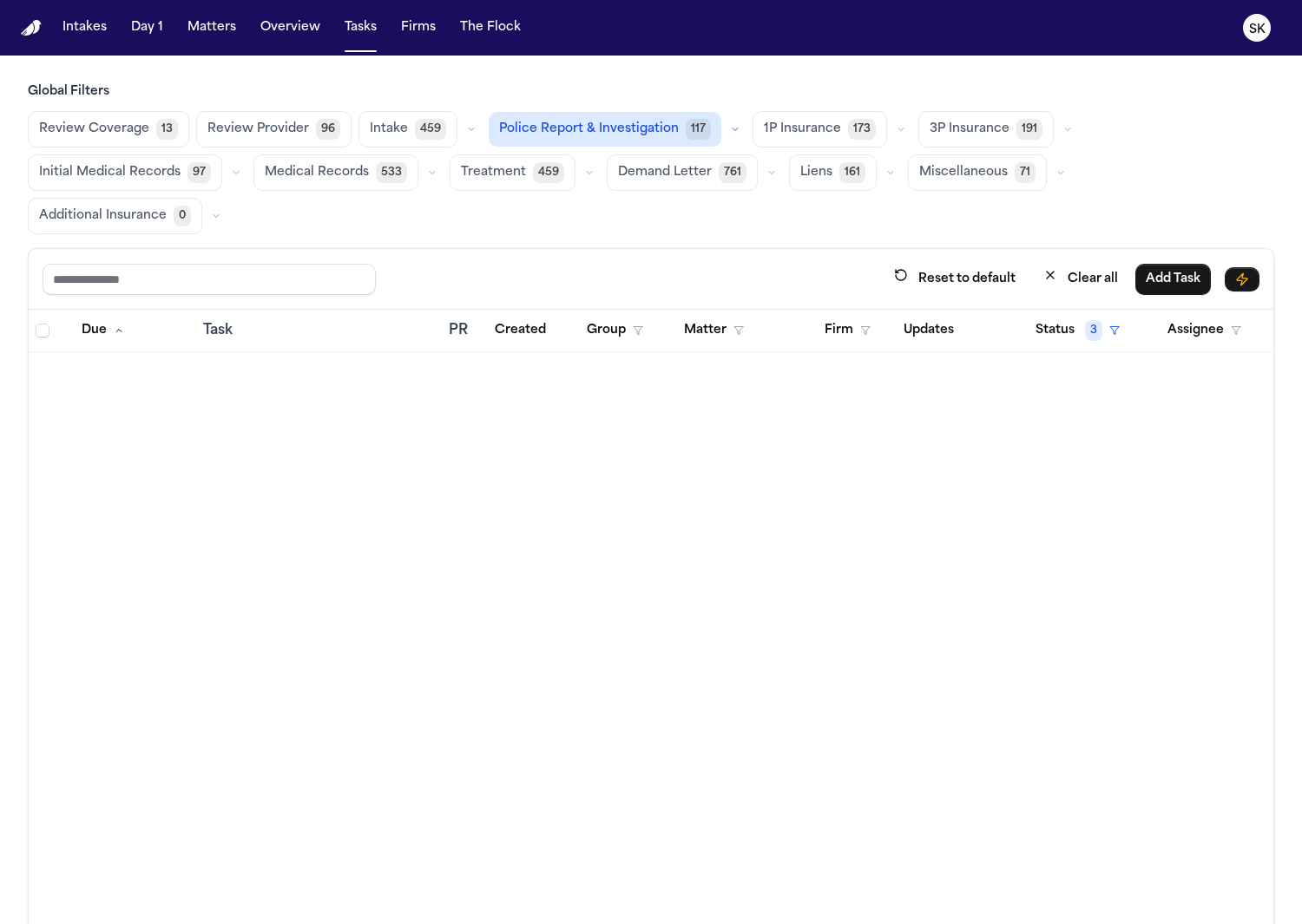click 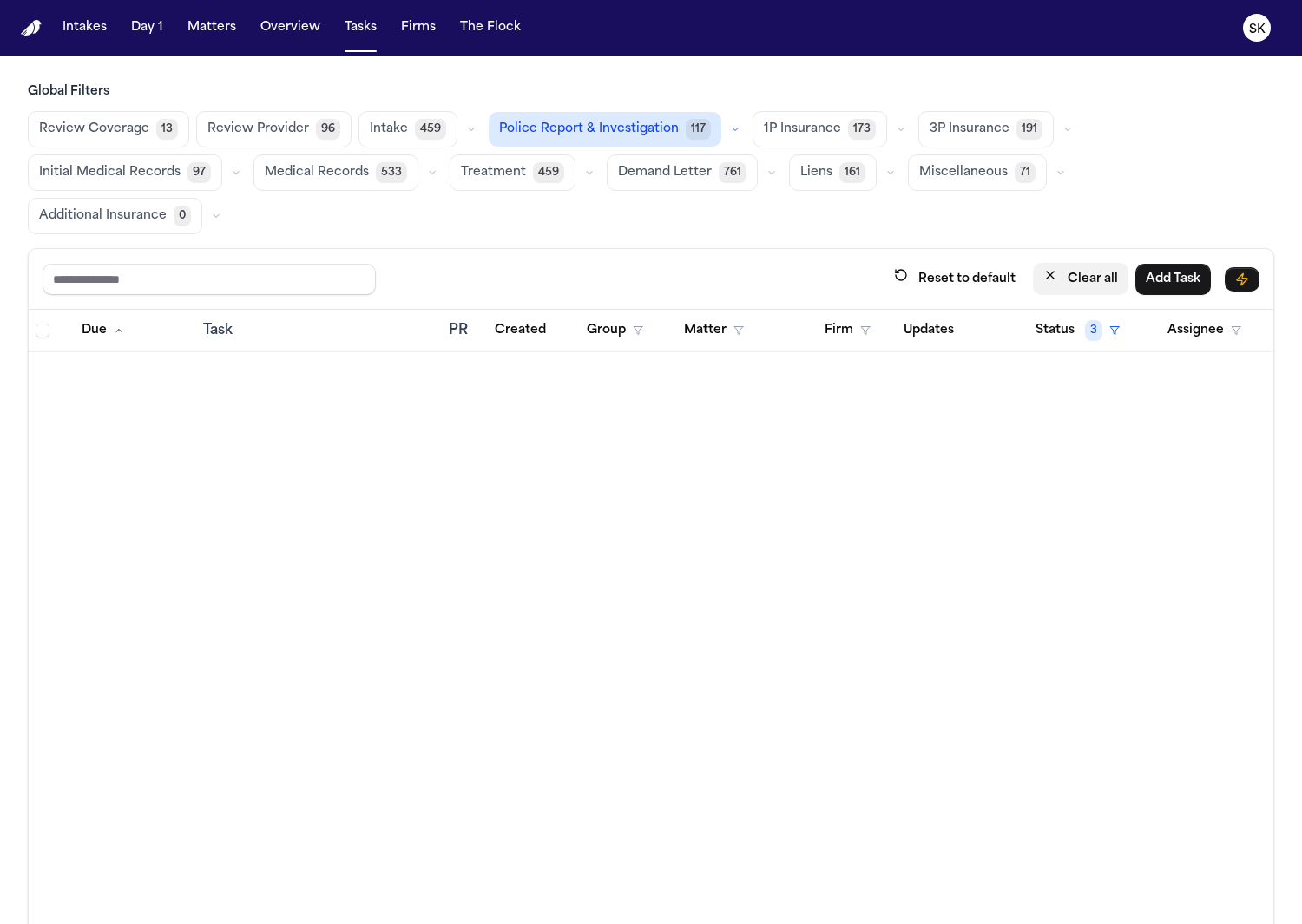 click on "Clear all" at bounding box center [1081, 279] 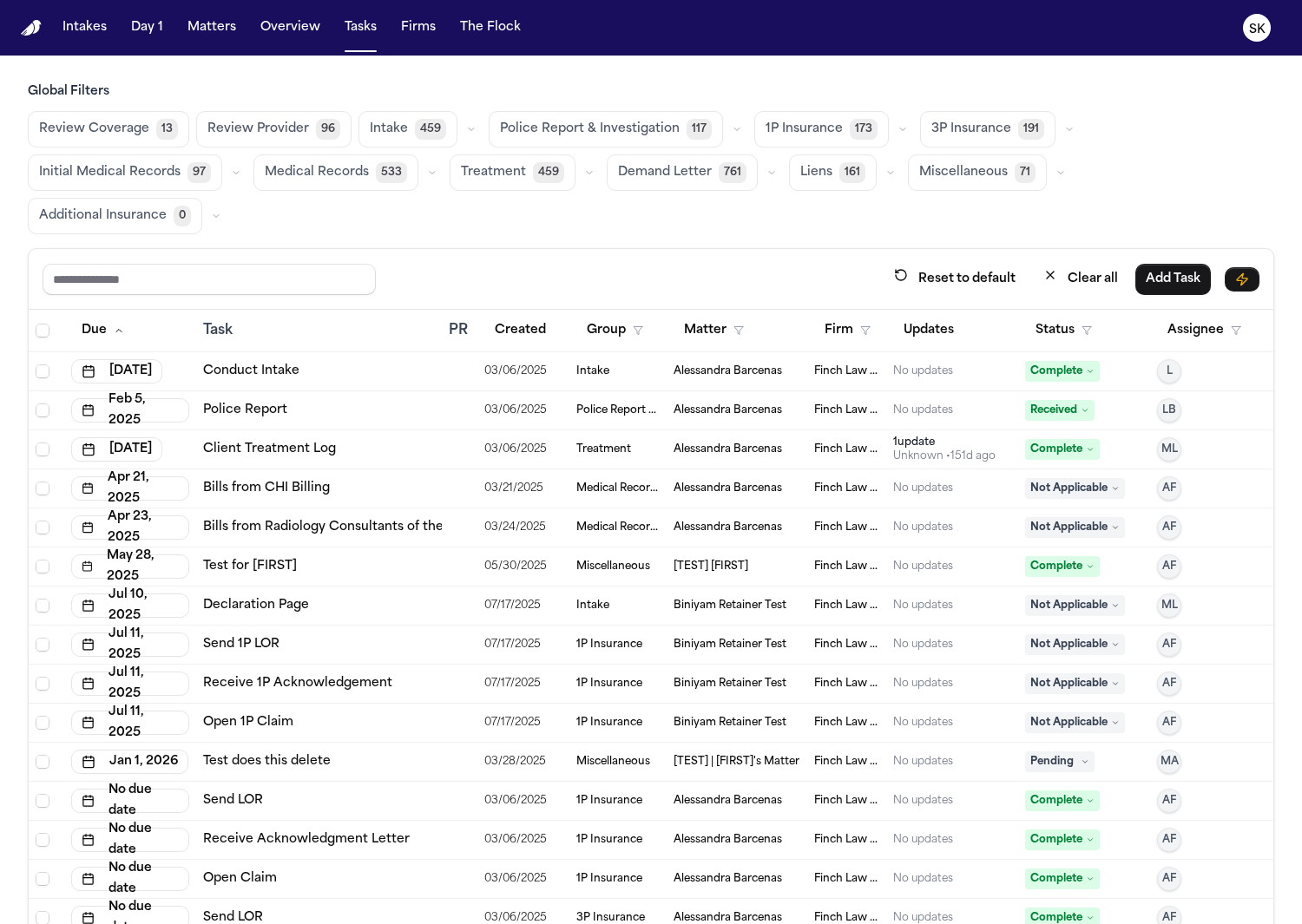 click on "Conduct Intake" at bounding box center [319, 371] 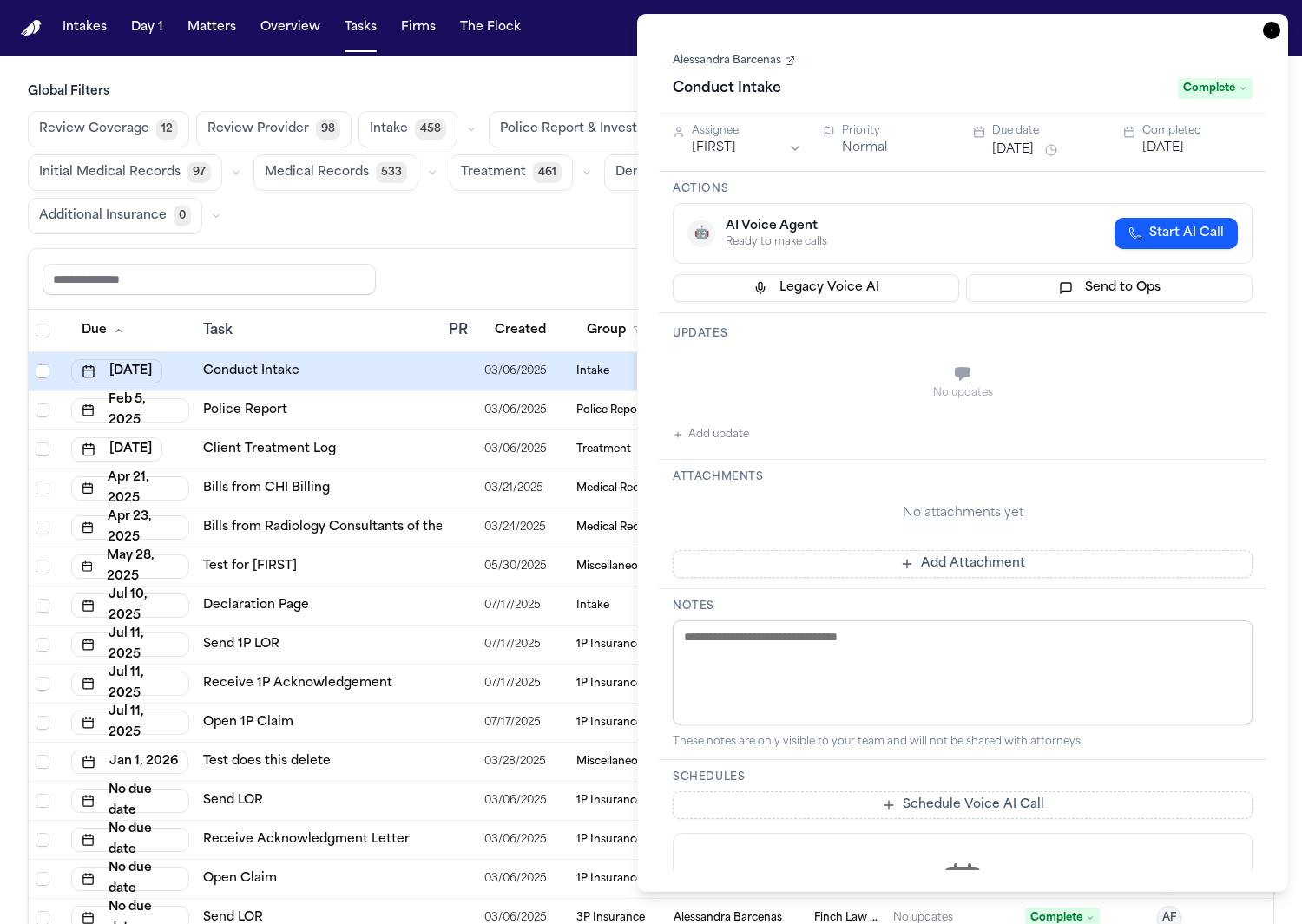 click 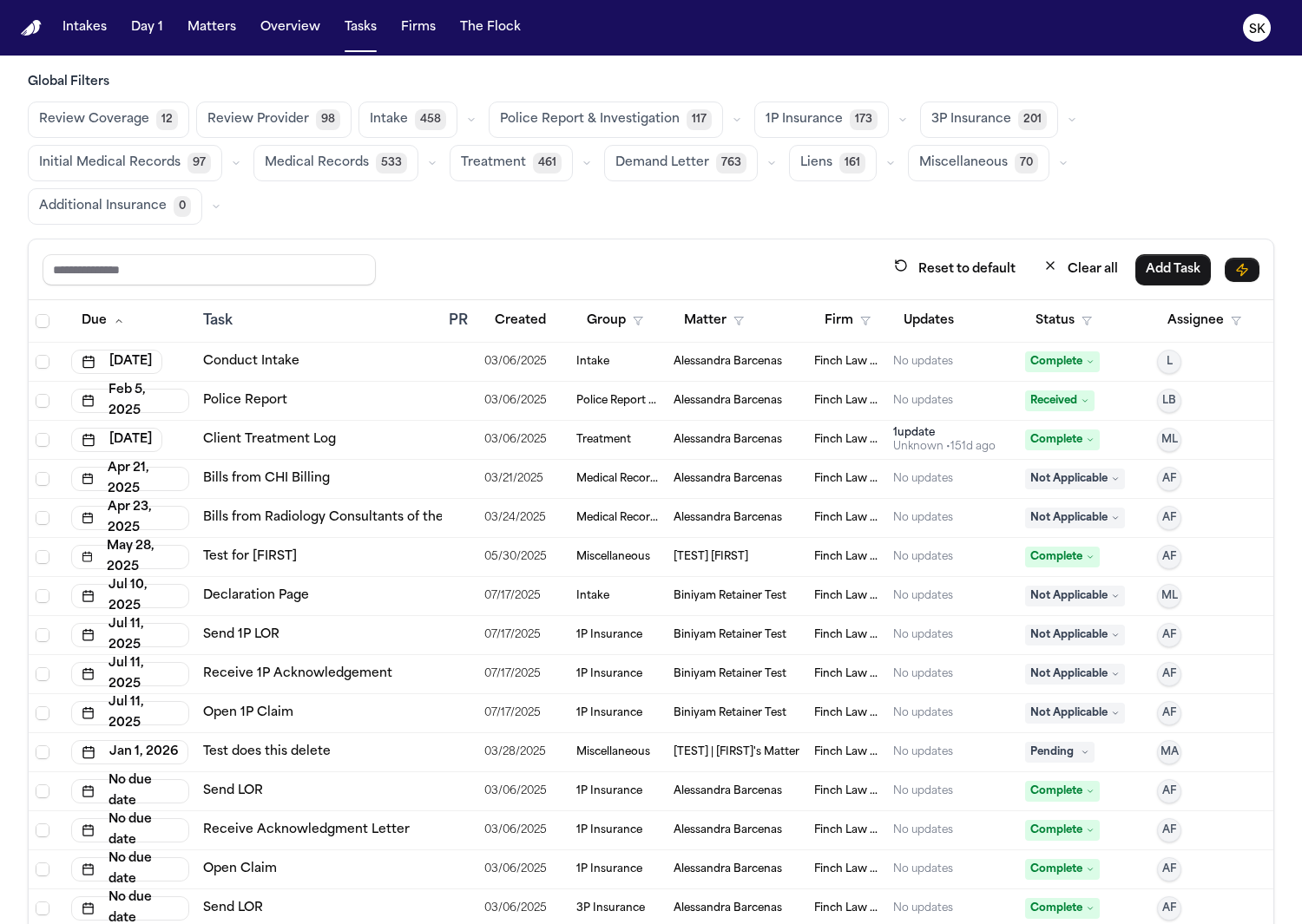 scroll, scrollTop: 0, scrollLeft: 0, axis: both 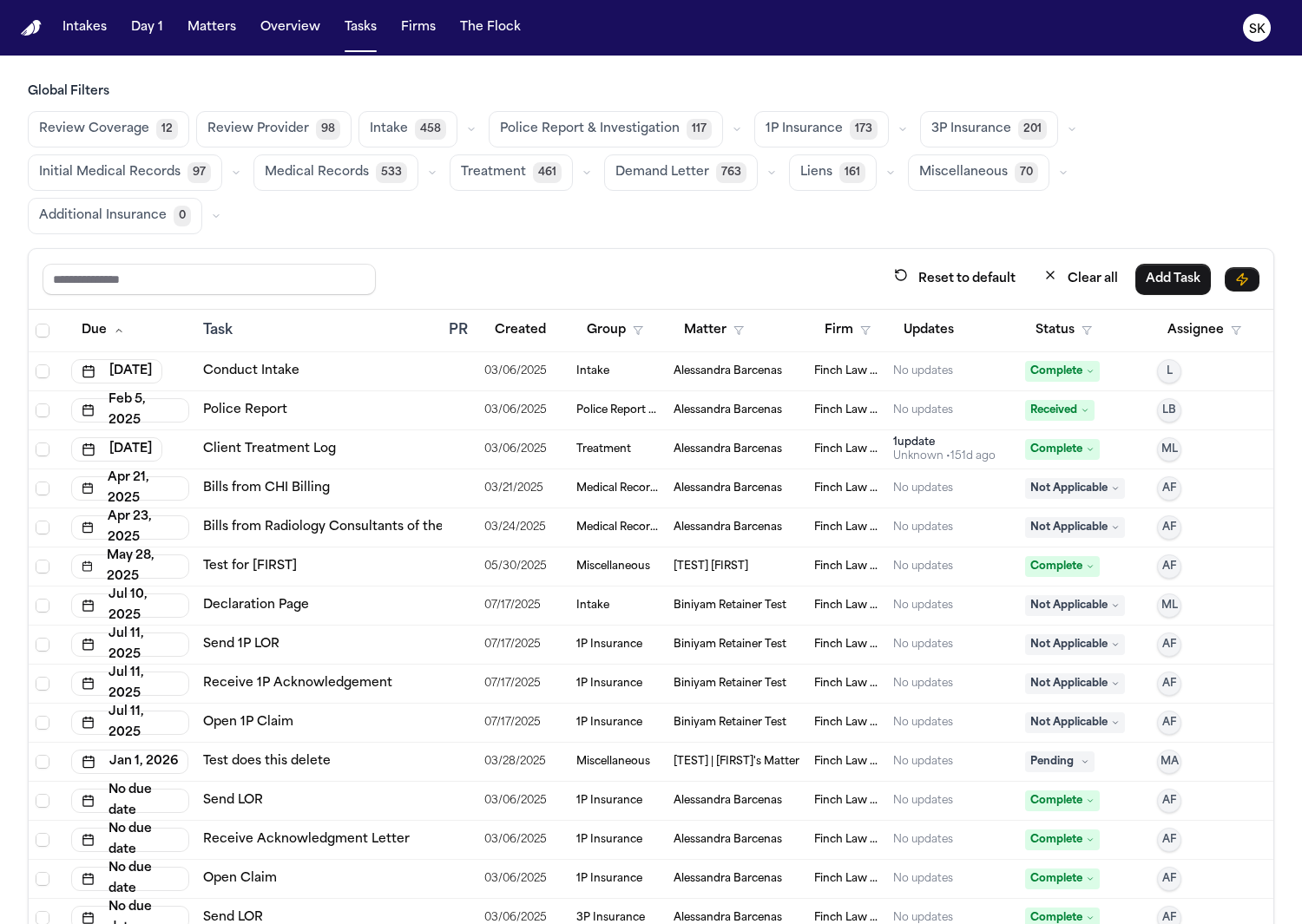 click on "Global Filters Review Coverage 12 Review Provider 98 Intake 458 Police Report & Investigation 117 1P Insurance 173 3P Insurance 201 Initial Medical Records 97 Medical Records 533 Treatment 461 Demand Letter 763 Liens 161 Miscellaneous 70 Additional Insurance 0 Reset to default Clear all Add Task Due Task PR Created Group Matter Firm Updates Status Assignee [DATE] Conduct Intake [DATE] Intake [FIRST] [LAST] Finch Law Firm No updates Complete L [DATE] Police Report [DATE] Police Report & Investigation [FIRST] [LAST] Finch Law Firm No updates Received LB [DATE] Client Treatment Log [DATE] Treatment [FIRST] [LAST] Finch Law Firm 1  update Unknown   •  151d ago Complete ML [DATE] Bills from CHI Billing [DATE] Medical Records [FIRST] [LAST] Finch Law Firm No updates Not Applicable AF [DATE] Bills from Radiology Consultants of the Midwest [DATE] Medical Records [FIRST] [LAST] Finch Law Firm No updates Not Applicable AF [DATE] [DATE]" at bounding box center [651, 489] 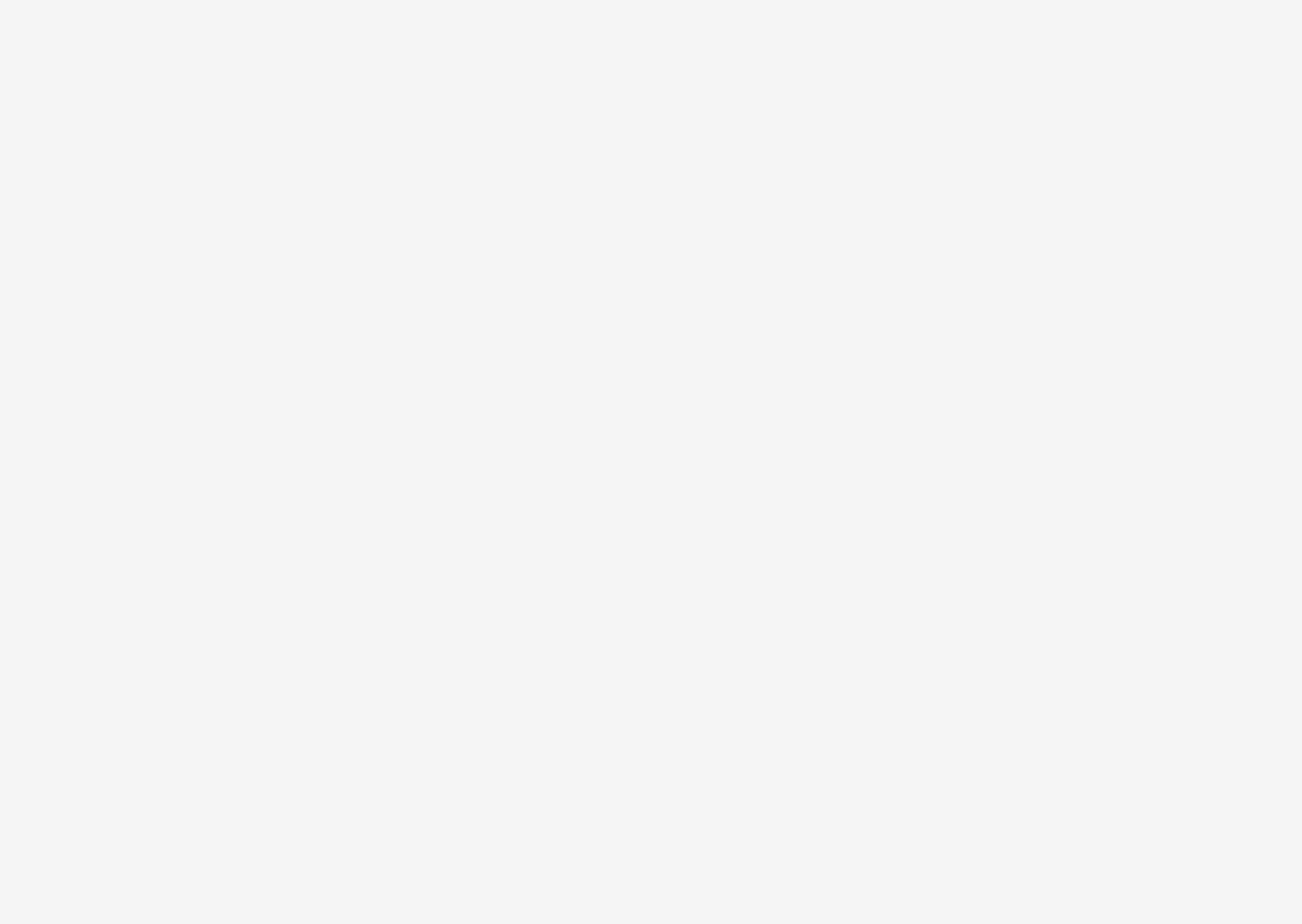 scroll, scrollTop: 0, scrollLeft: 0, axis: both 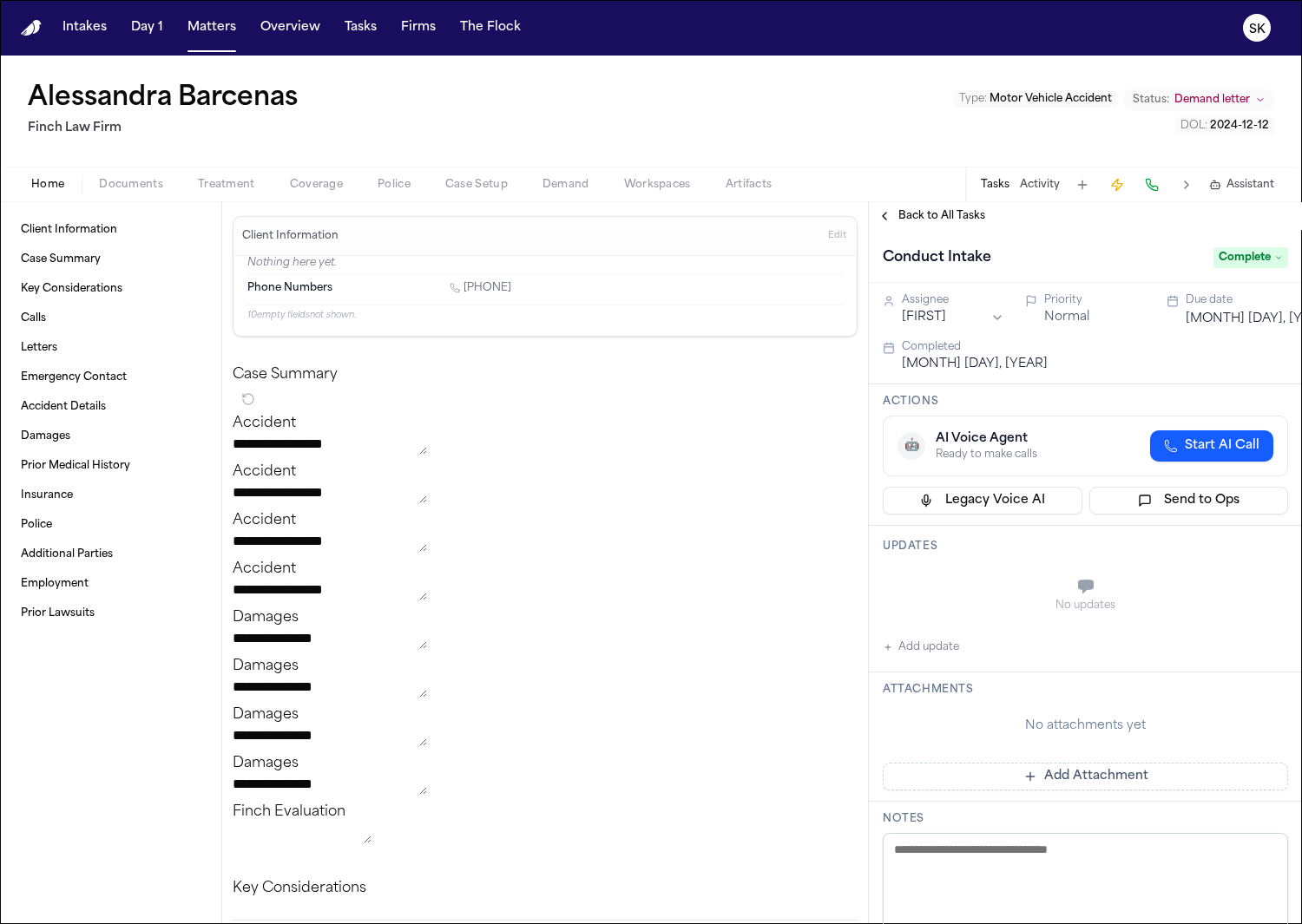 click on "Back to All Tasks" at bounding box center [1085, 216] 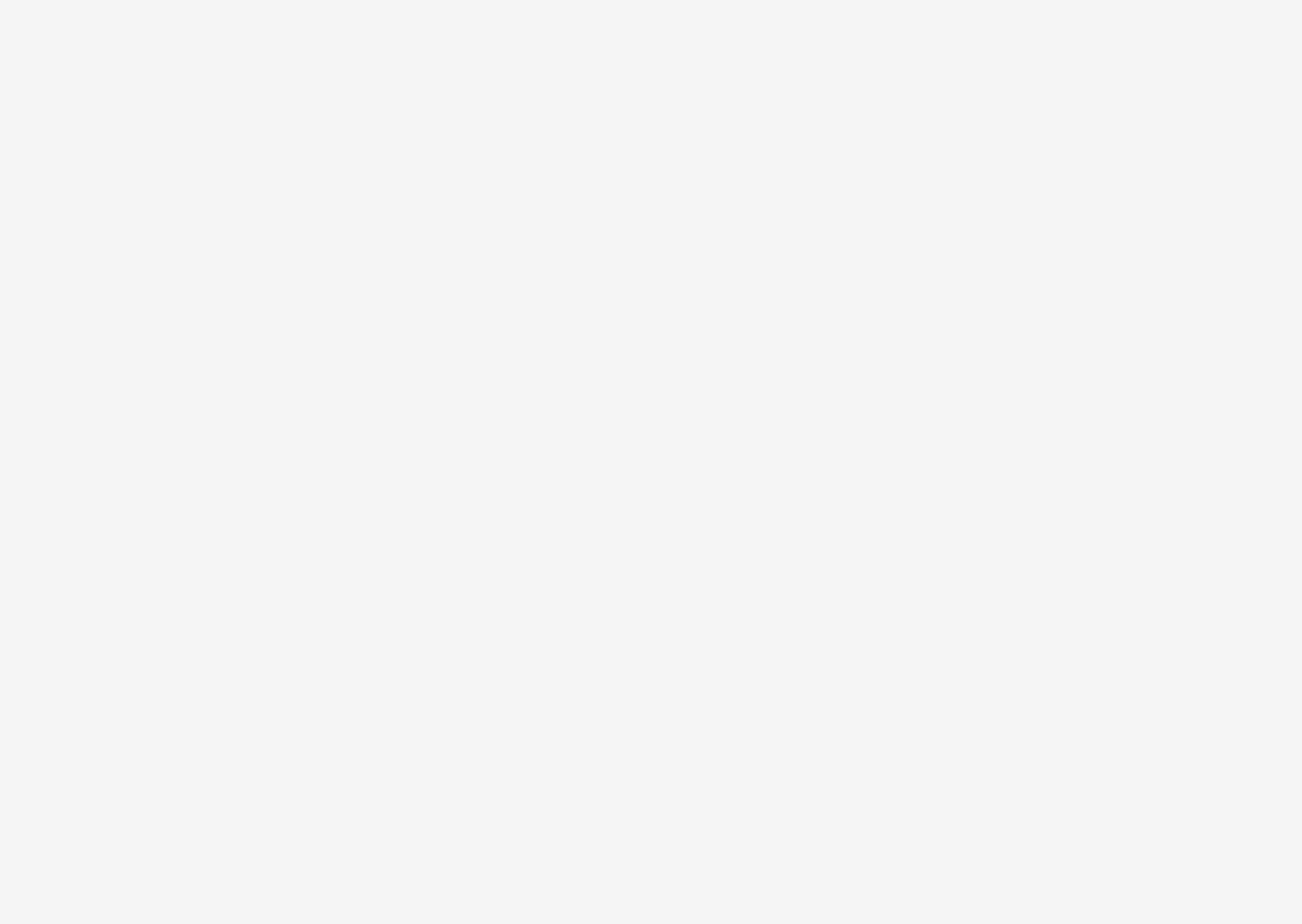 scroll, scrollTop: 0, scrollLeft: 0, axis: both 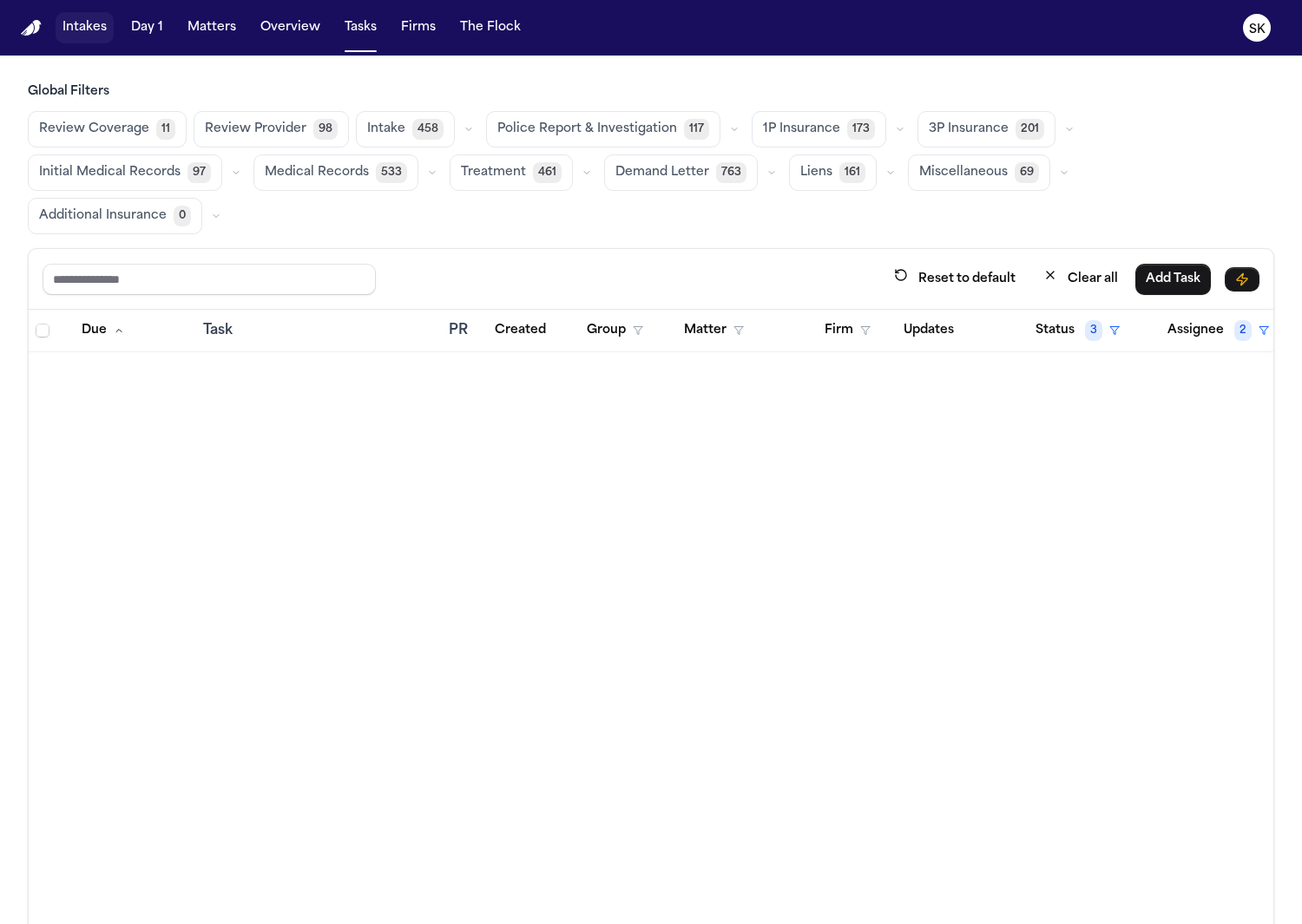 click on "Intakes" at bounding box center [84, 28] 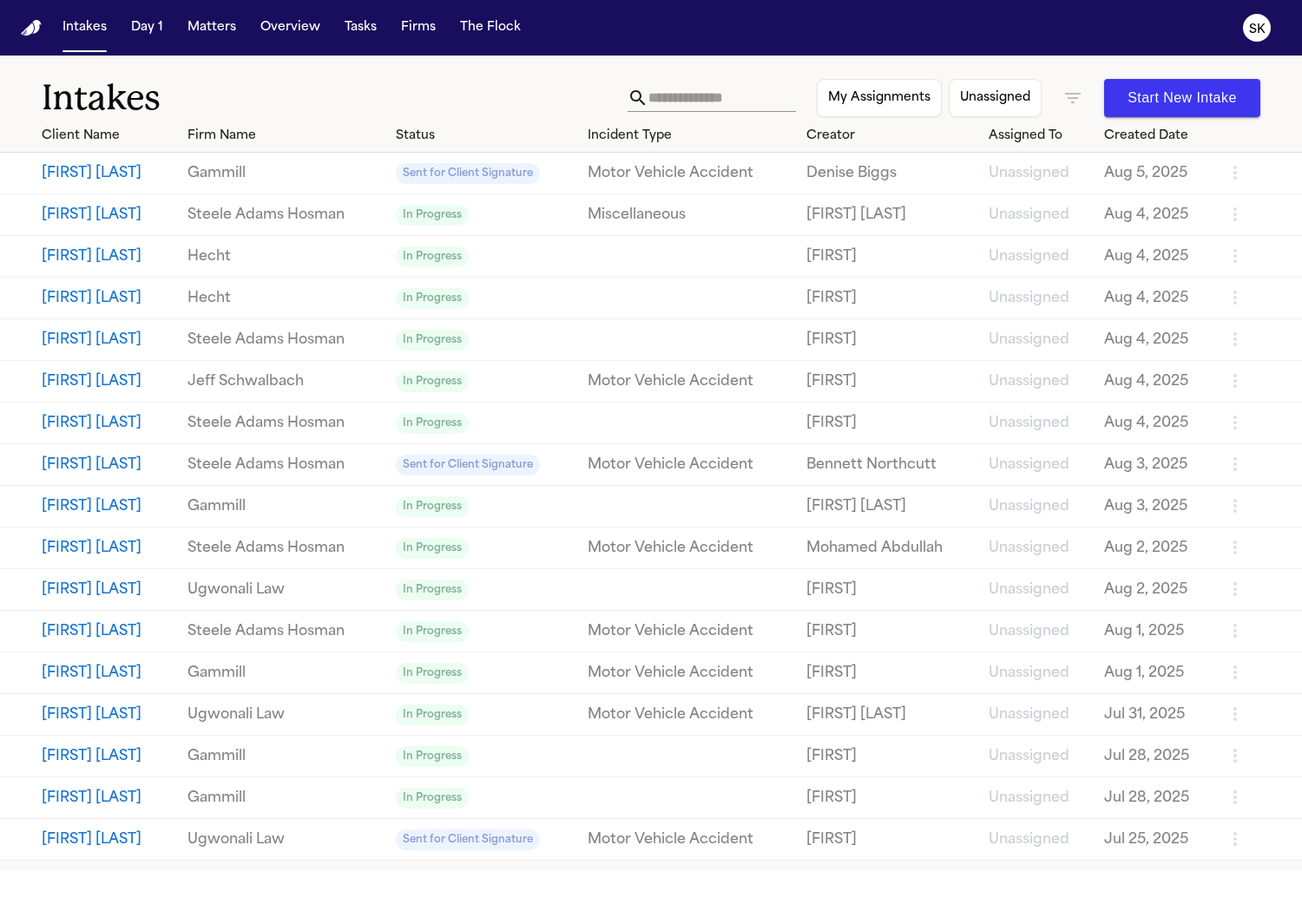 click 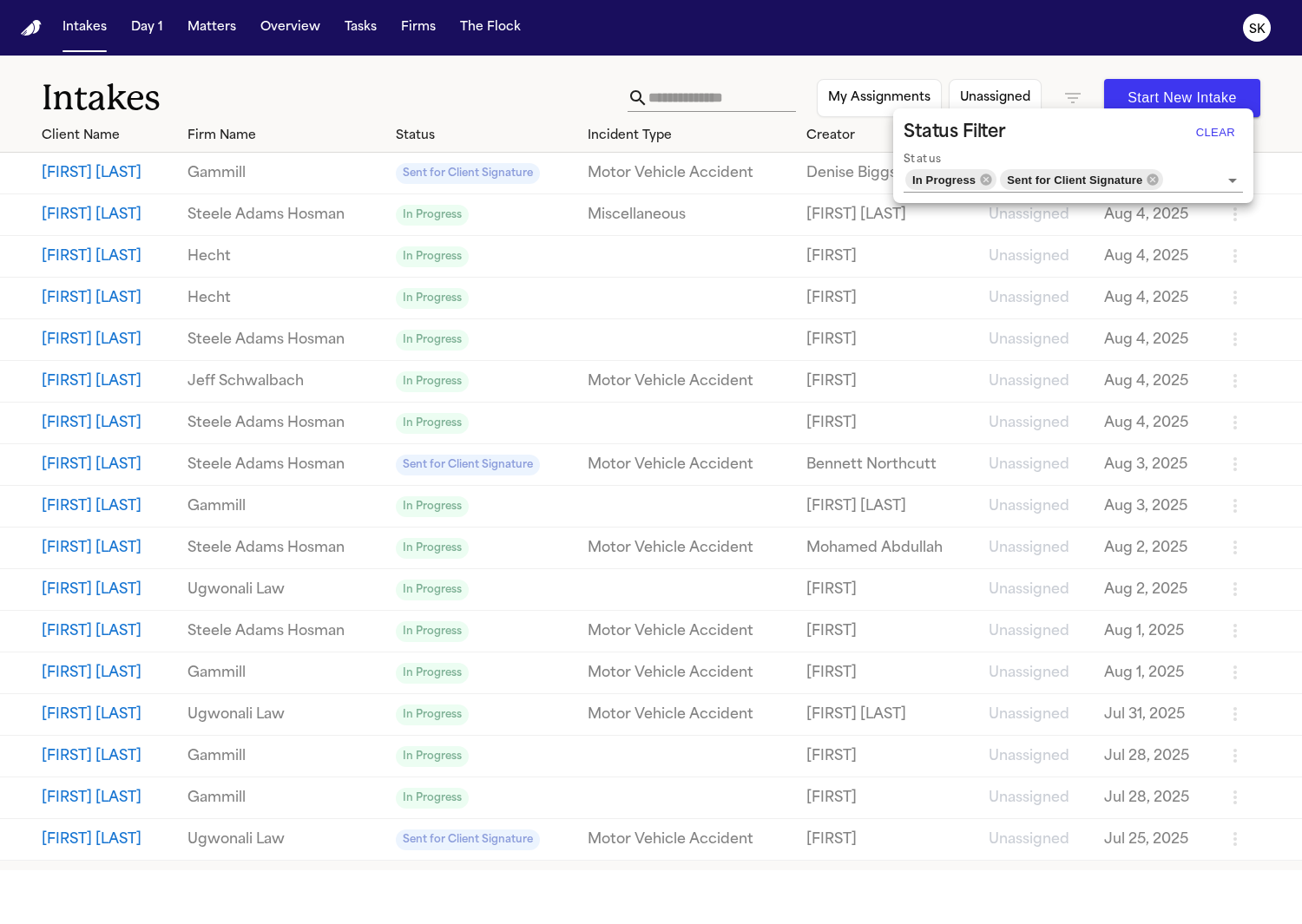 click at bounding box center (651, 462) 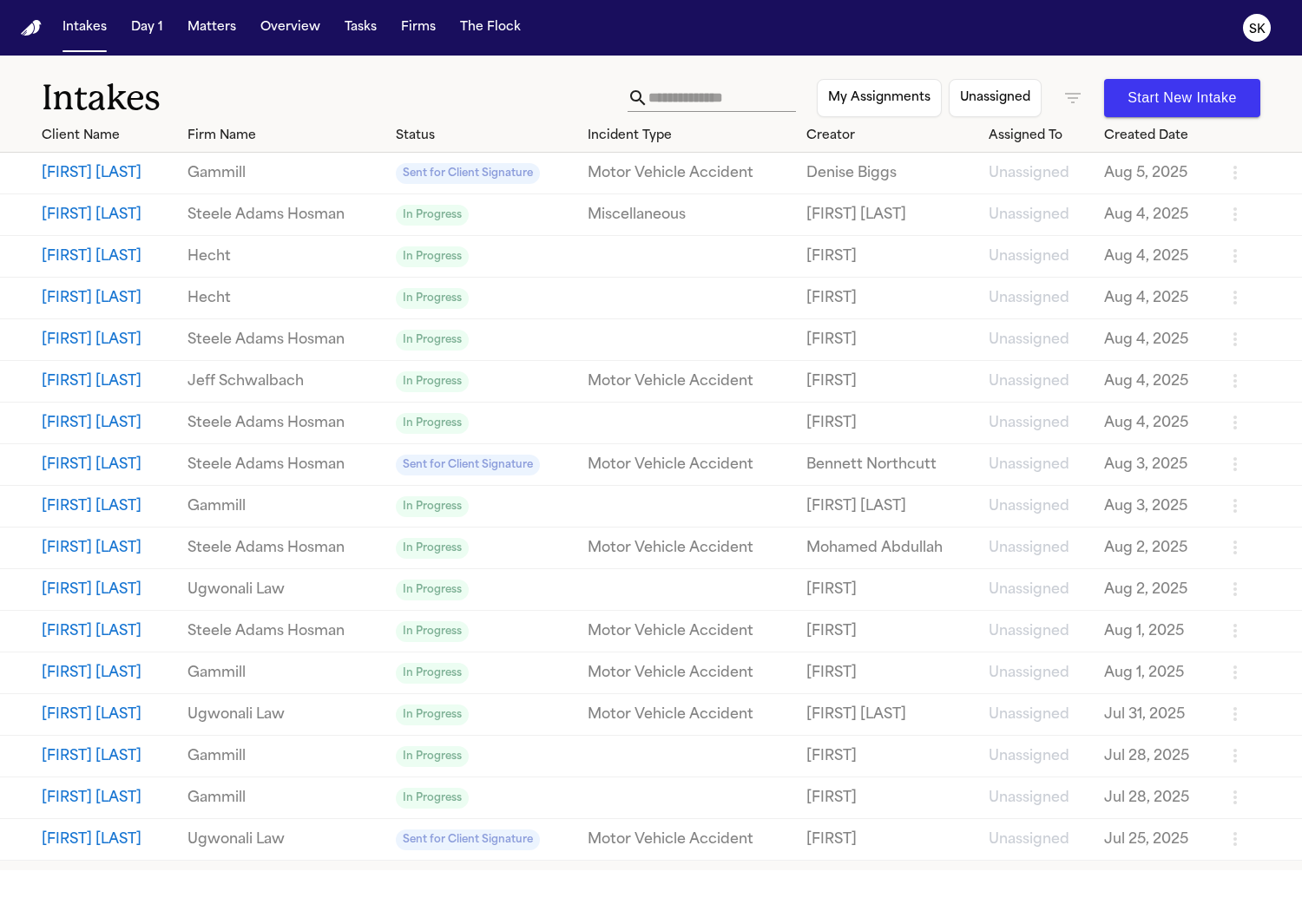 click 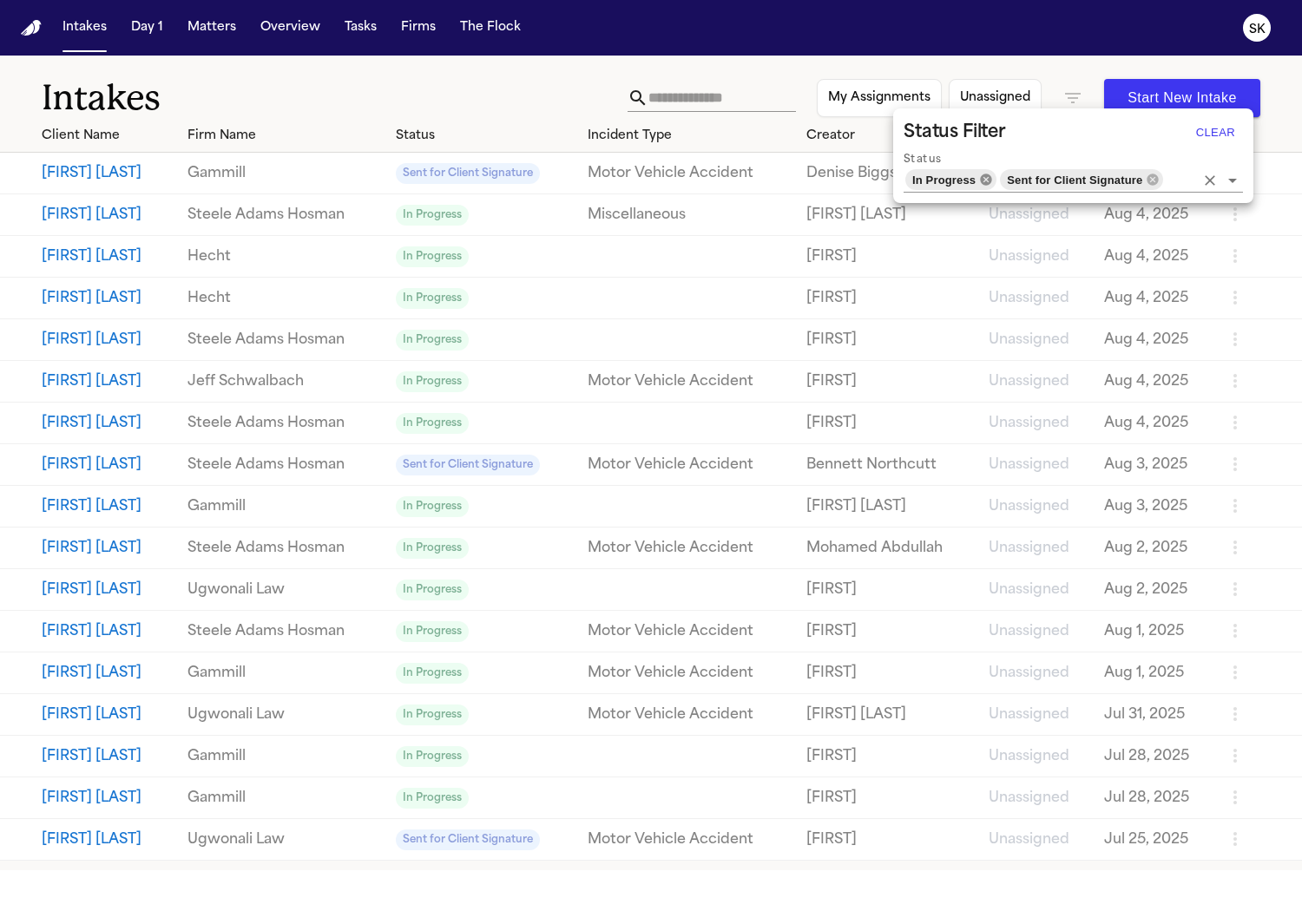 click 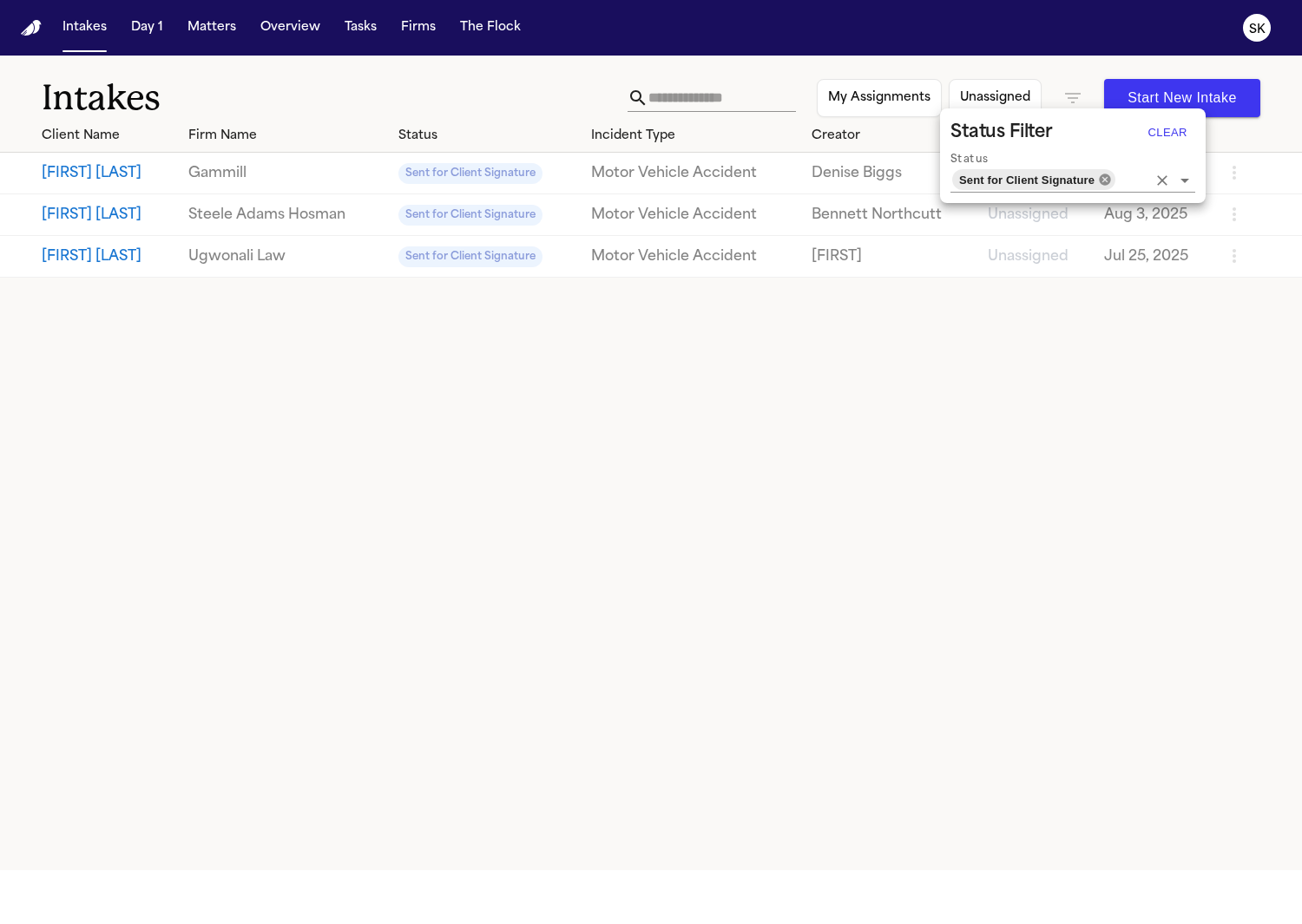 click 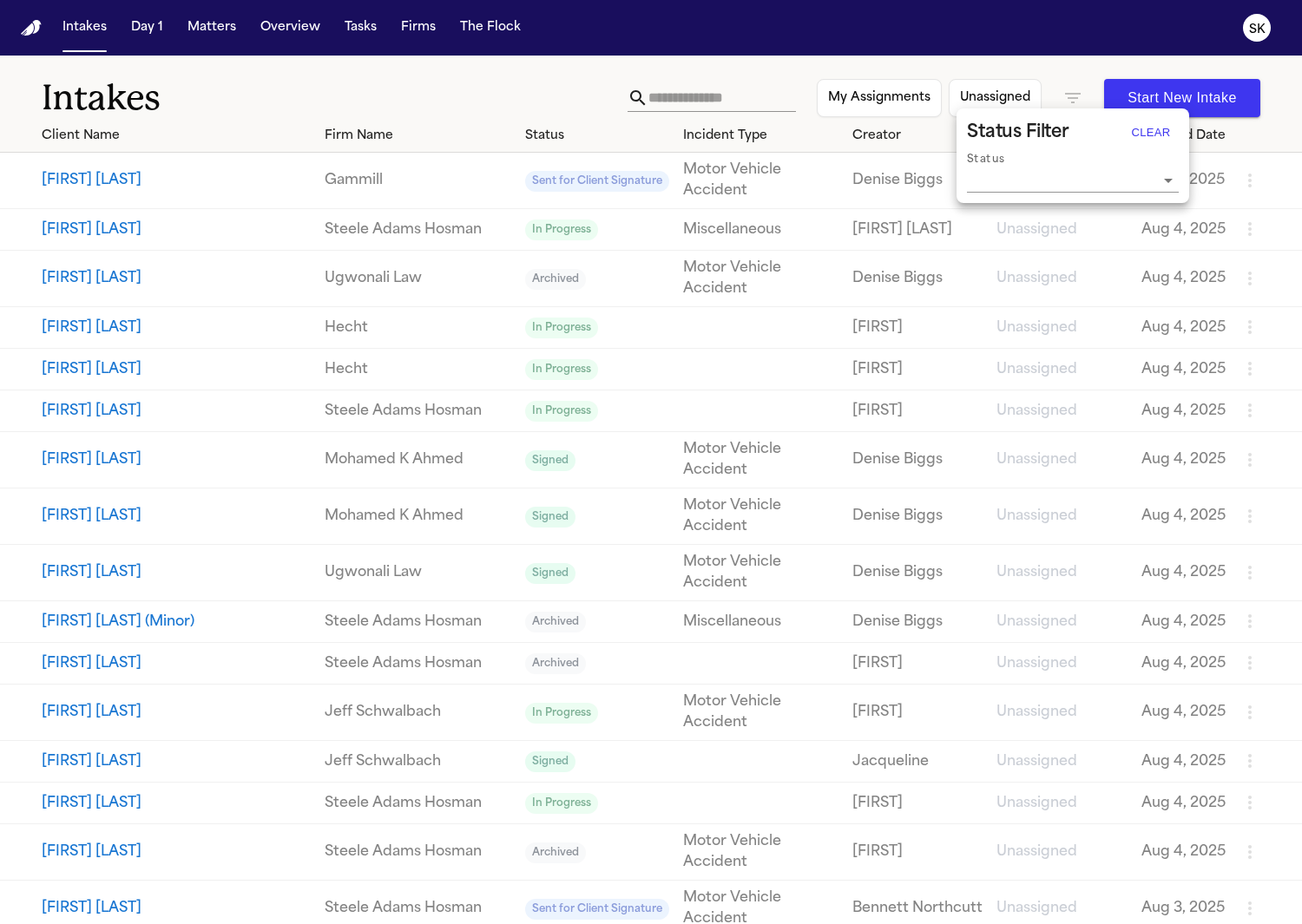 click at bounding box center (651, 462) 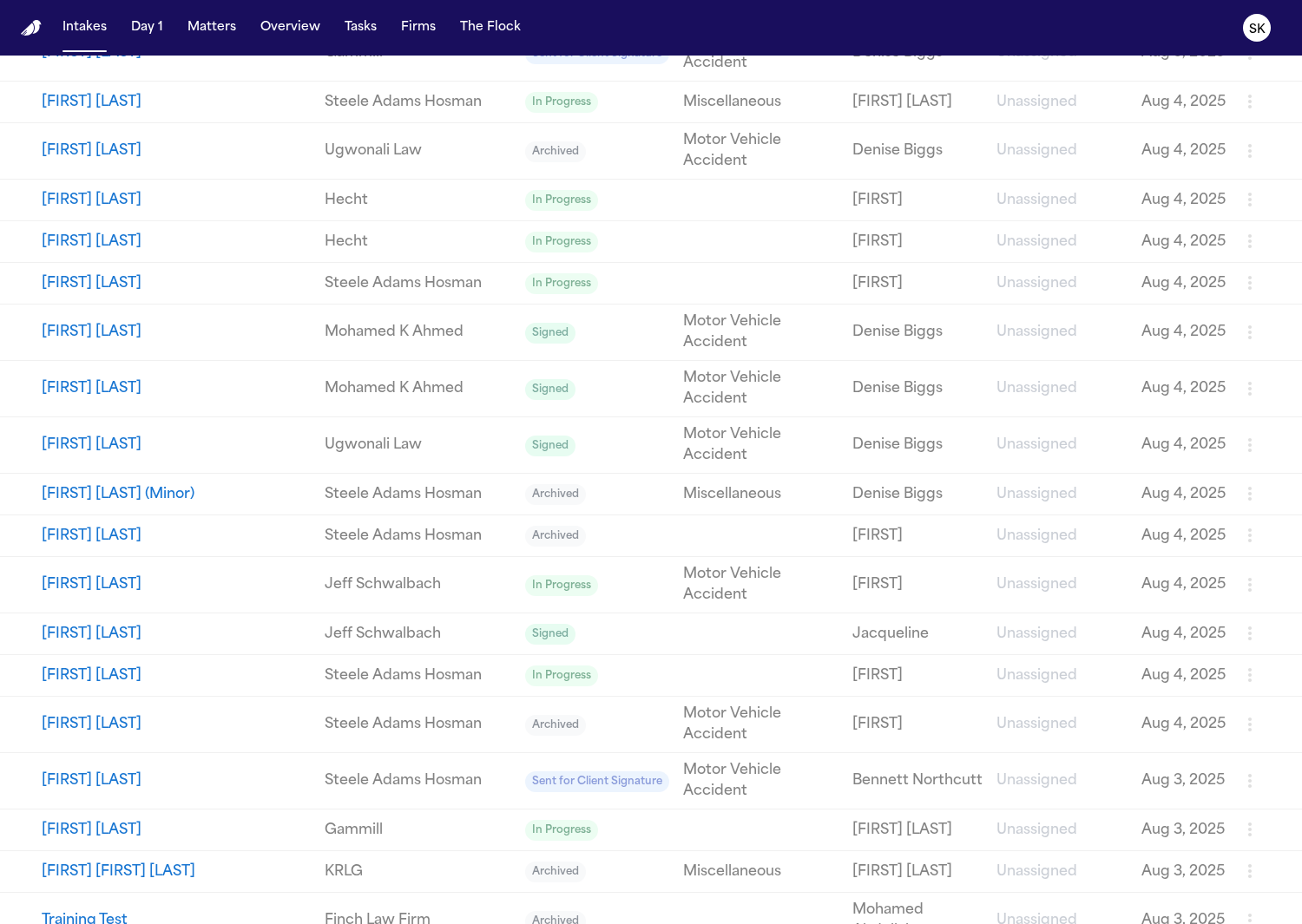 scroll, scrollTop: 148, scrollLeft: 0, axis: vertical 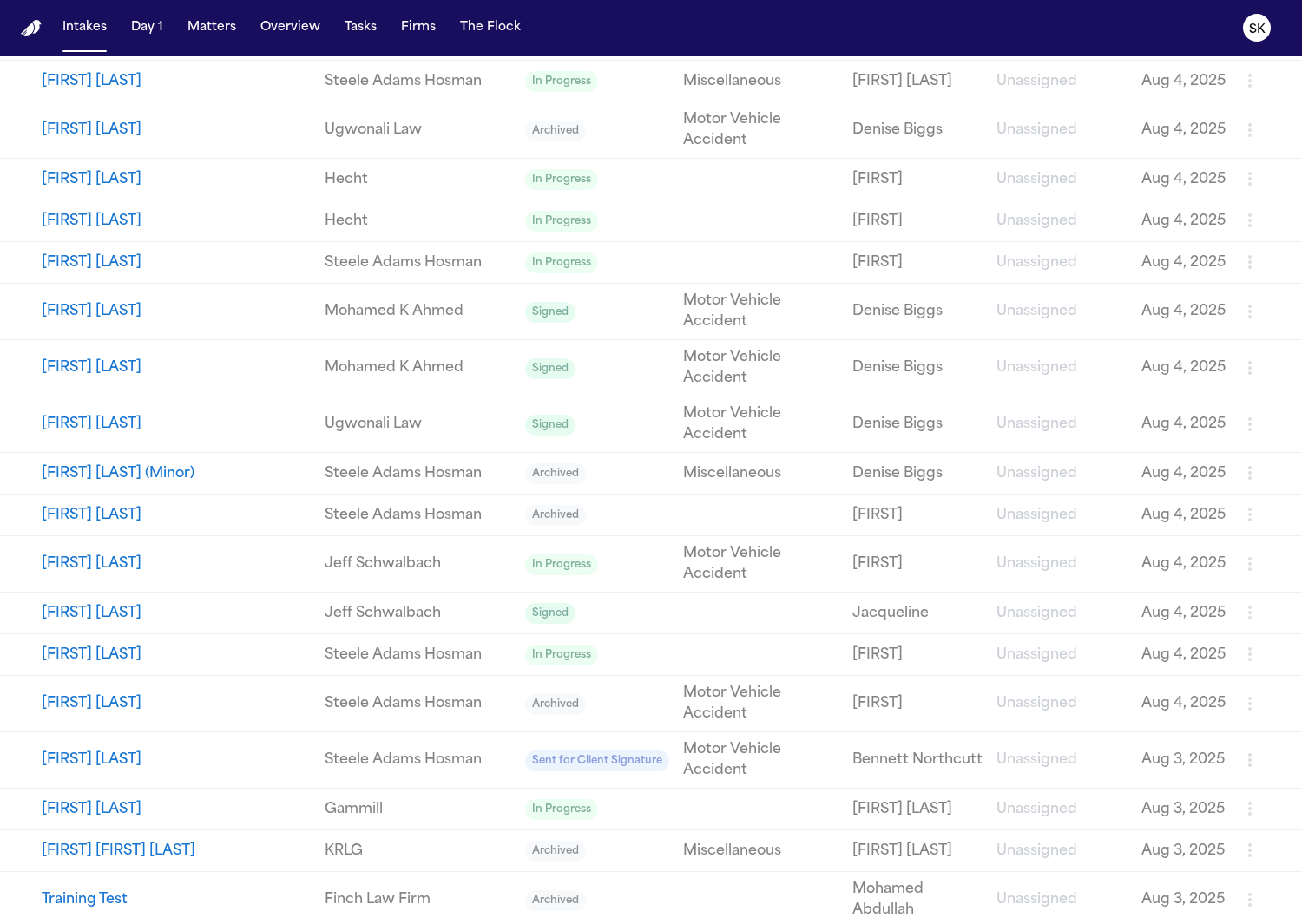 click on "Mohamed K Ahmed" at bounding box center [418, 311] 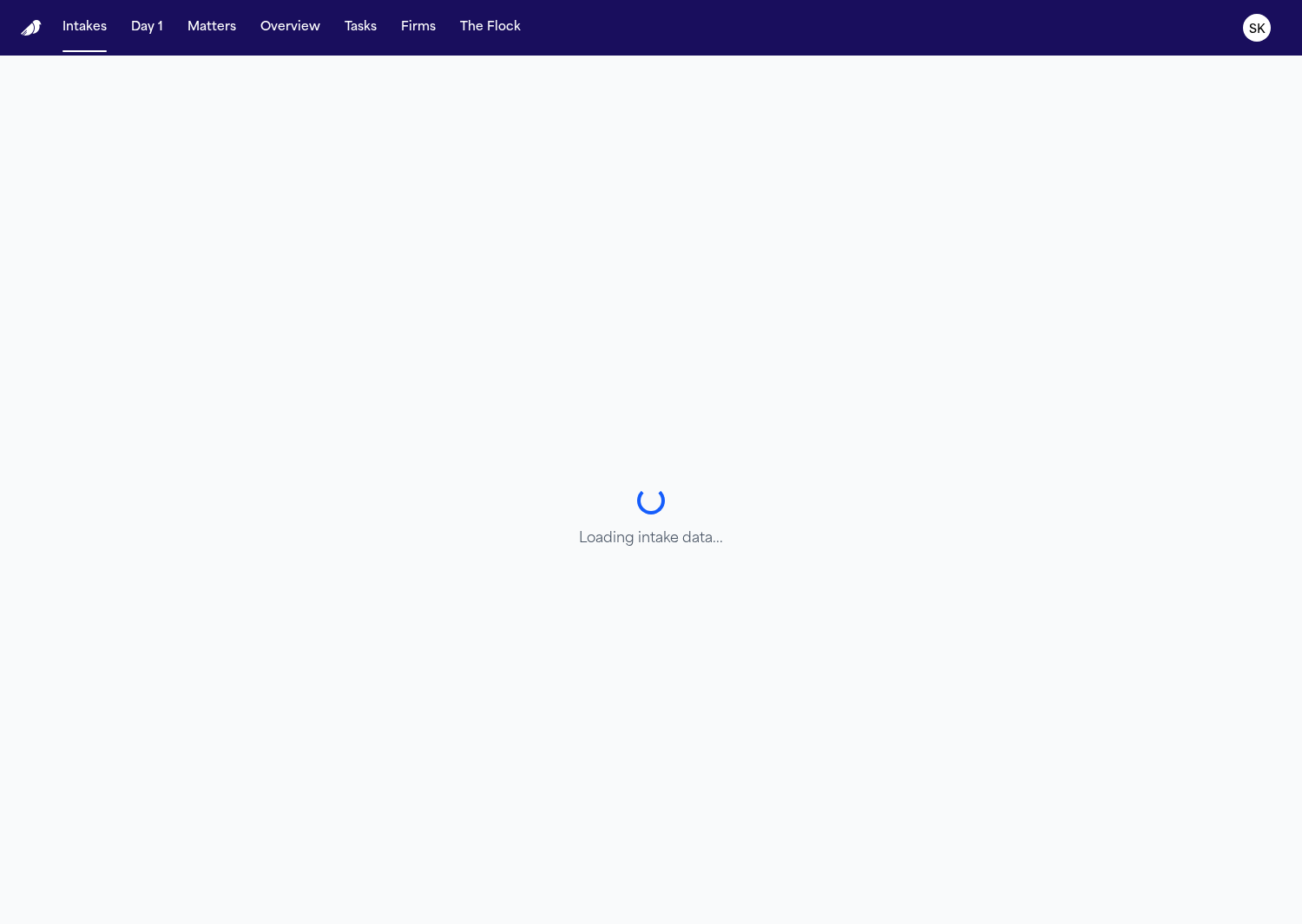 select on "******" 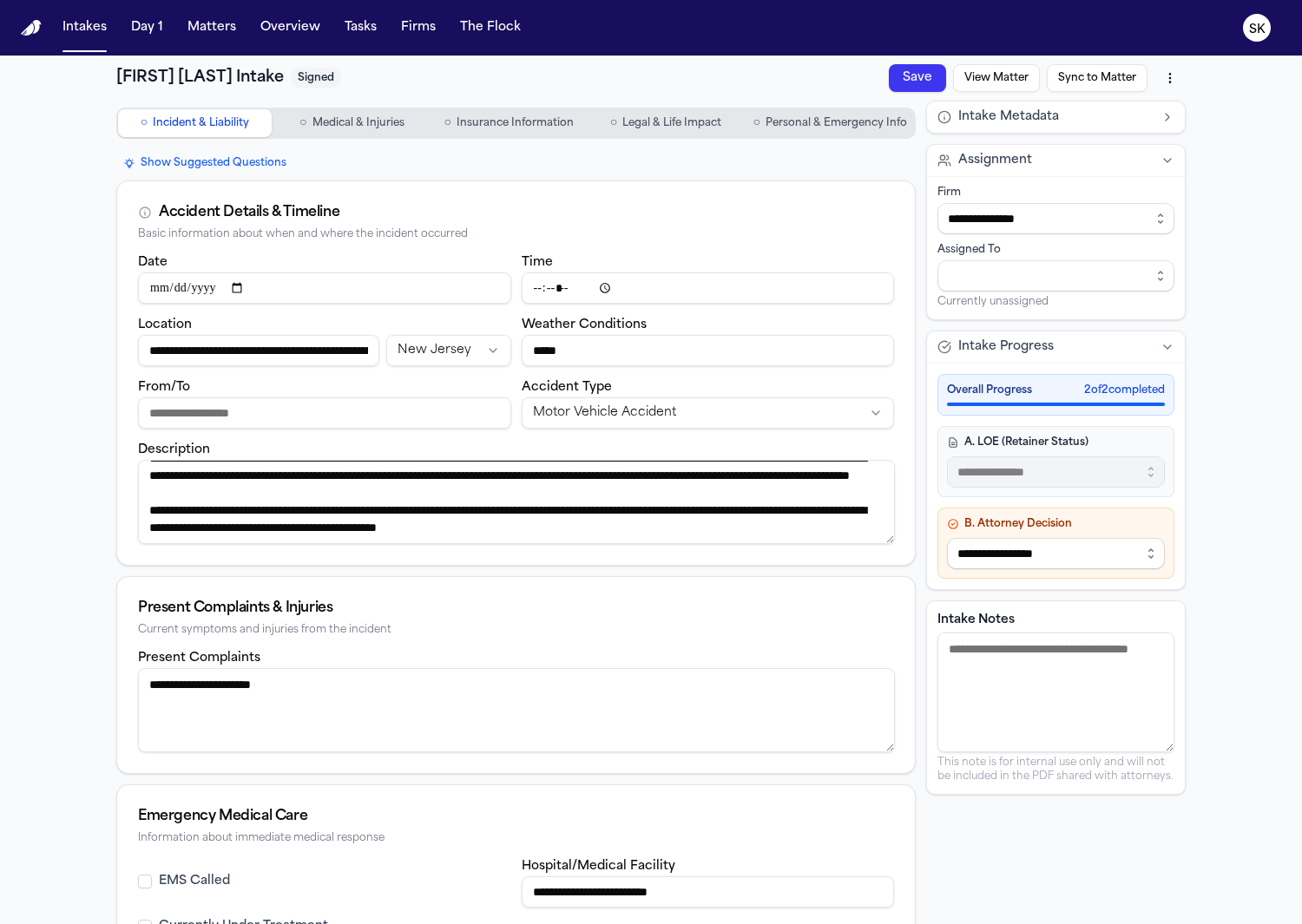 scroll, scrollTop: 104, scrollLeft: 0, axis: vertical 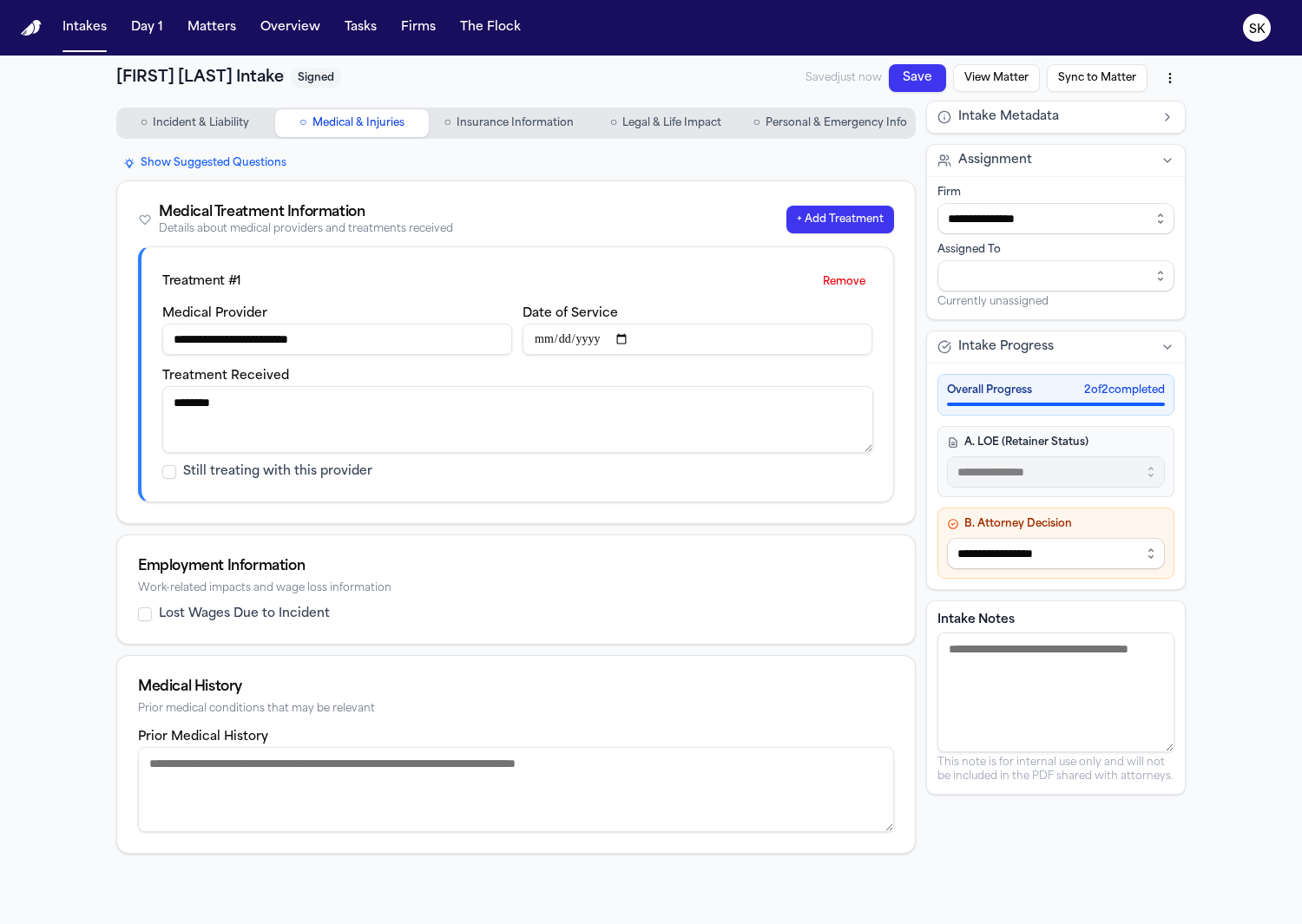 click on "Insurance Information" at bounding box center [515, 123] 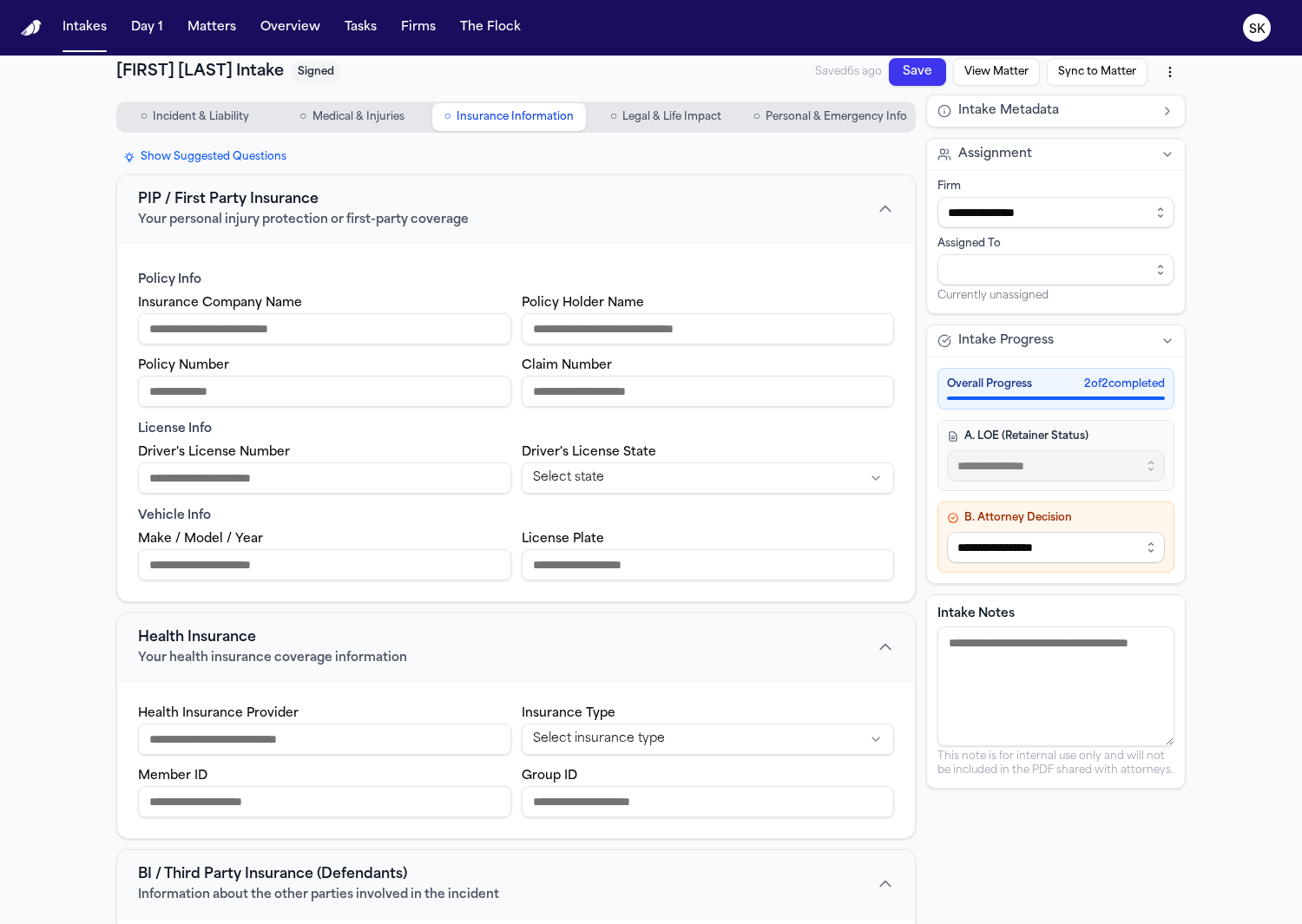 scroll, scrollTop: 0, scrollLeft: 0, axis: both 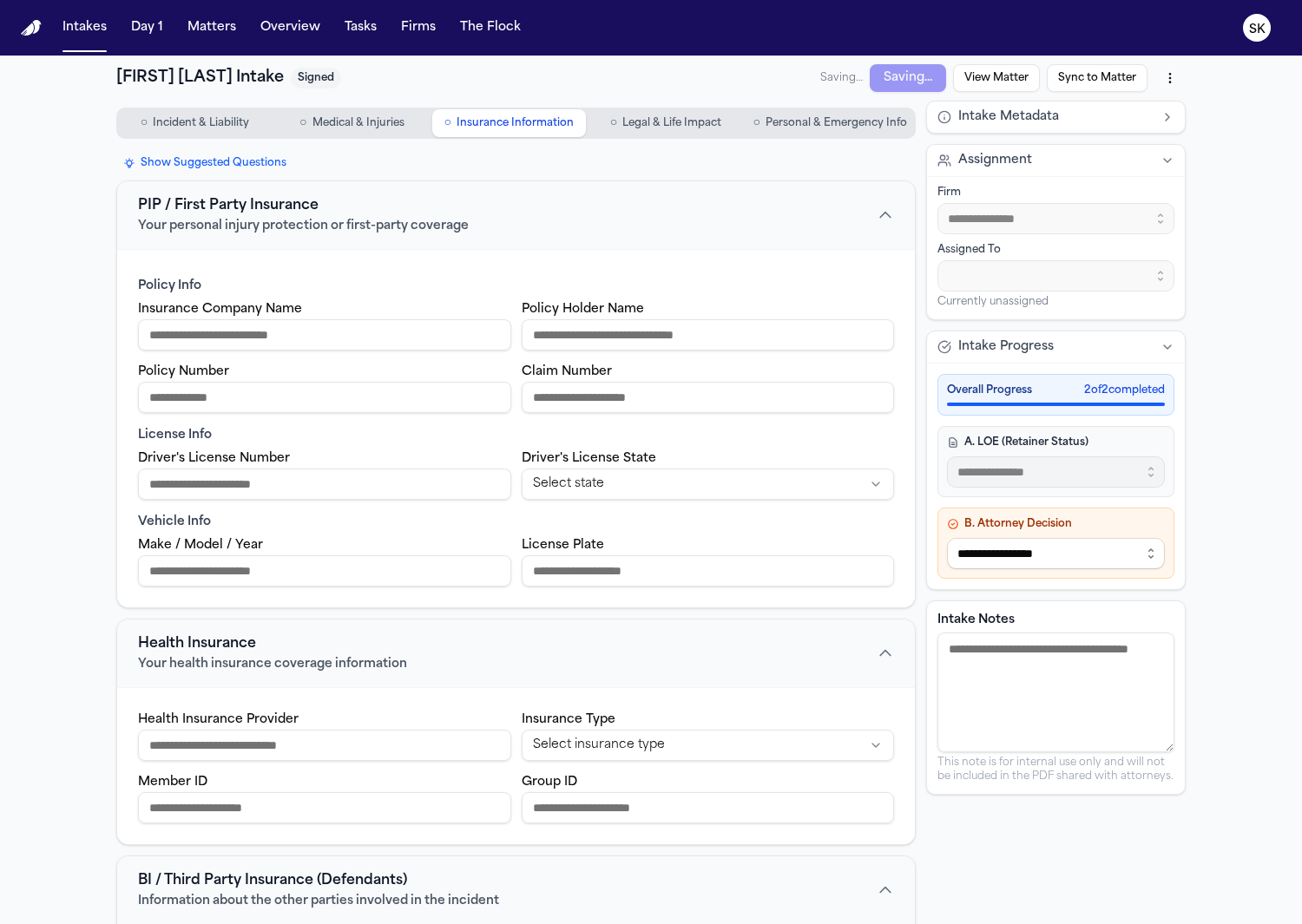 click on "Legal & Life Impact" at bounding box center (672, 123) 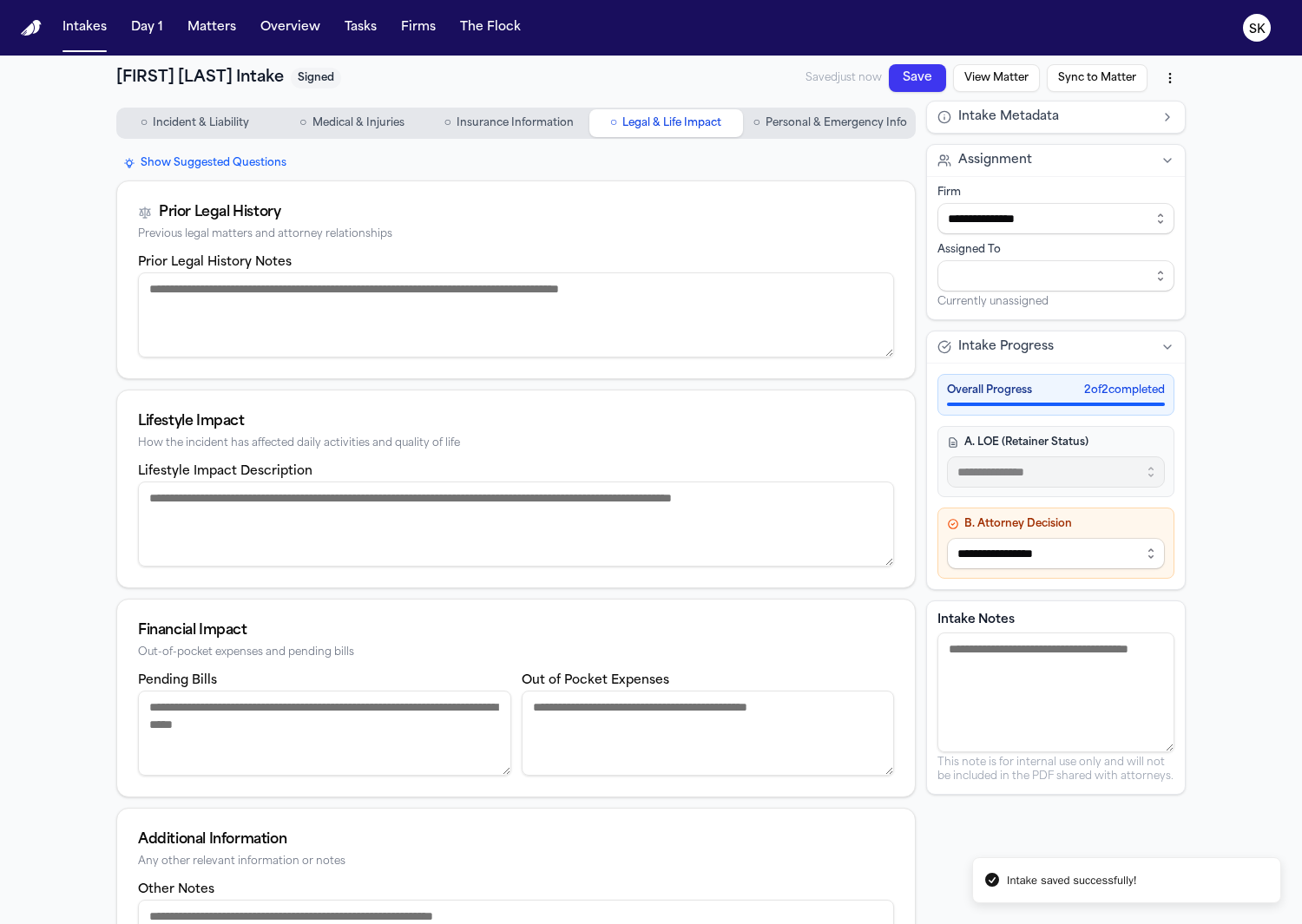 click on "Personal & Emergency Info" at bounding box center [836, 123] 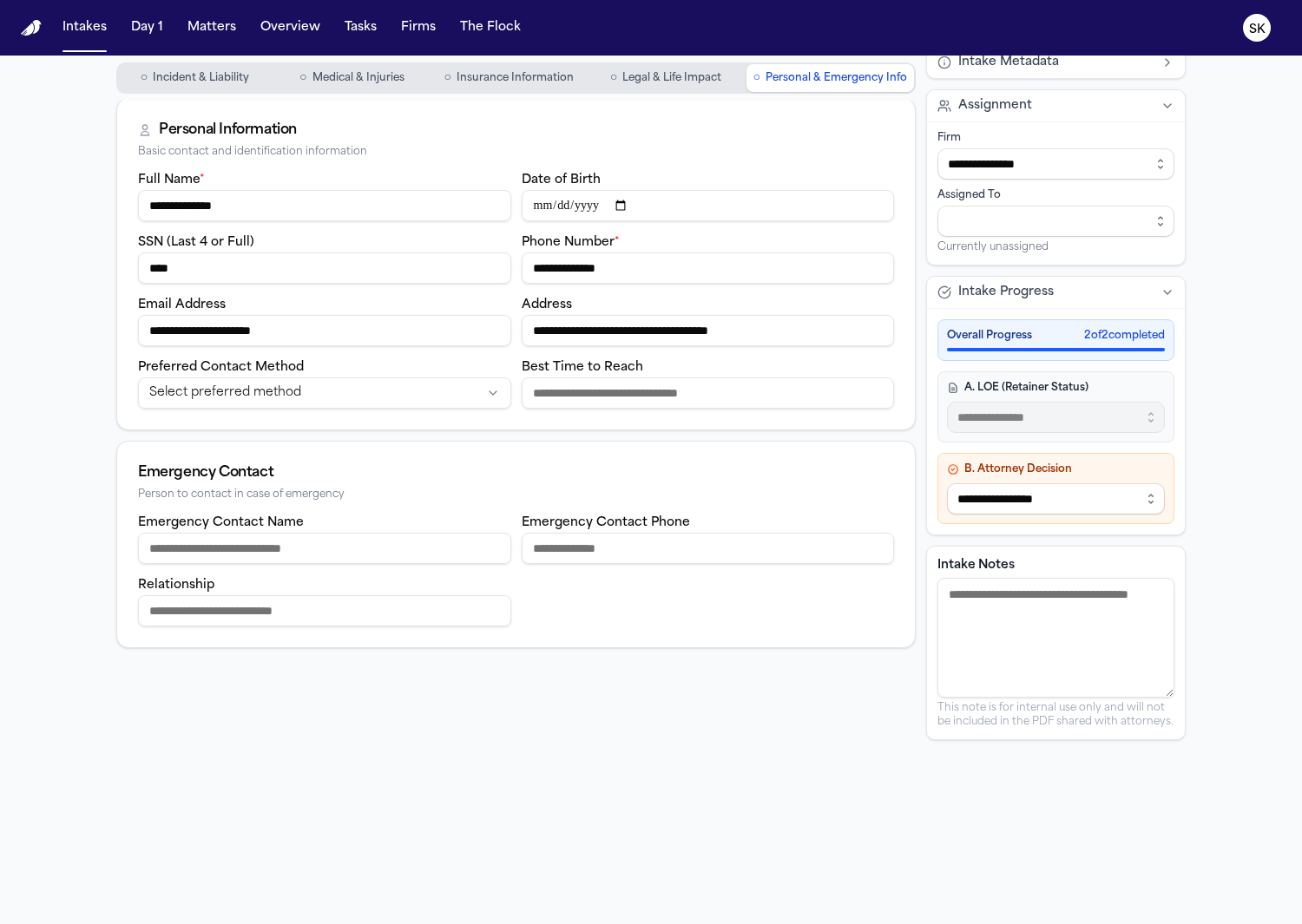 scroll, scrollTop: 0, scrollLeft: 0, axis: both 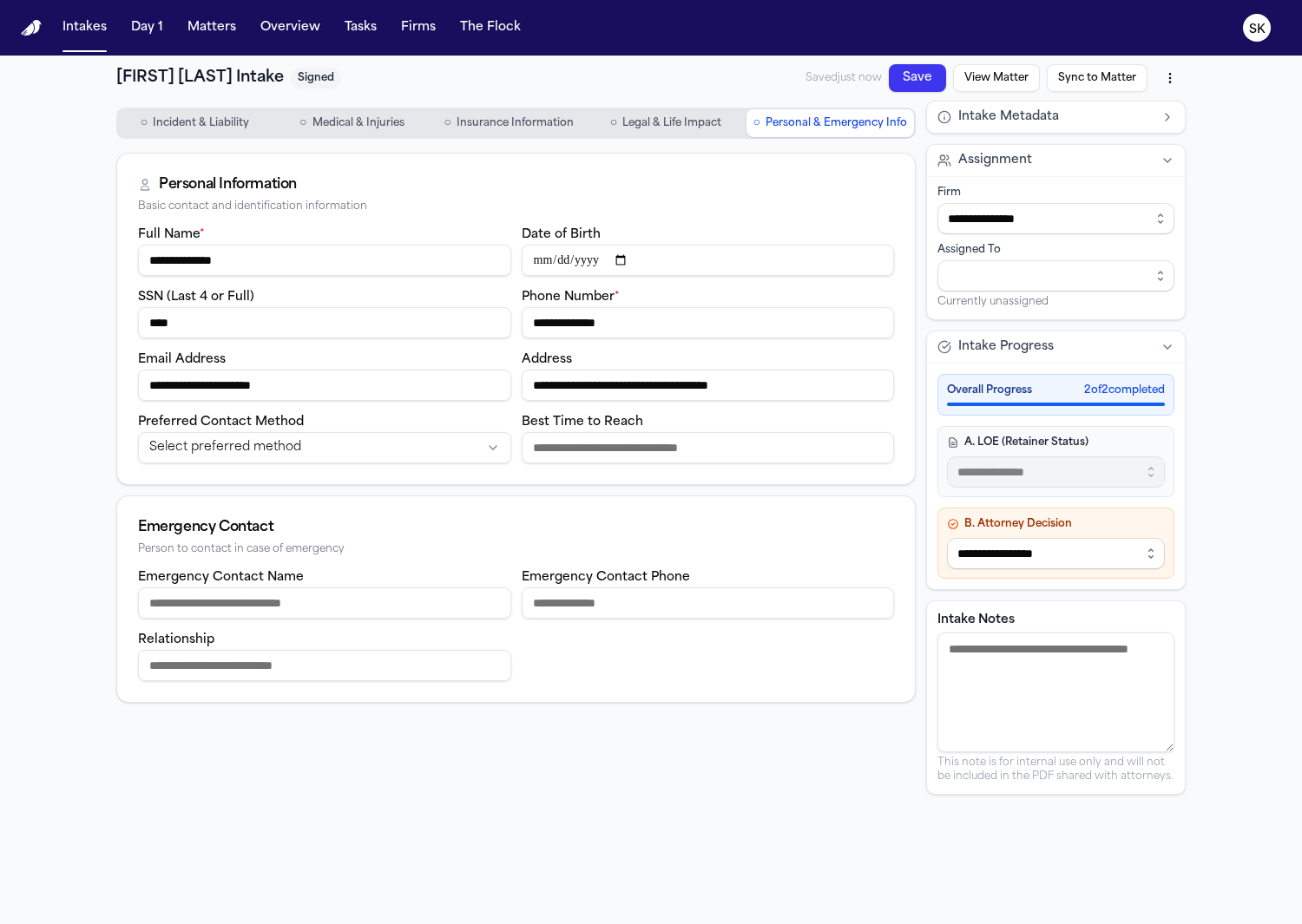 click on "○ Legal & Life Impact" at bounding box center [666, 123] 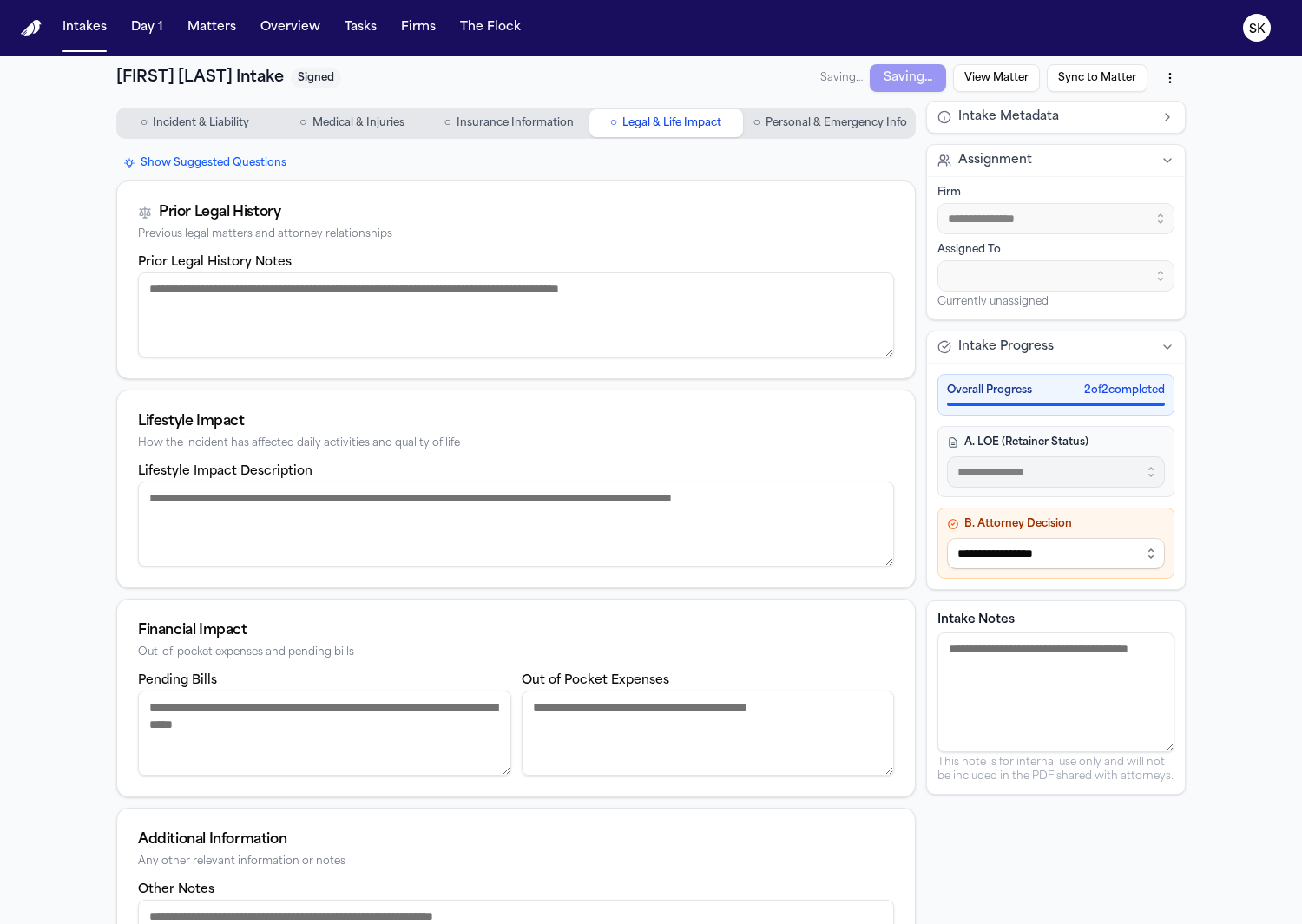 click on "Insurance Information" at bounding box center [515, 123] 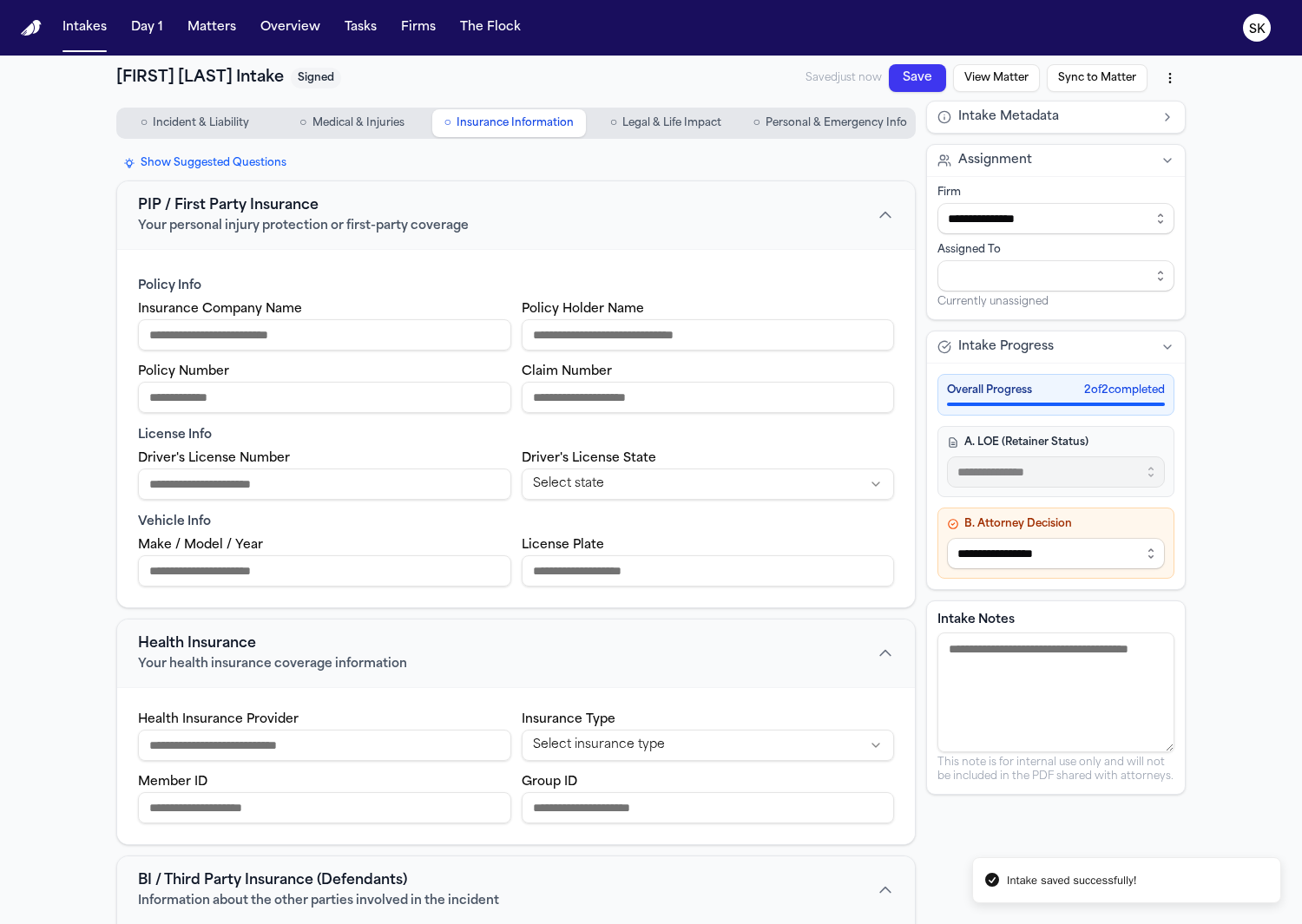 click on "Medical & Injuries" at bounding box center (358, 123) 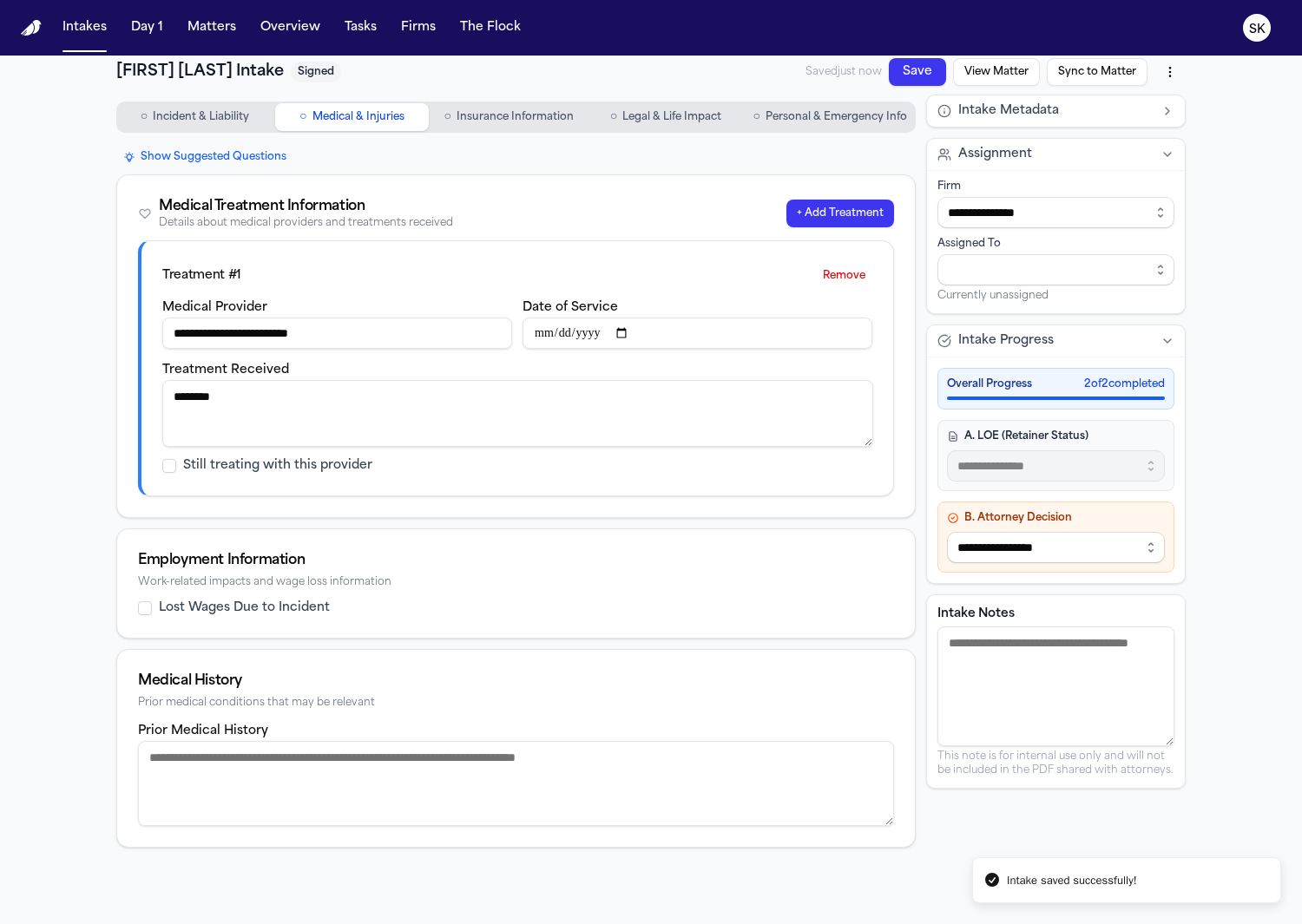 scroll, scrollTop: 0, scrollLeft: 0, axis: both 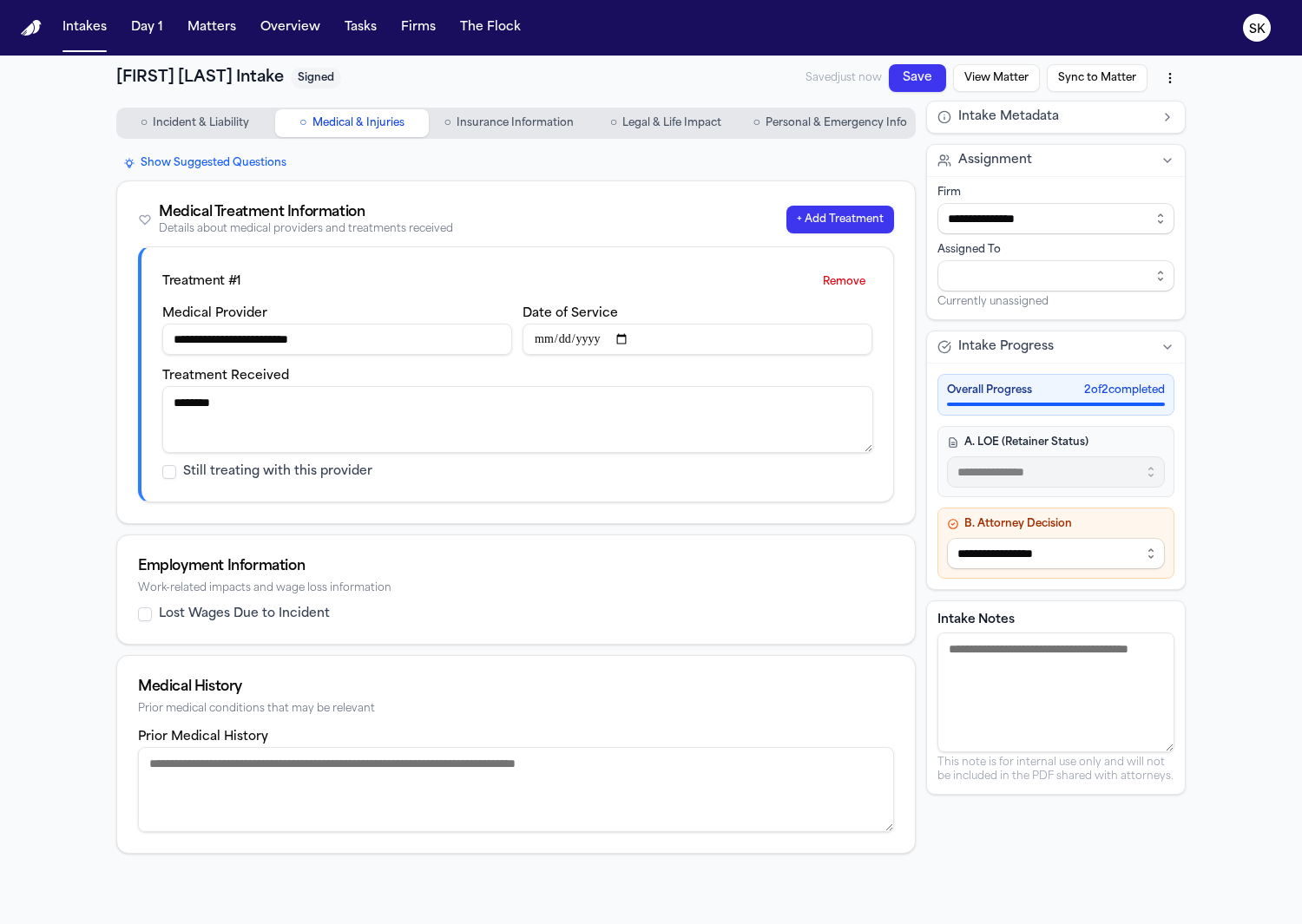 click on "View Matter" at bounding box center [996, 78] 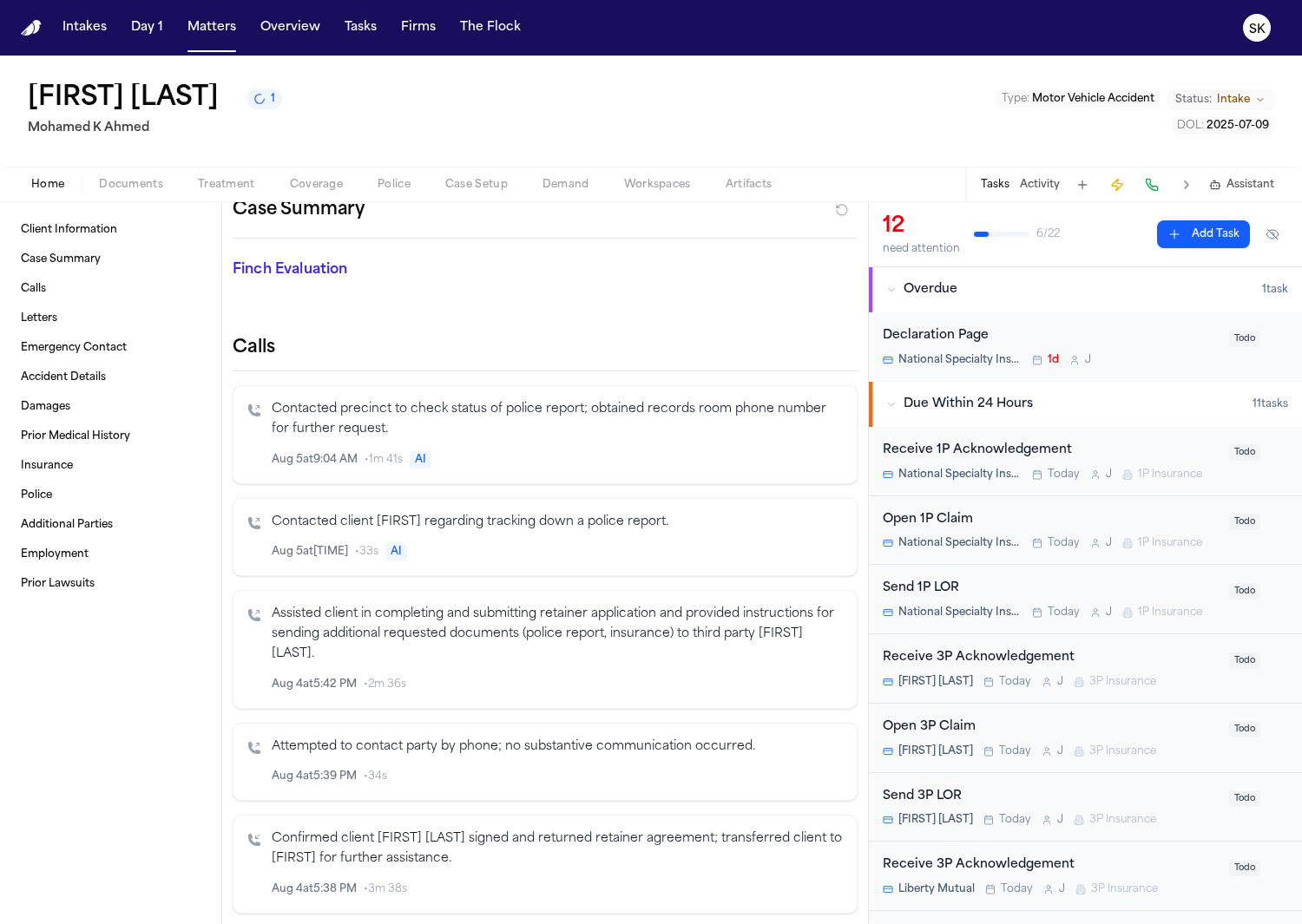 scroll, scrollTop: 0, scrollLeft: 0, axis: both 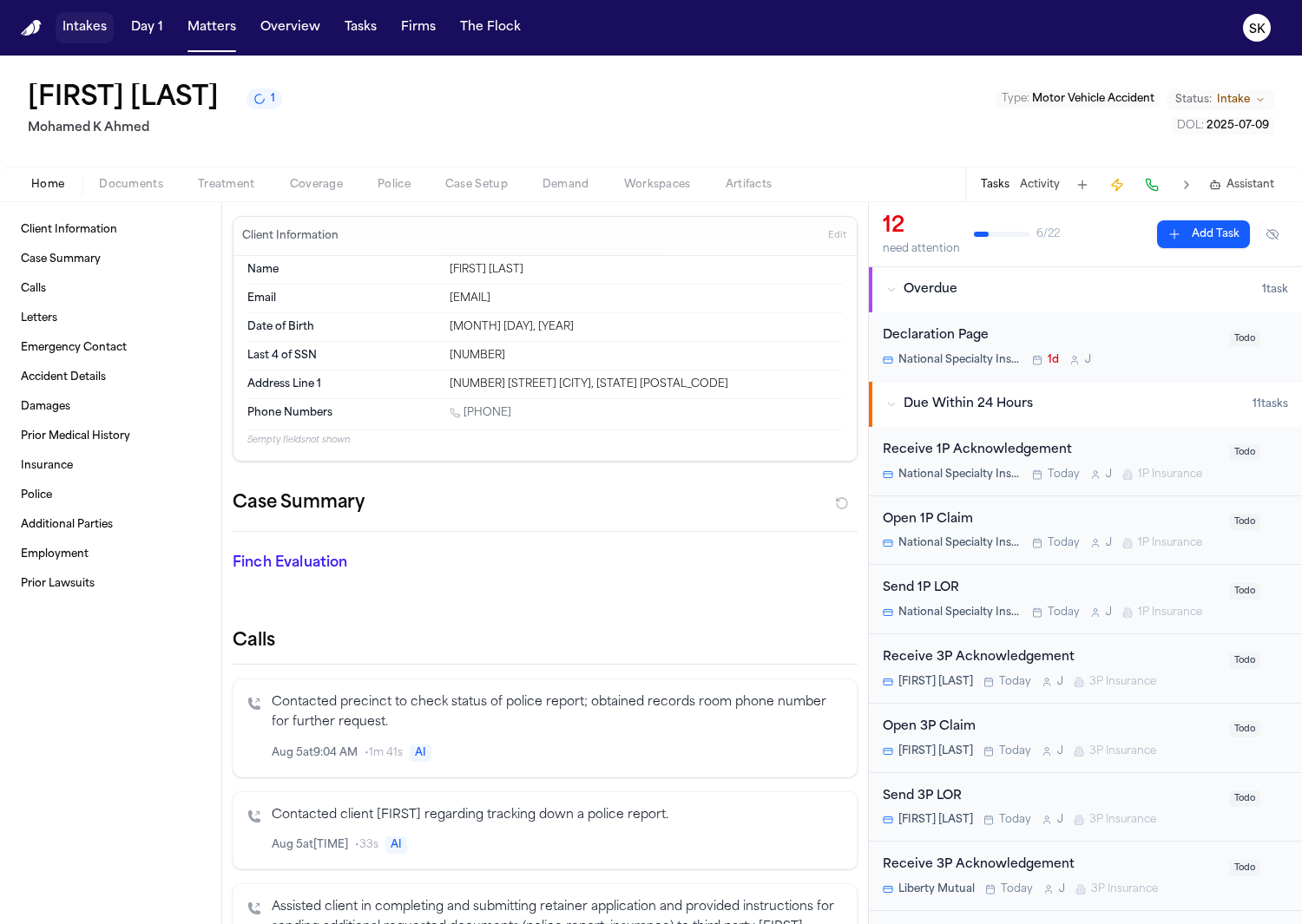 click on "Intakes" at bounding box center [84, 28] 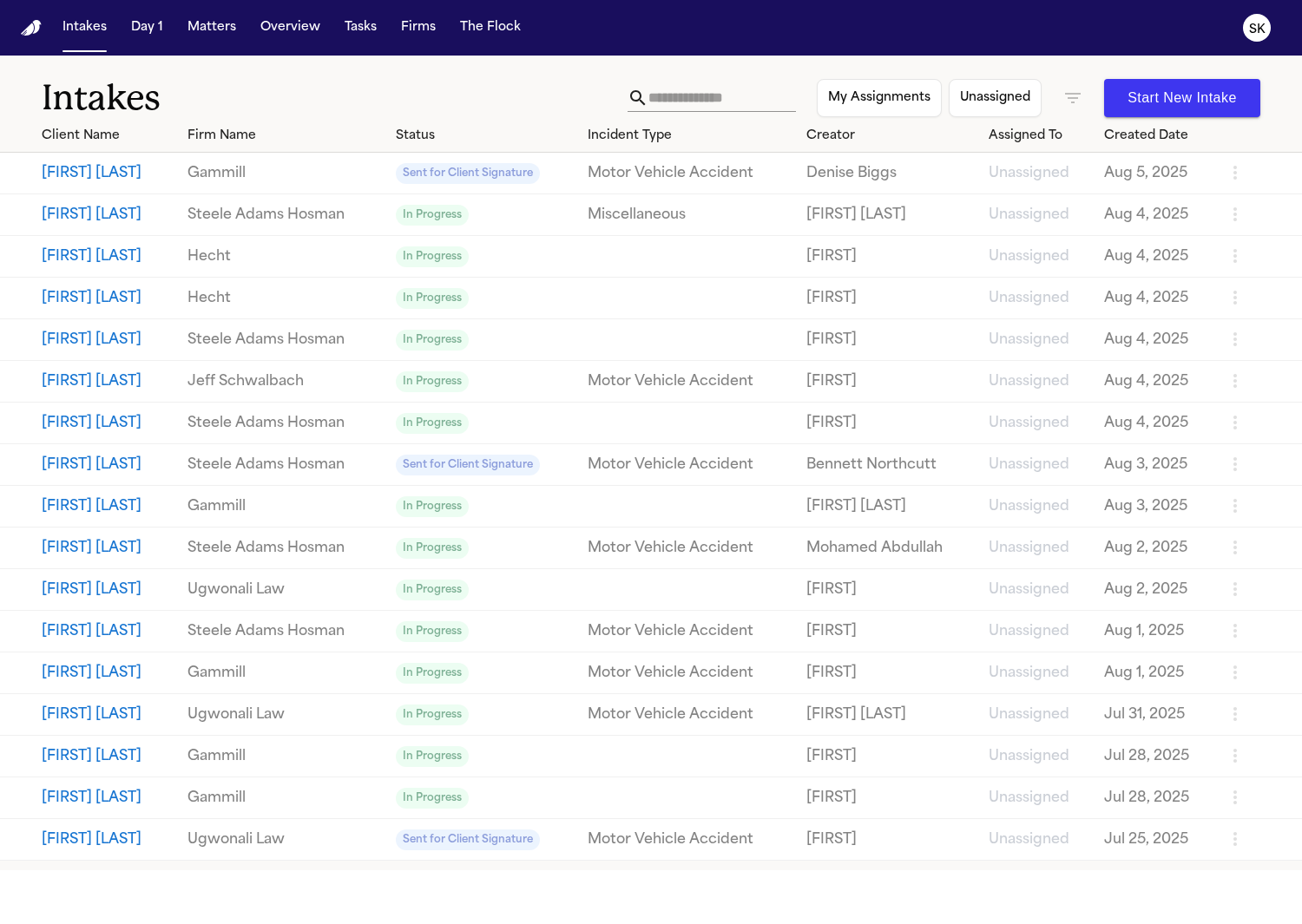 click on "James Chandler" at bounding box center (108, 590) 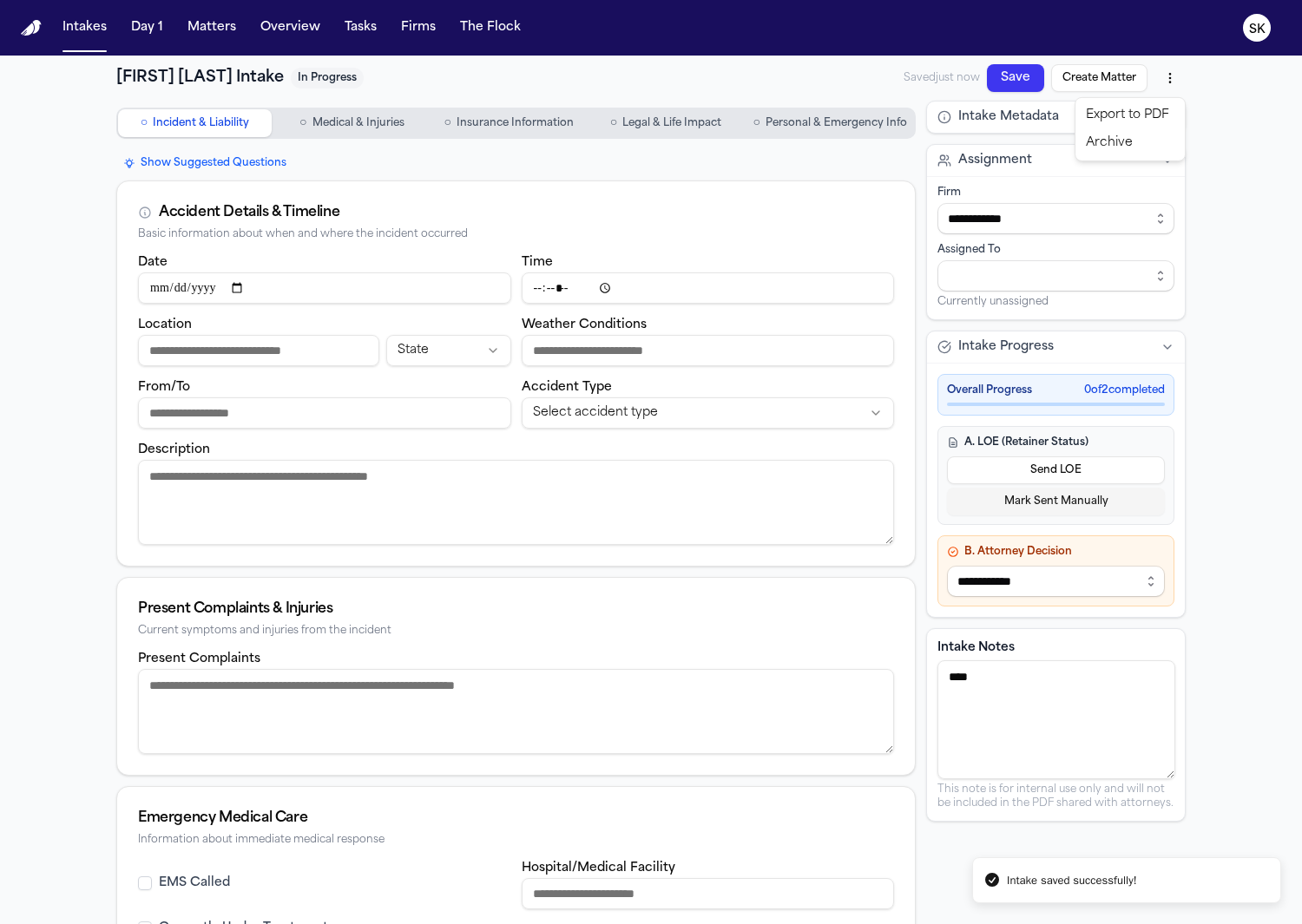 click on "**********" at bounding box center [651, 462] 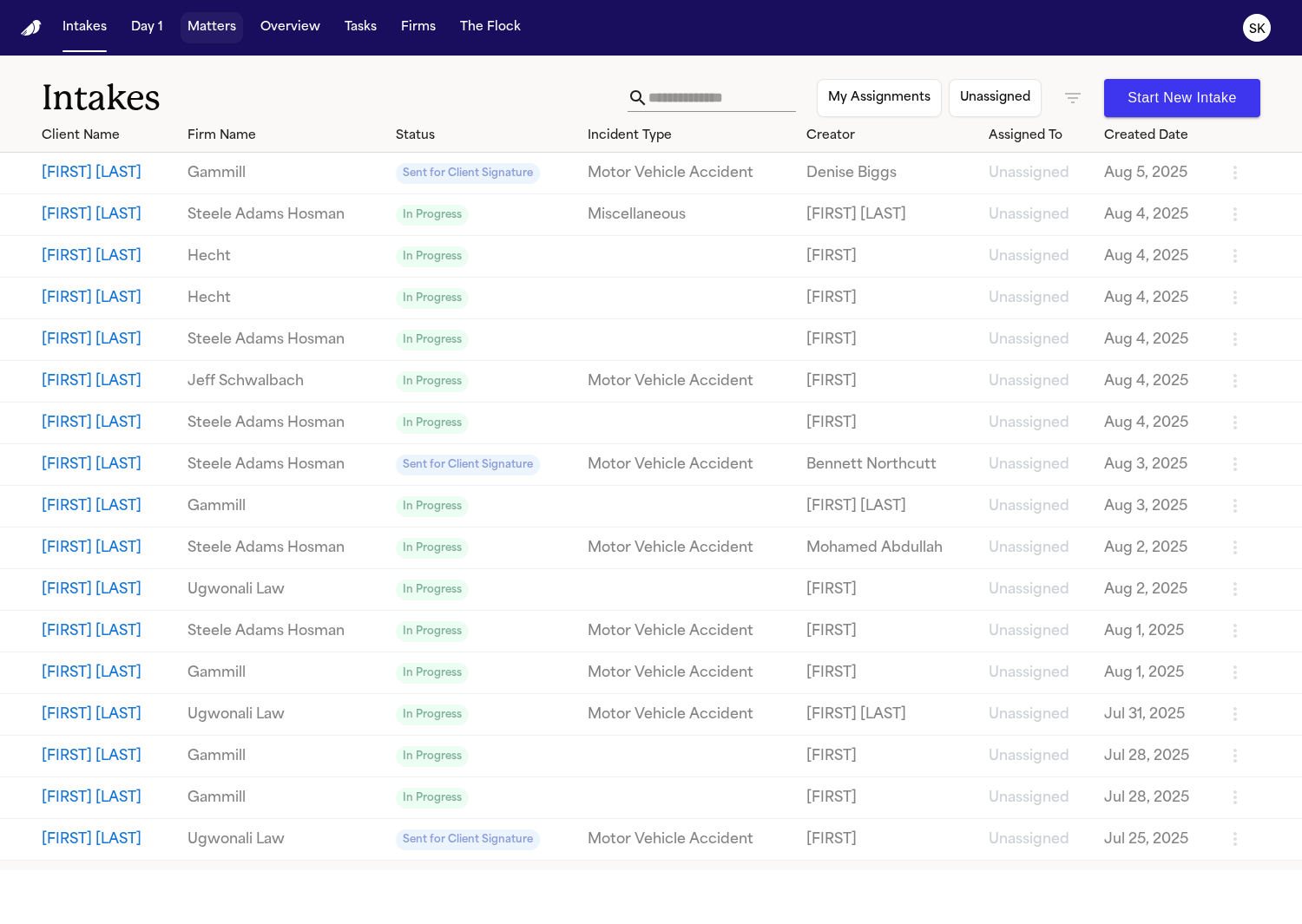 click on "Matters" at bounding box center [212, 28] 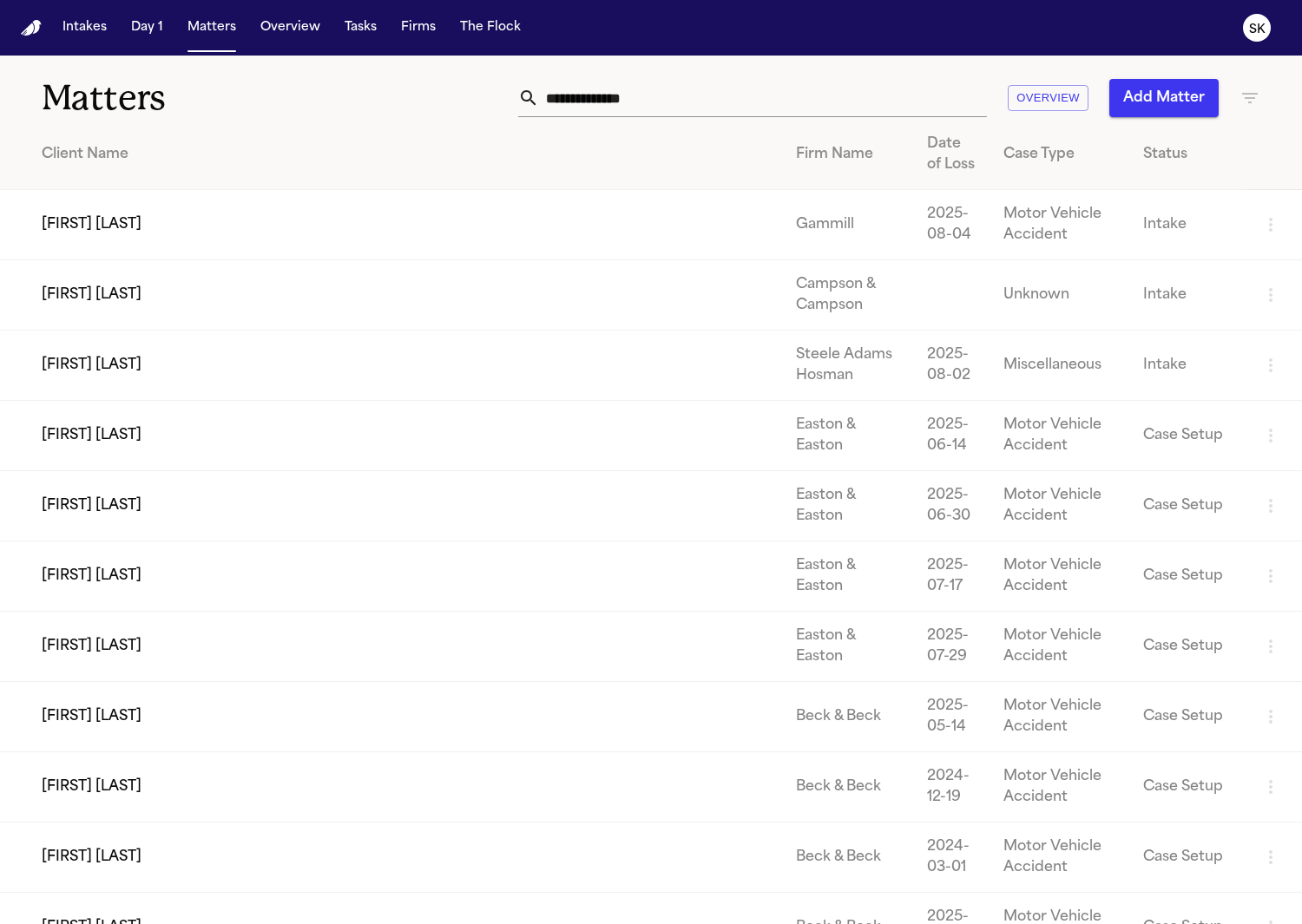 click on "Morgan Crookston" at bounding box center [391, 365] 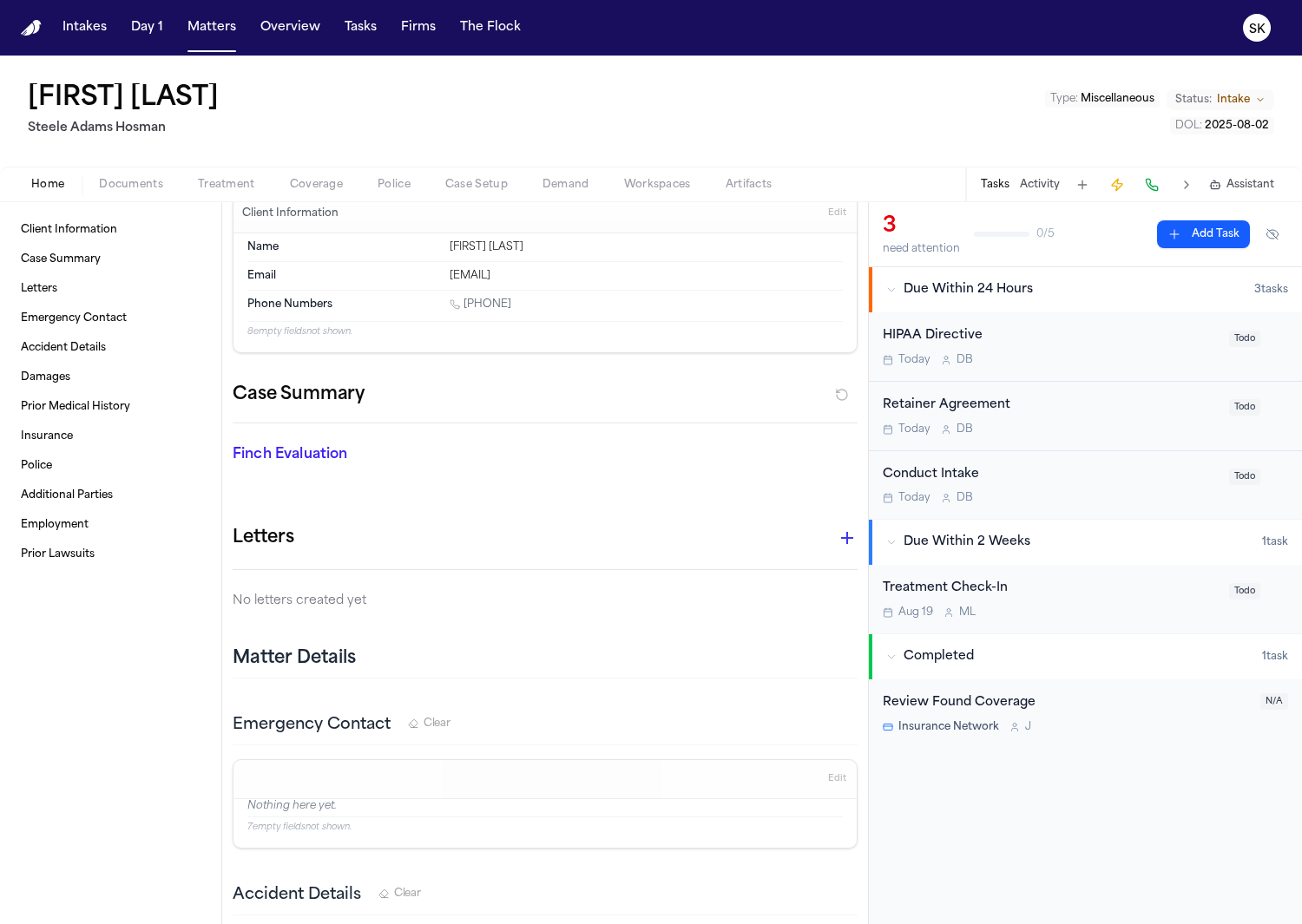 scroll, scrollTop: 0, scrollLeft: 0, axis: both 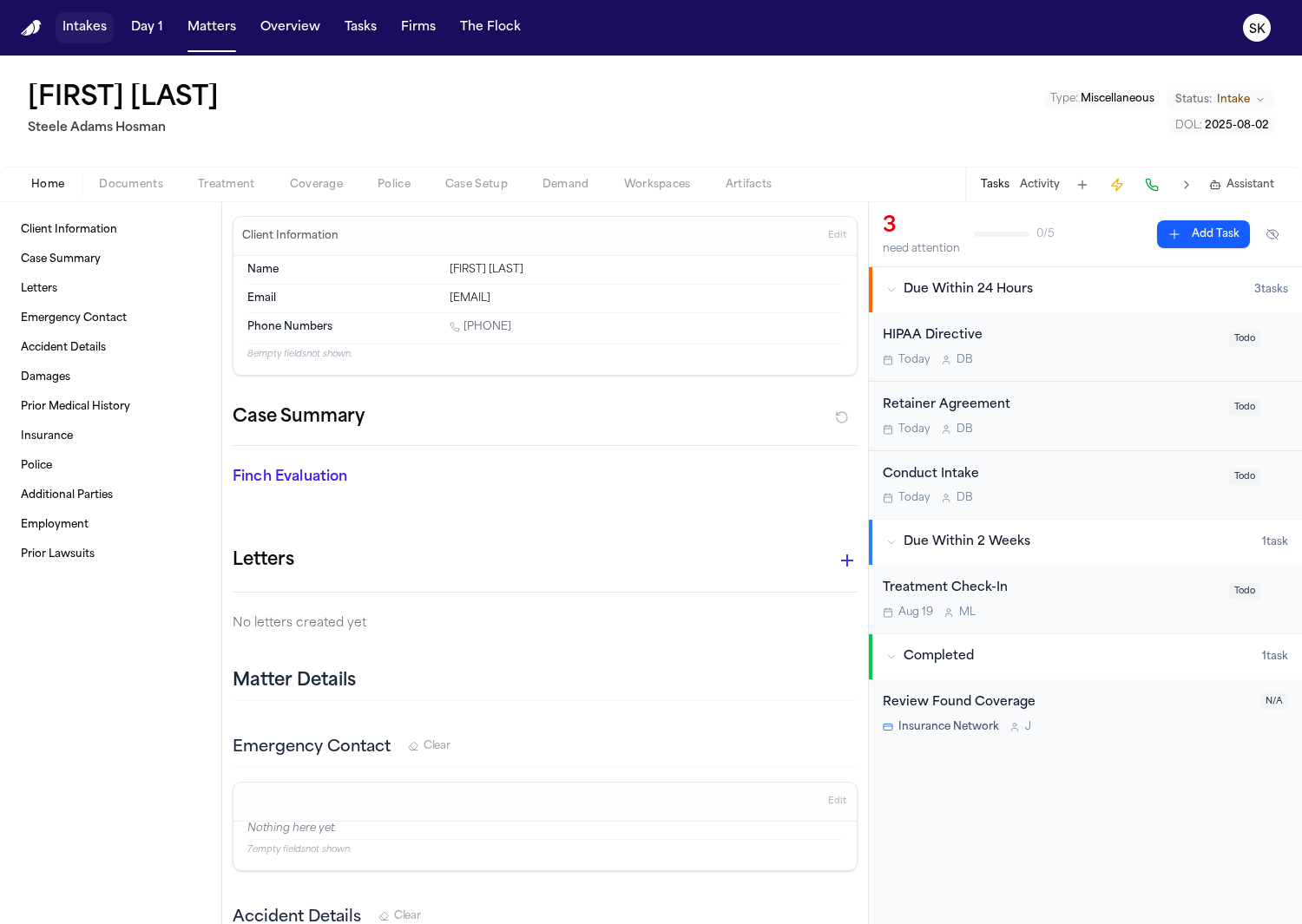 click on "Intakes" at bounding box center [84, 28] 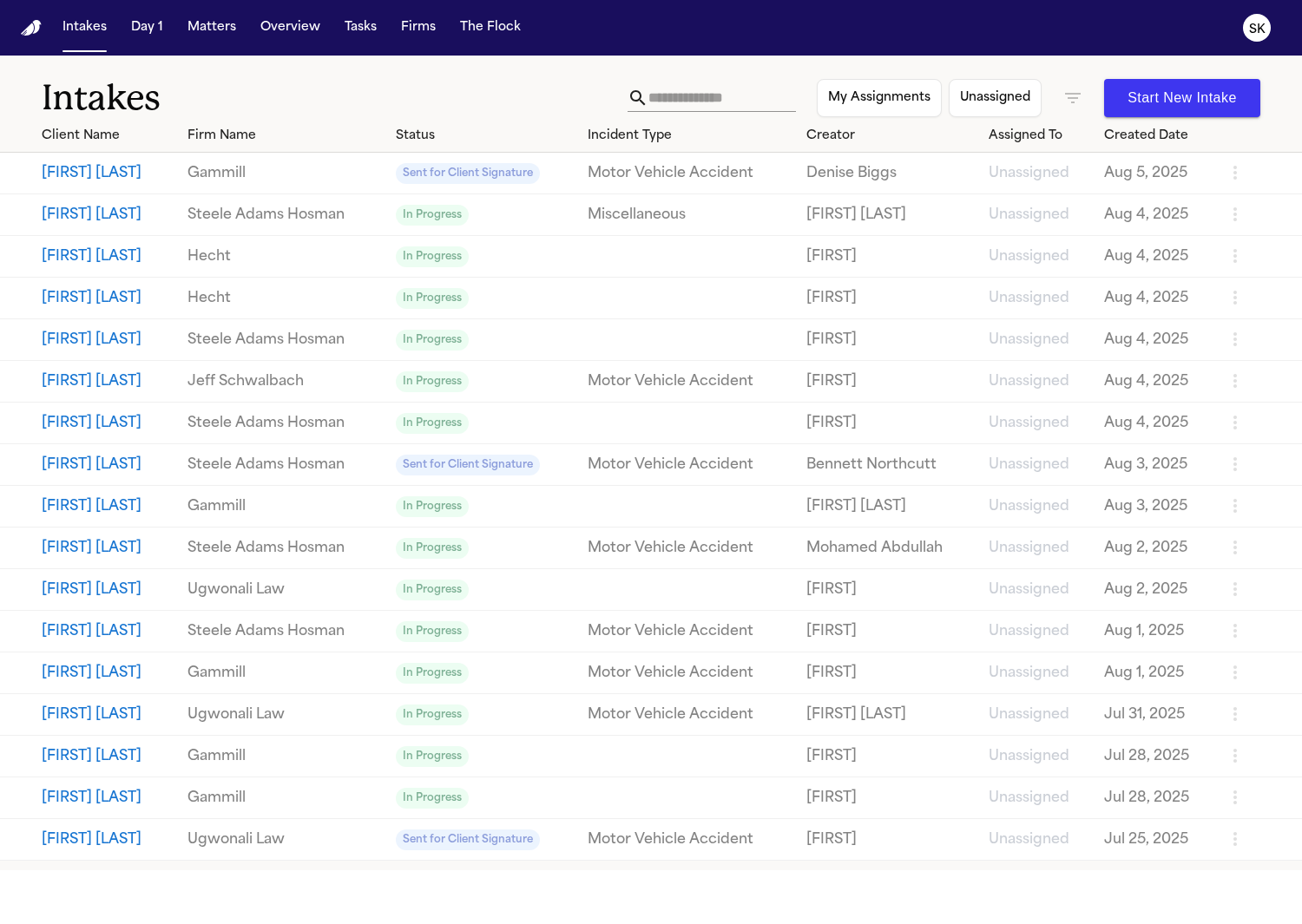 click 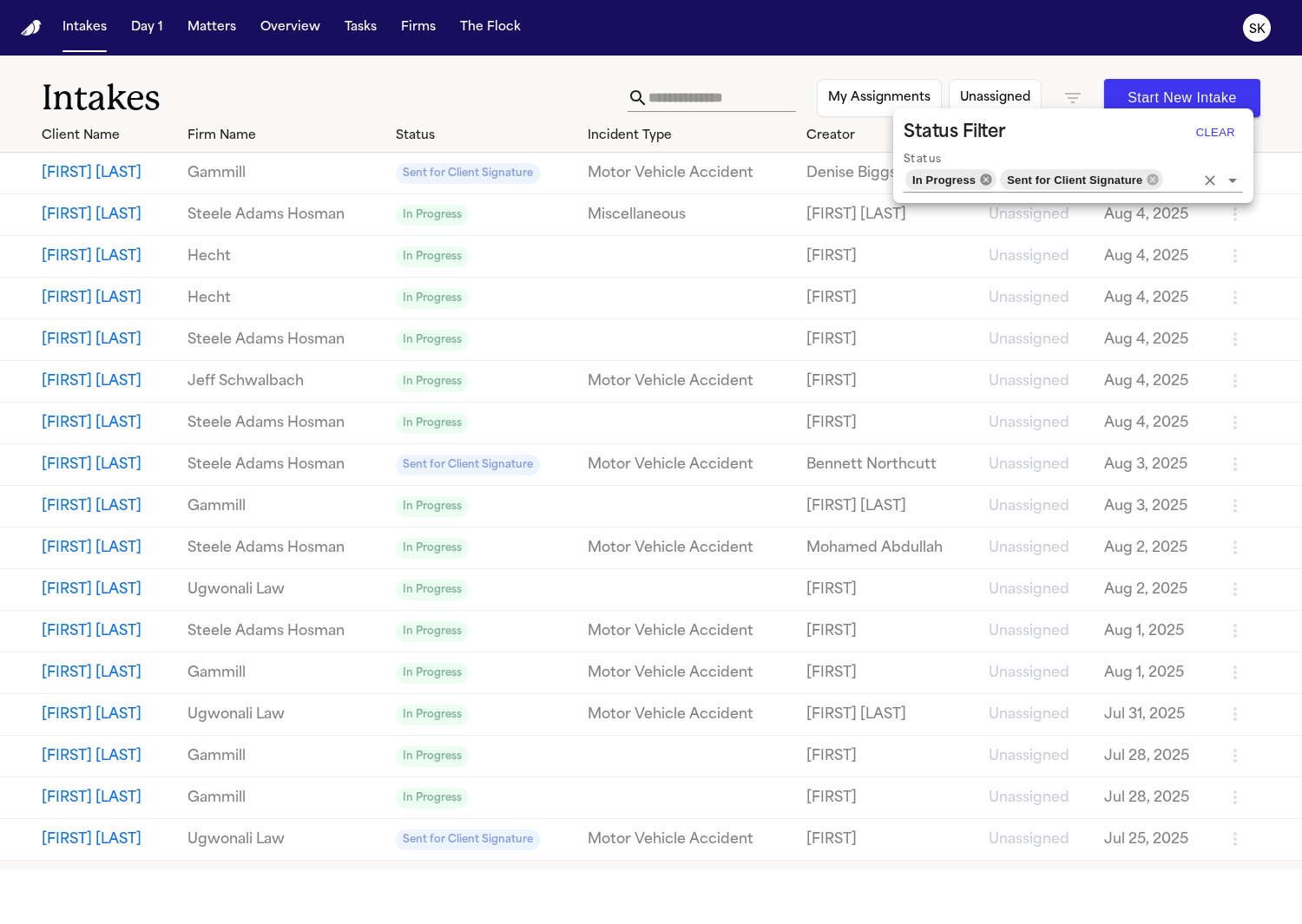 click 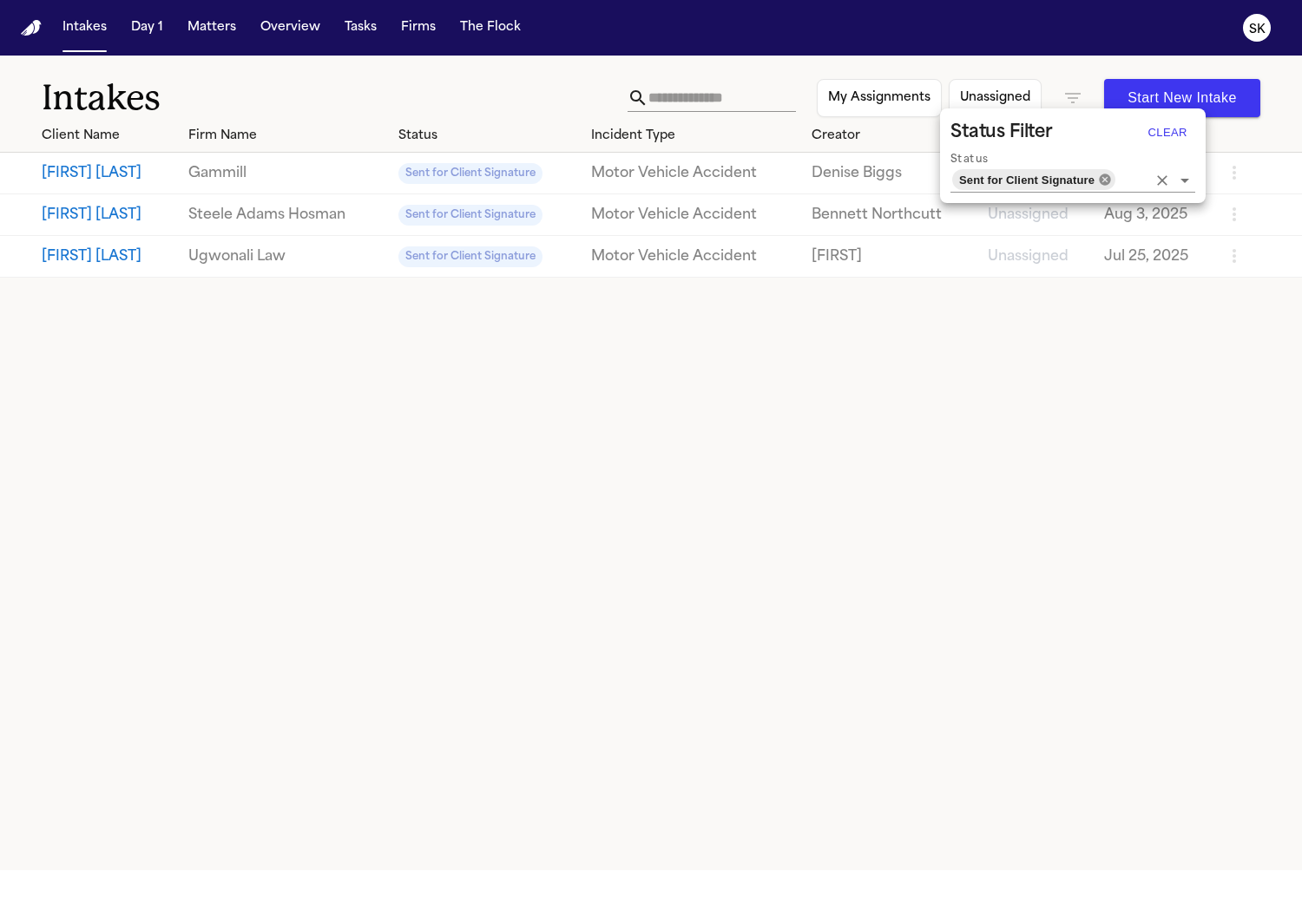 click 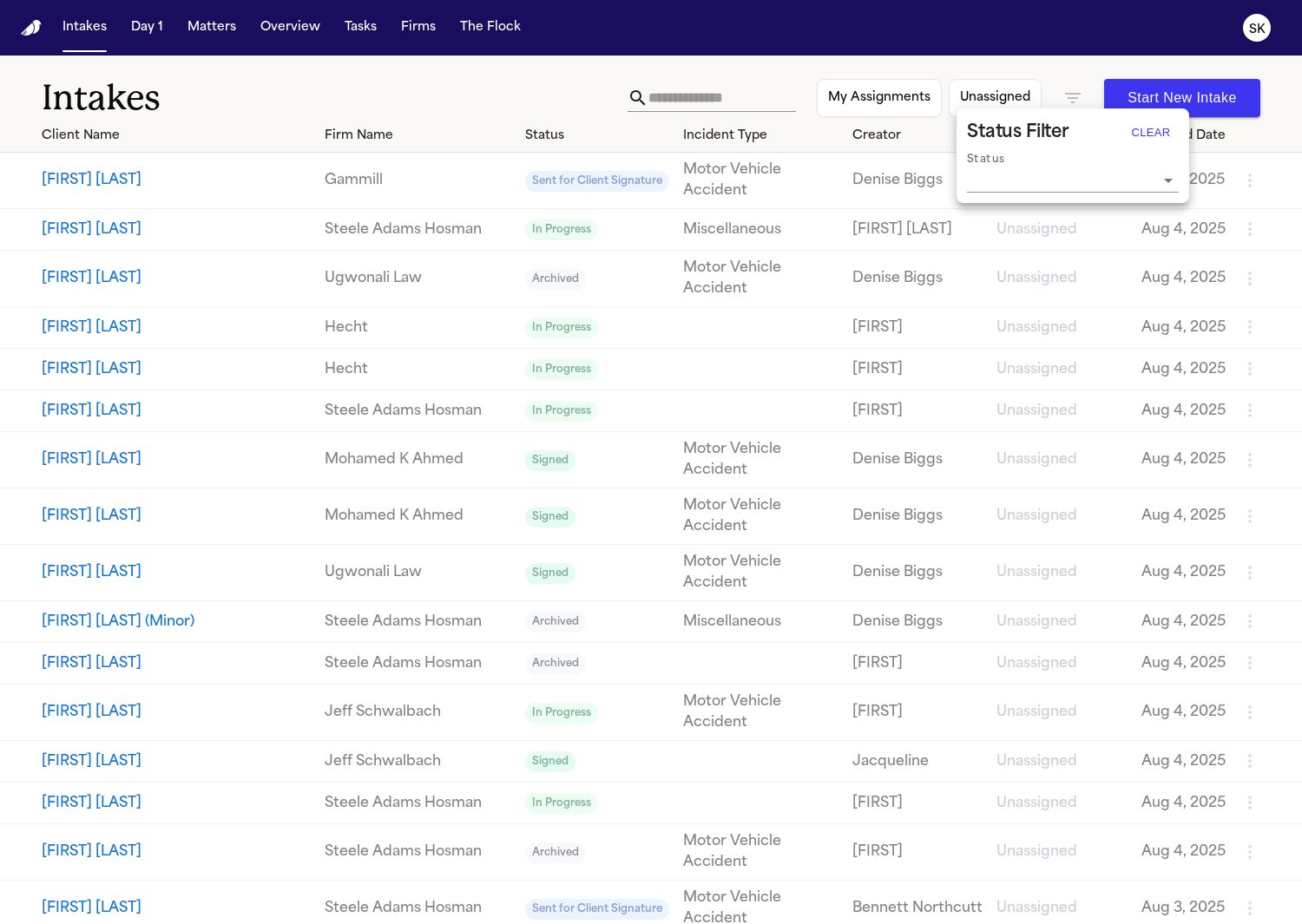 click at bounding box center [651, 462] 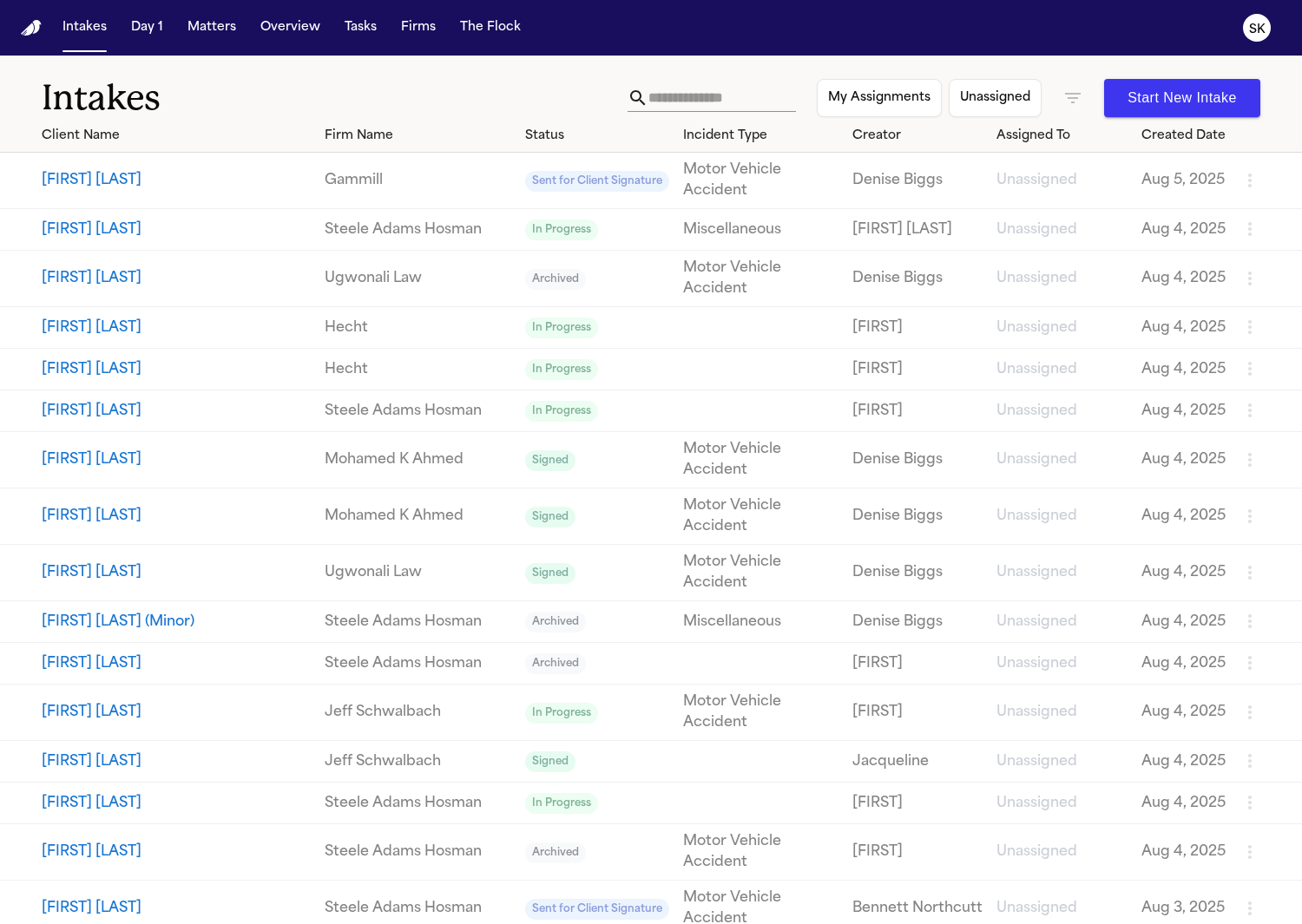 click on "Lisa Osmers" at bounding box center [159, 762] 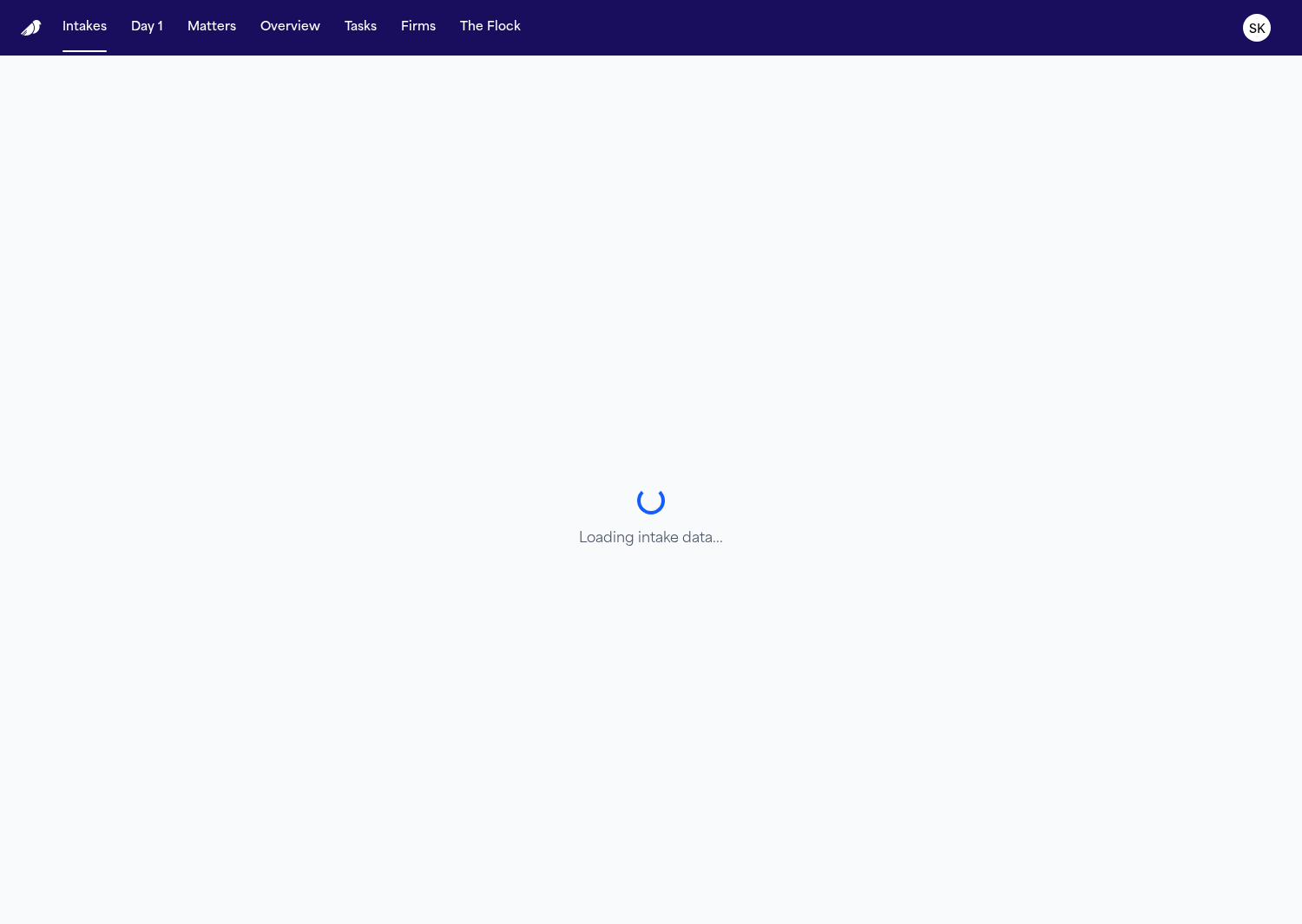 select on "******" 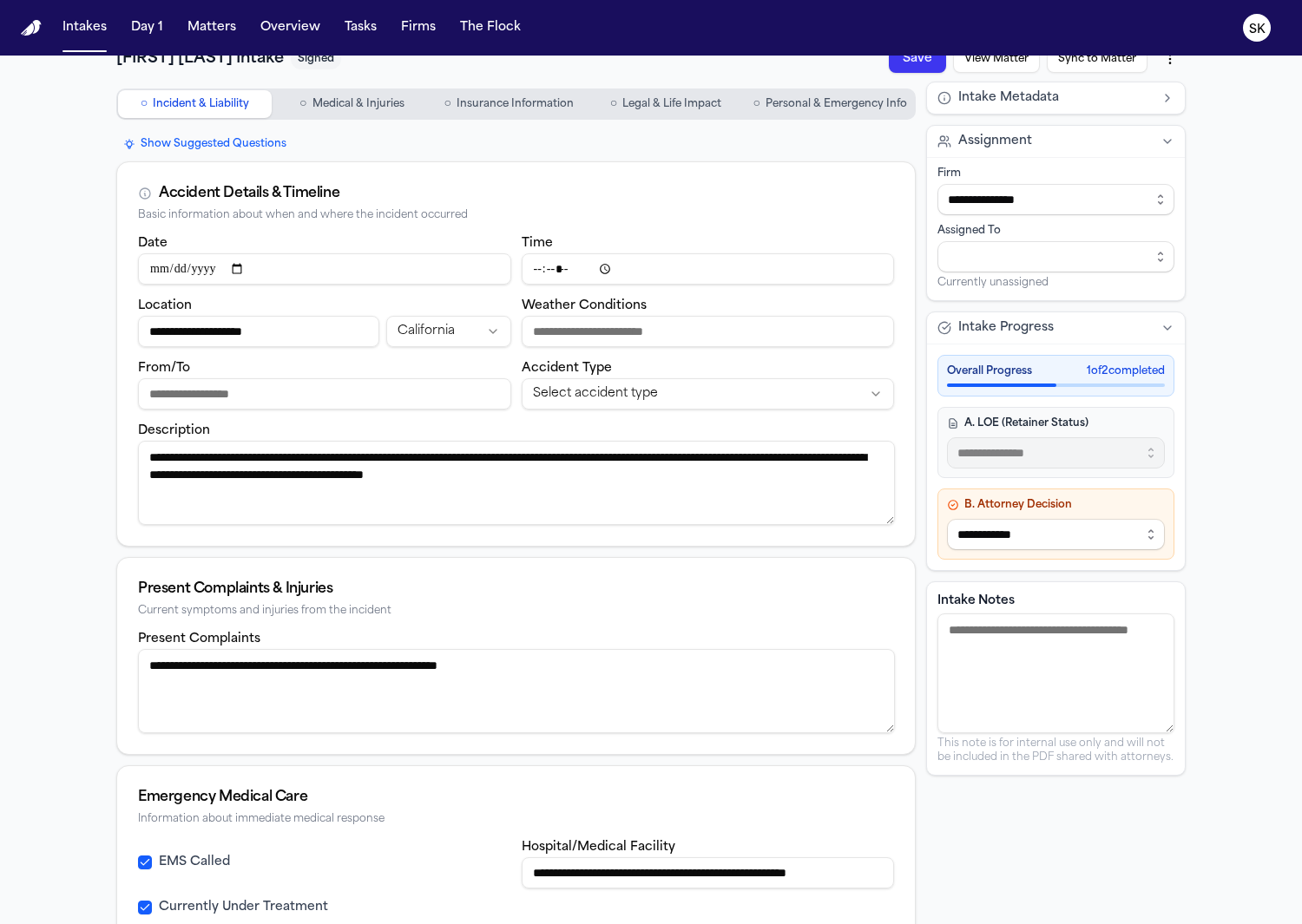 scroll, scrollTop: 0, scrollLeft: 0, axis: both 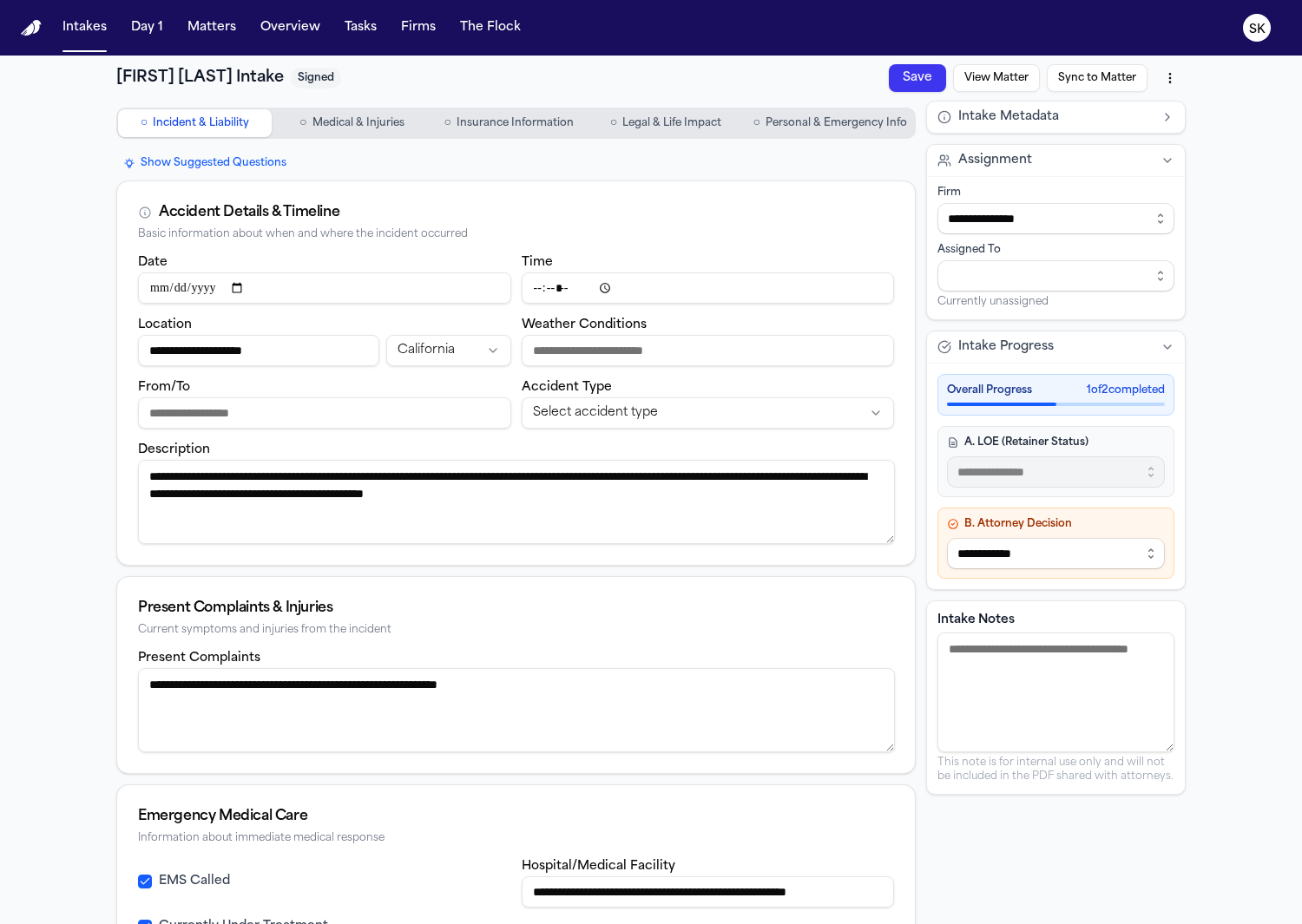 click on "View Matter" at bounding box center [996, 78] 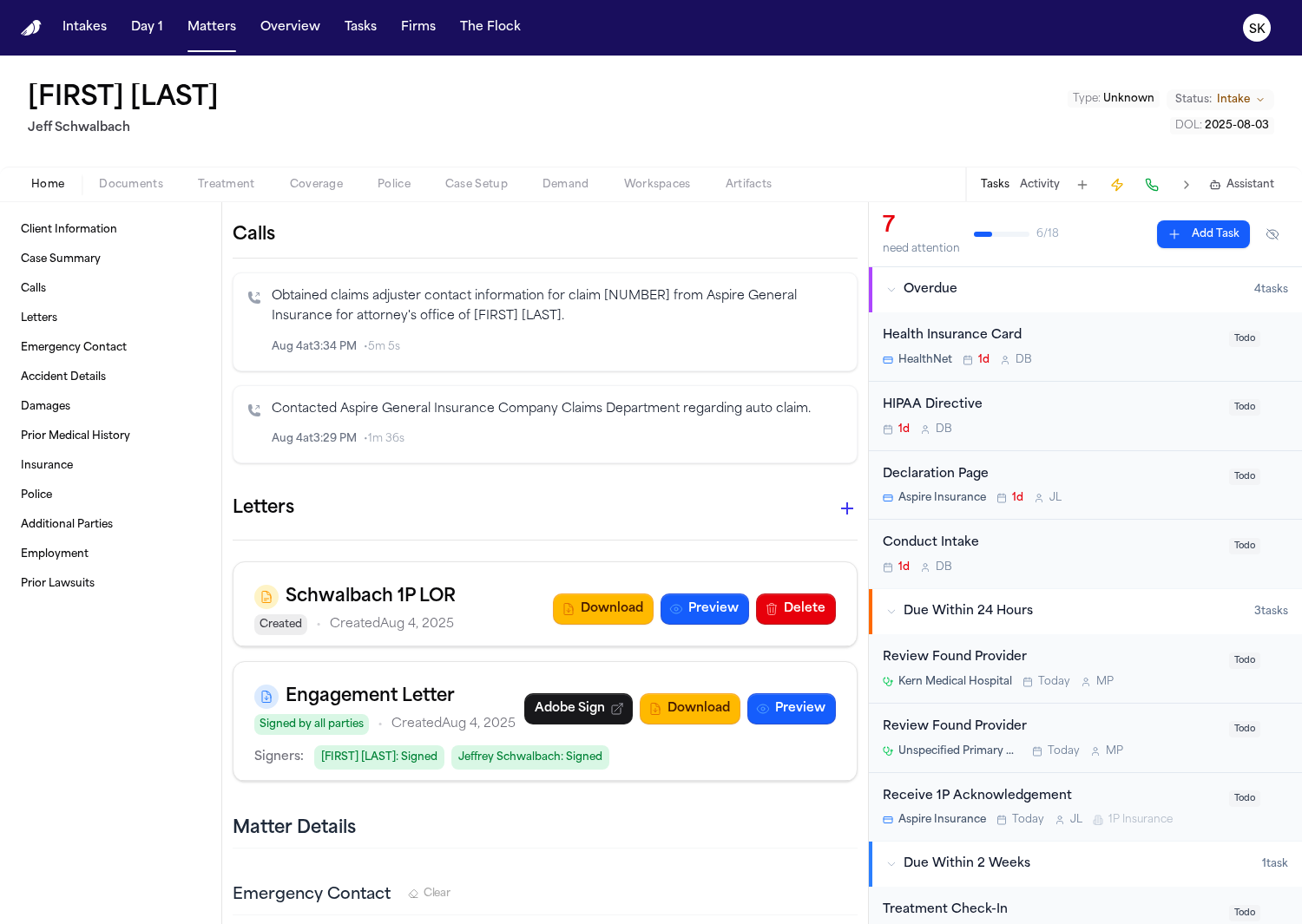 scroll, scrollTop: 397, scrollLeft: 0, axis: vertical 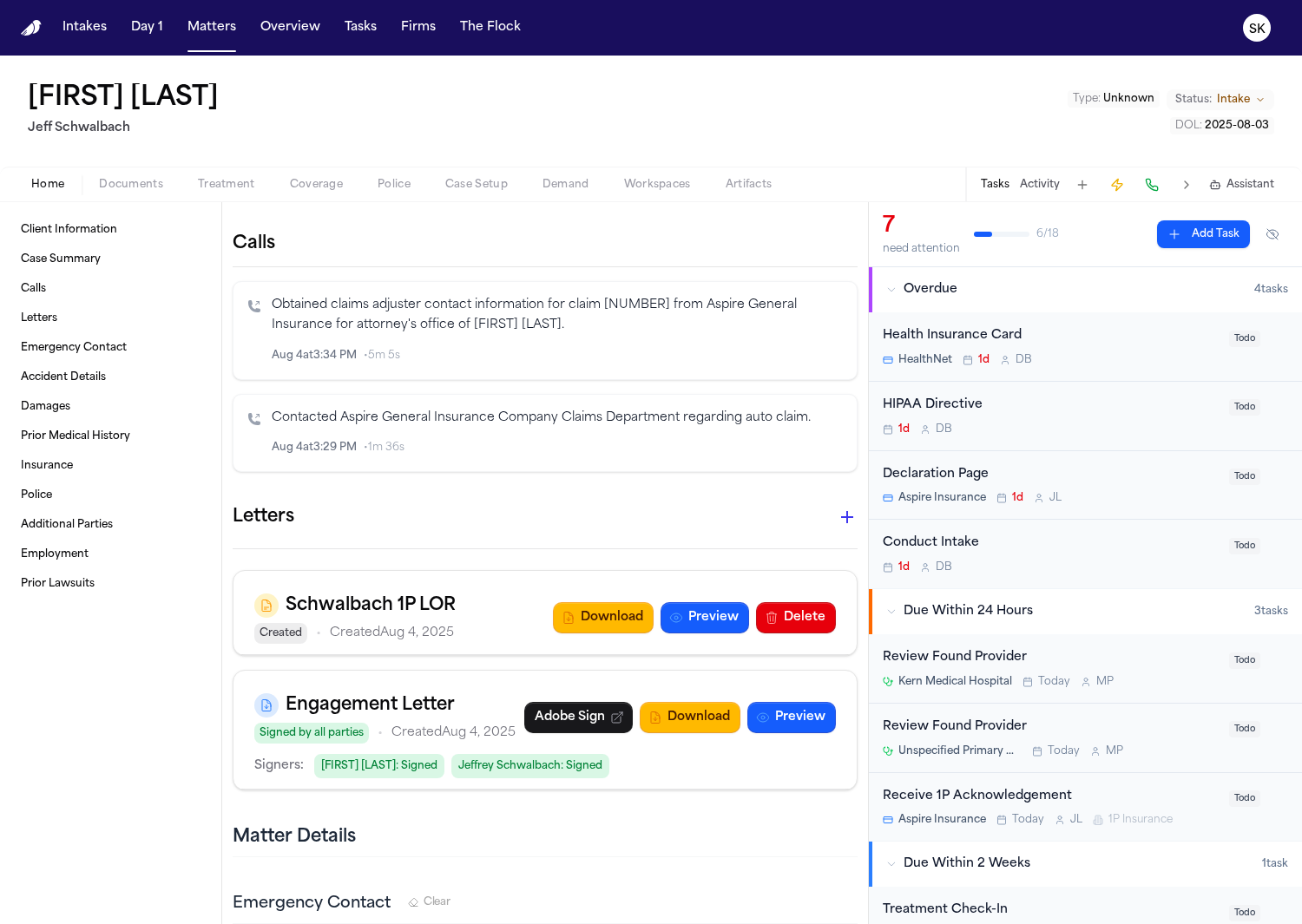 click on "Obtained claims adjuster contact information for claim 310574CA from Aspire General Insurance for attorney's office of Lisa Osmer. Aug 4  at  3:34 PM •  5m 5s" at bounding box center [557, 331] 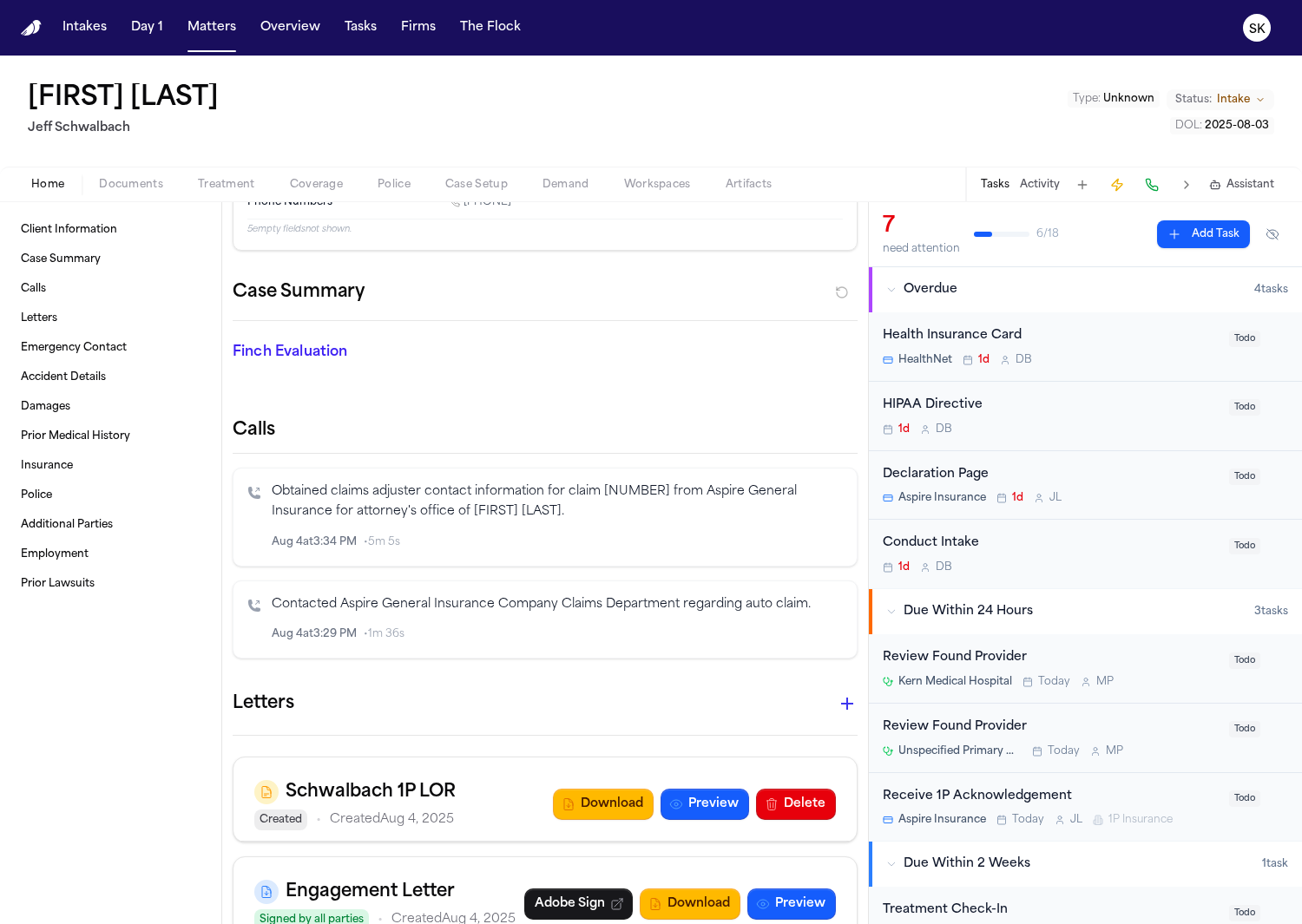 scroll, scrollTop: 205, scrollLeft: 0, axis: vertical 